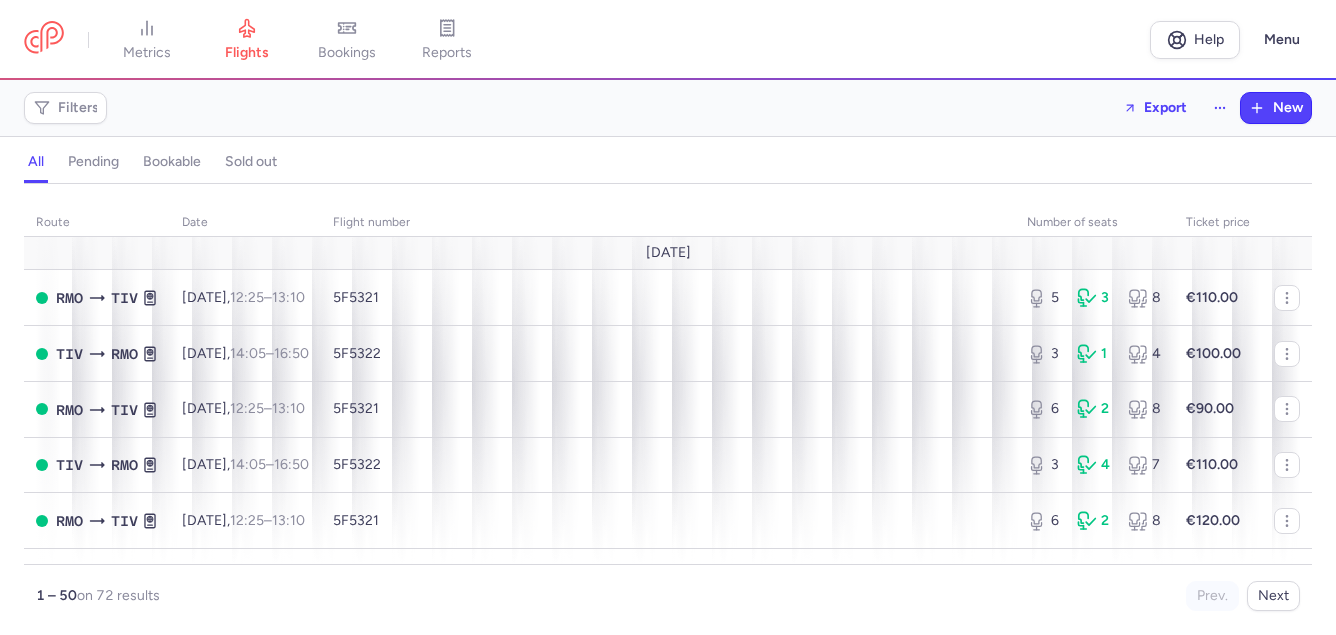 scroll, scrollTop: 0, scrollLeft: 0, axis: both 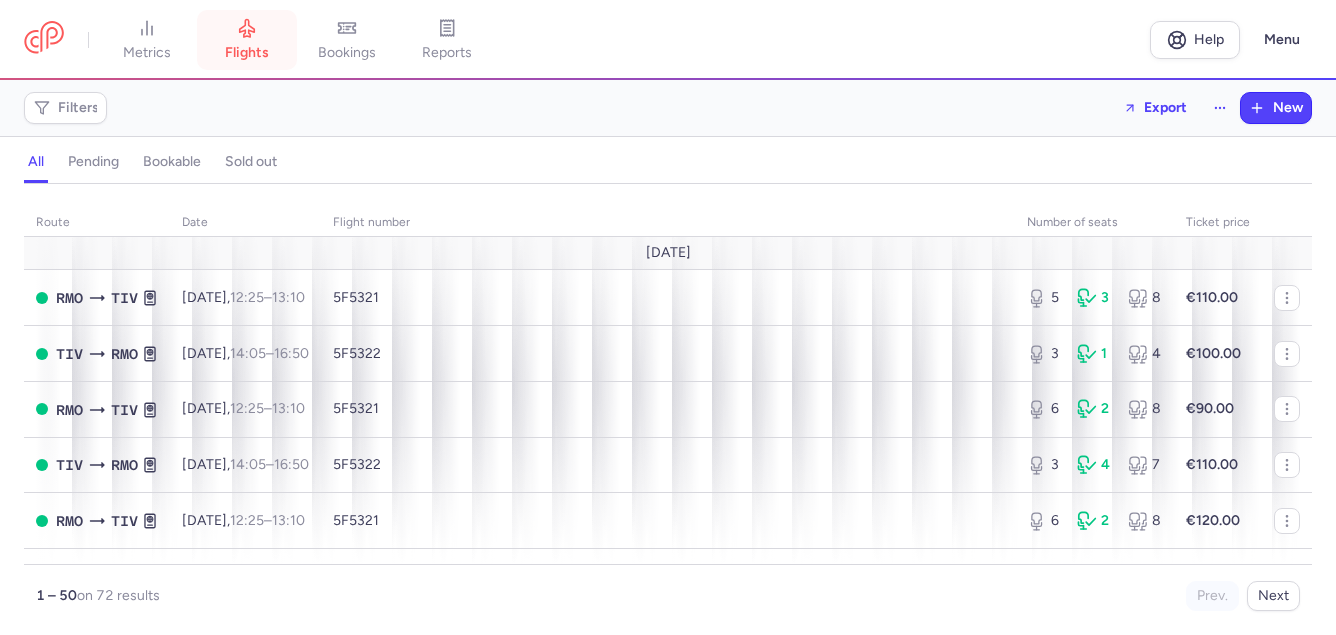 click on "flights" at bounding box center (247, 40) 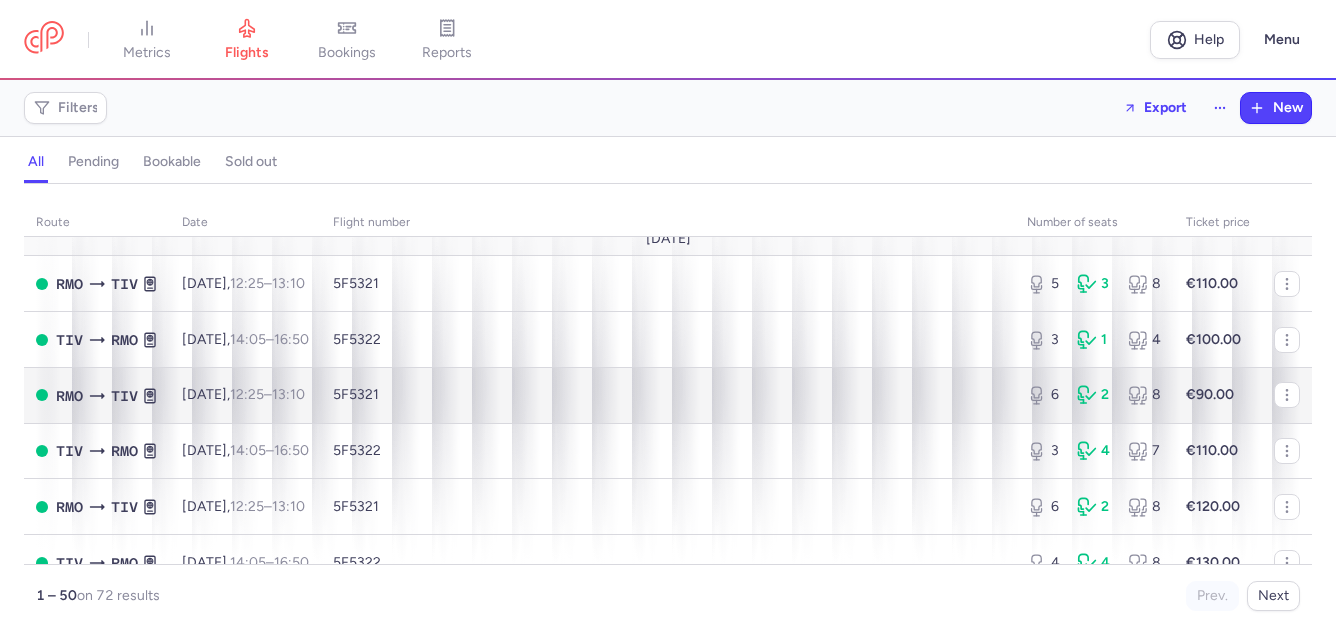 scroll, scrollTop: 0, scrollLeft: 0, axis: both 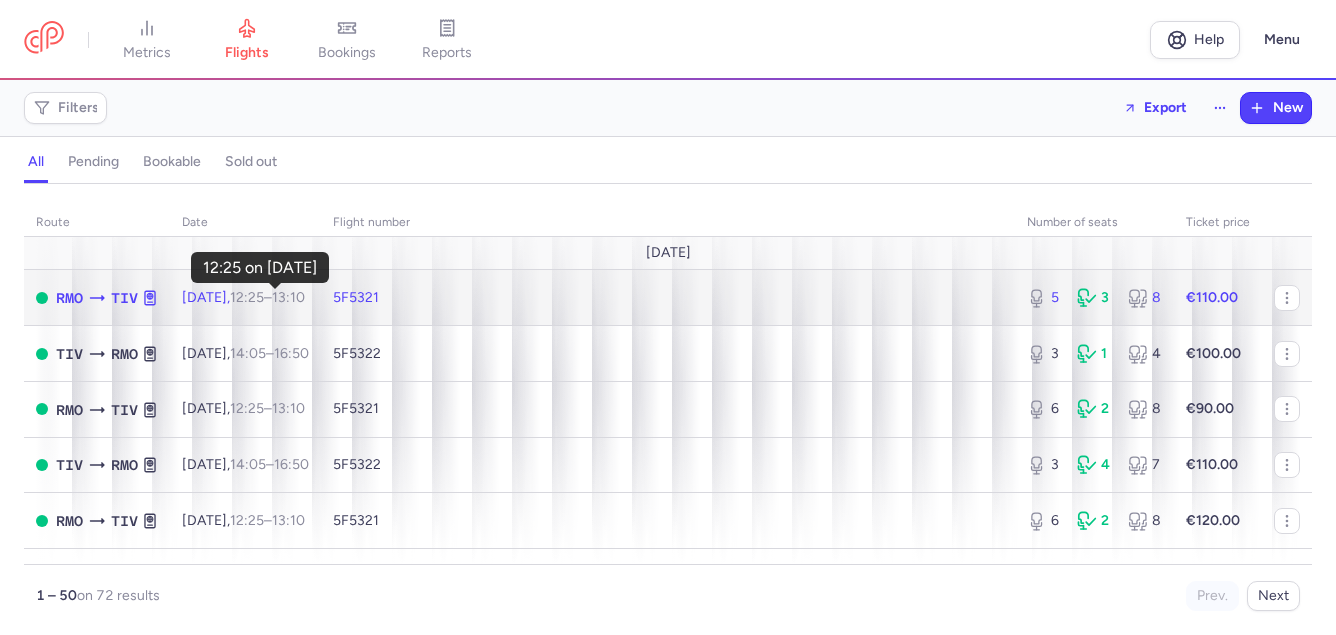 click on "12:25" at bounding box center (247, 297) 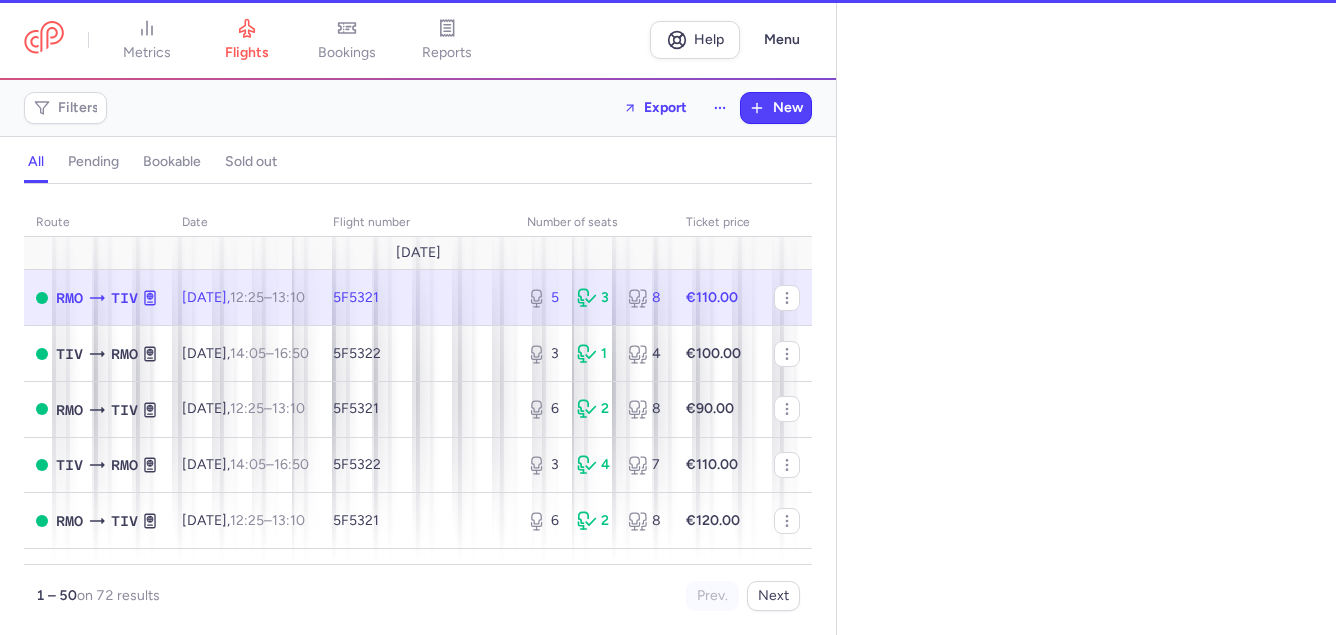 select on "hours" 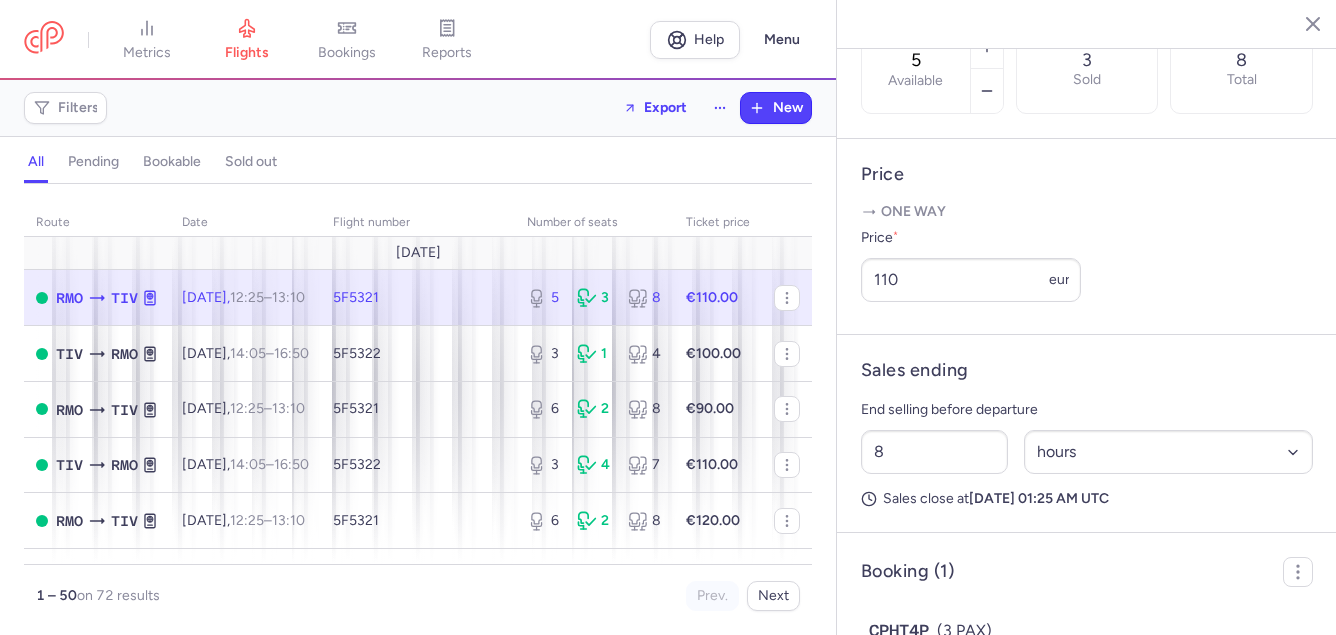 scroll, scrollTop: 700, scrollLeft: 0, axis: vertical 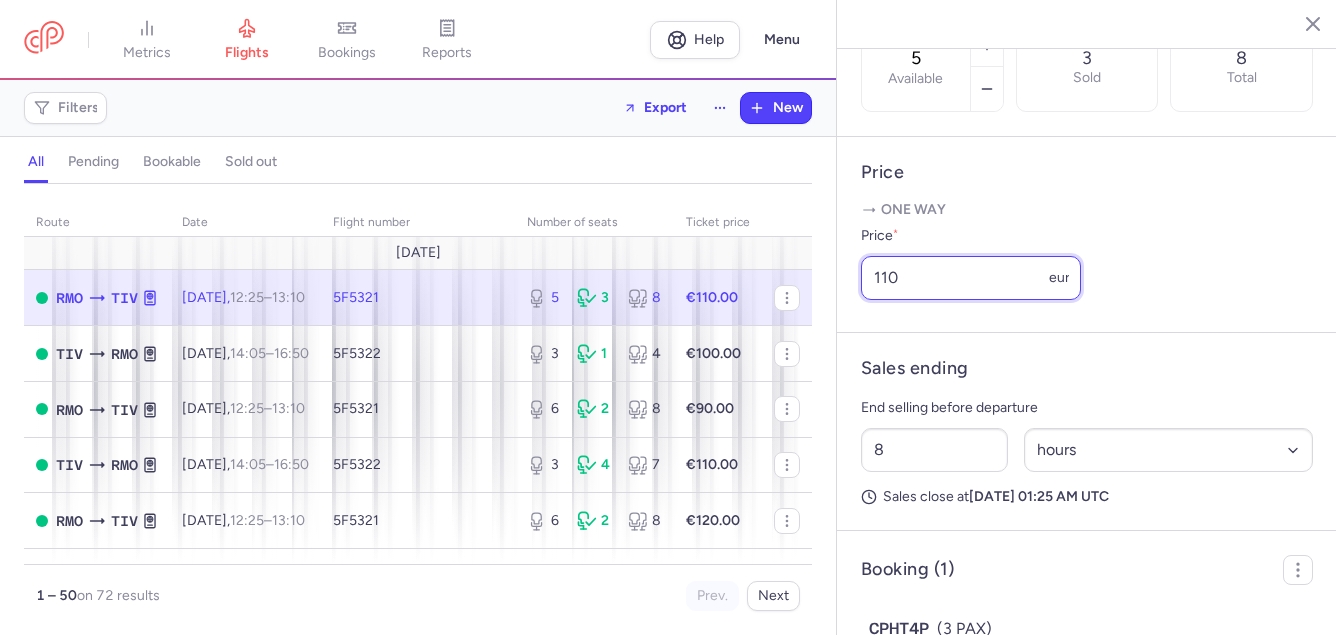 click on "110" at bounding box center (971, 278) 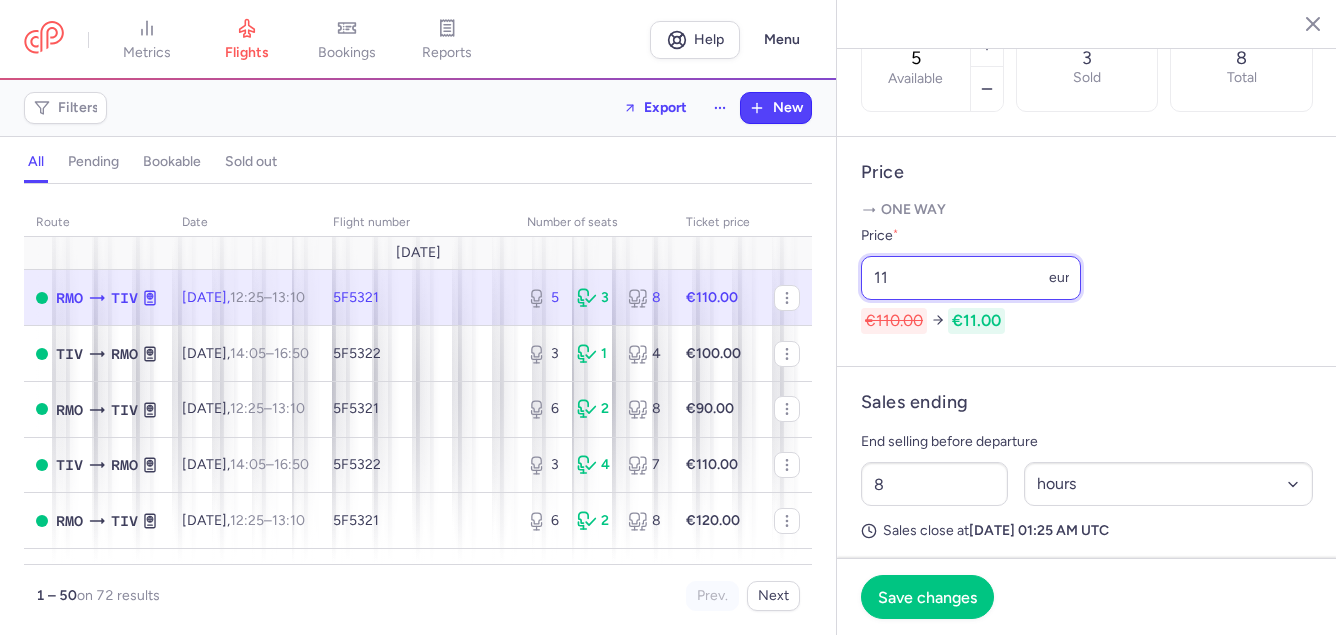 type on "1" 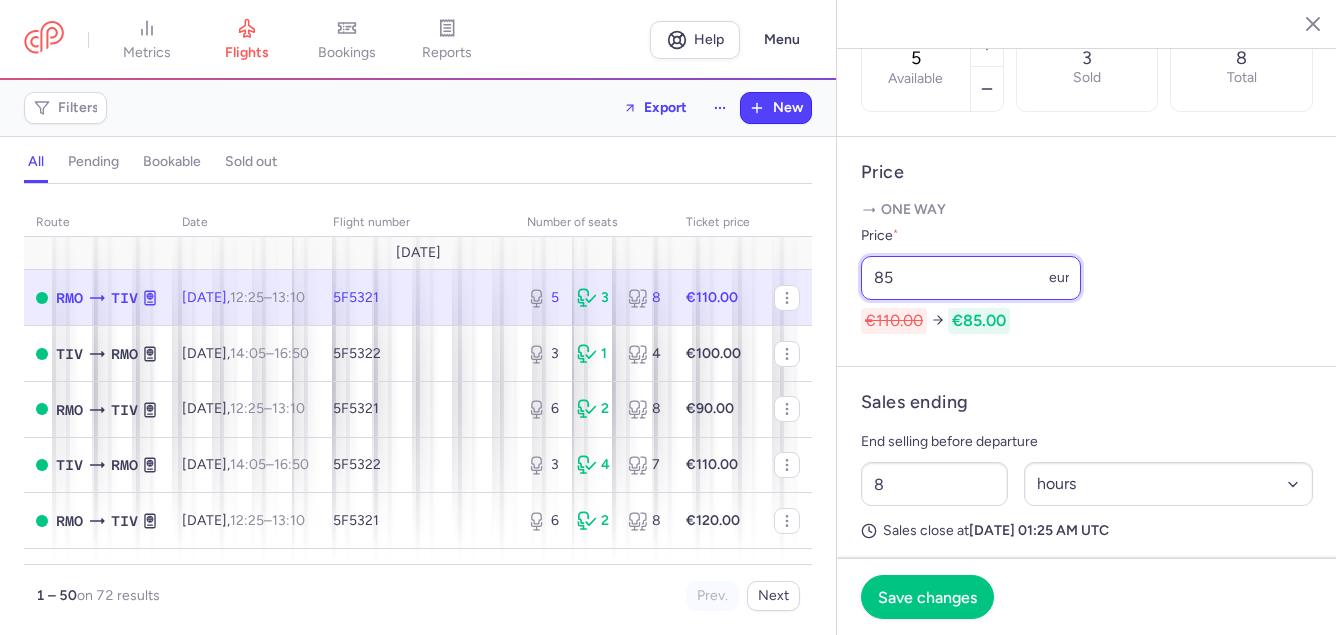 scroll, scrollTop: 600, scrollLeft: 0, axis: vertical 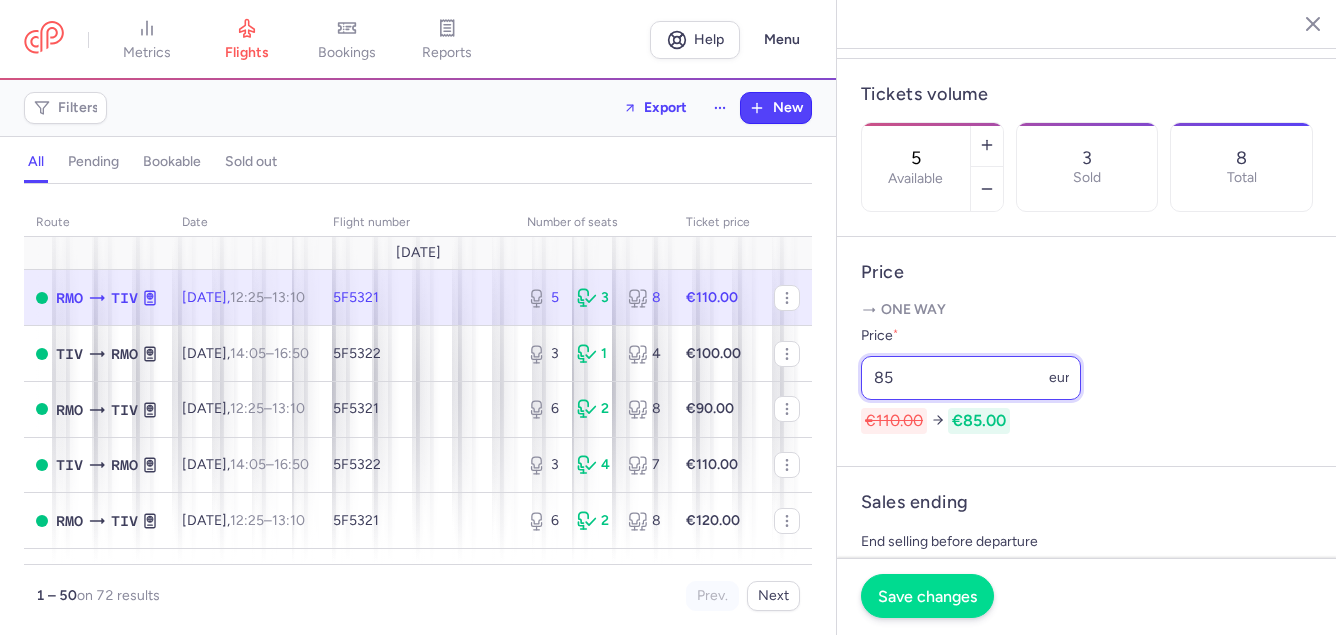 type on "85" 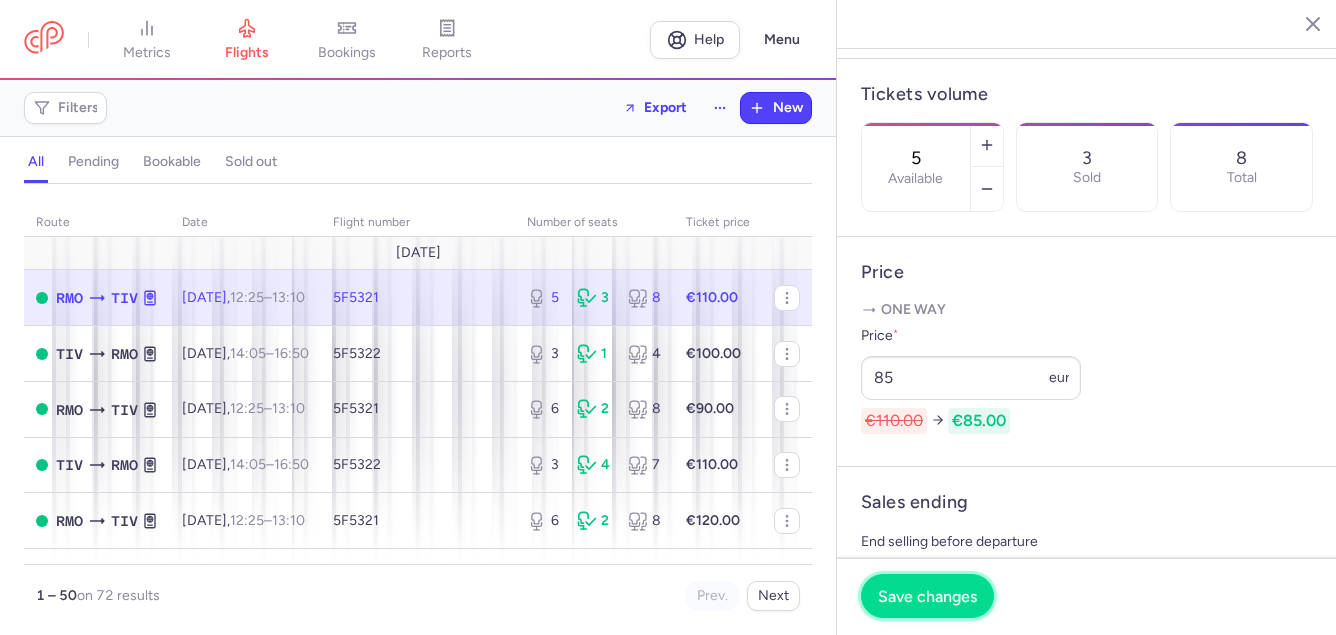click on "Save changes" at bounding box center (927, 596) 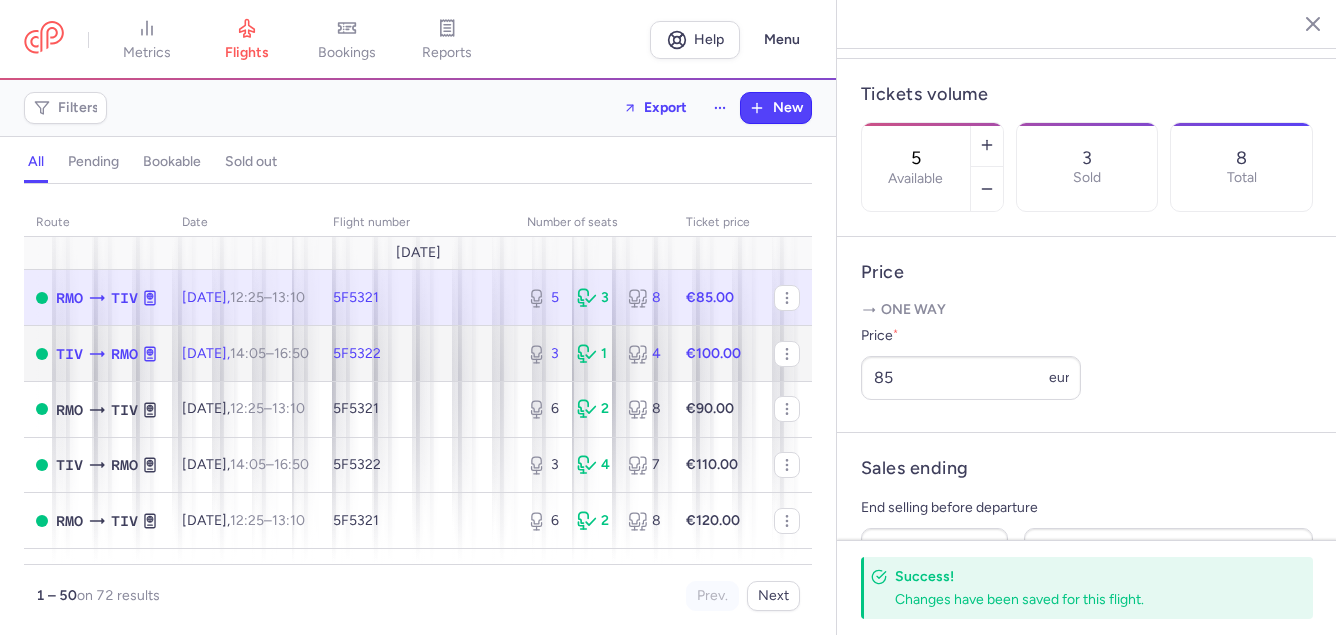 click on "5F5322" at bounding box center [418, 354] 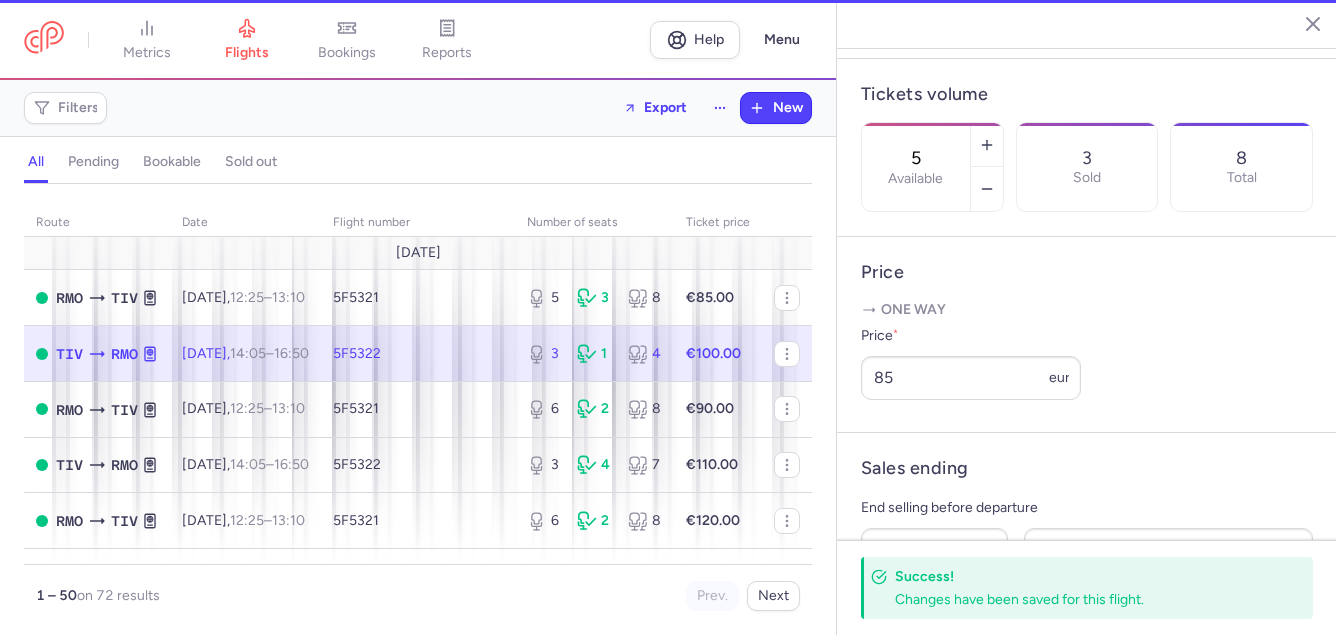 type on "3" 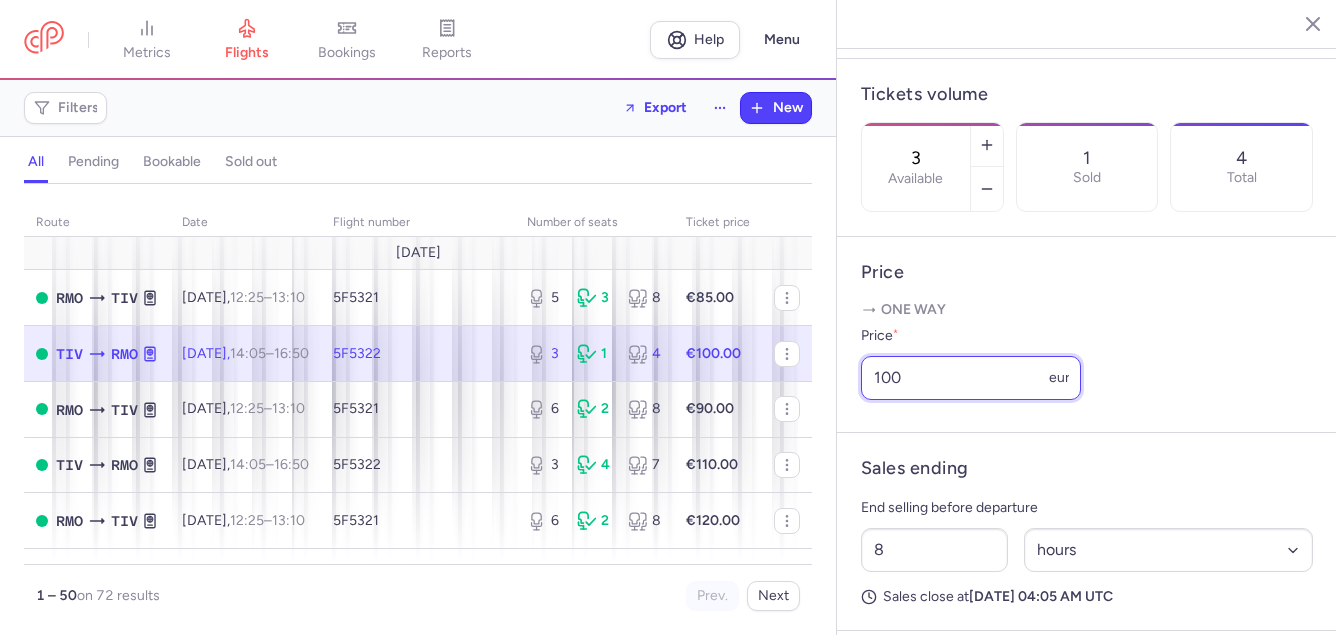 click on "100" at bounding box center [971, 378] 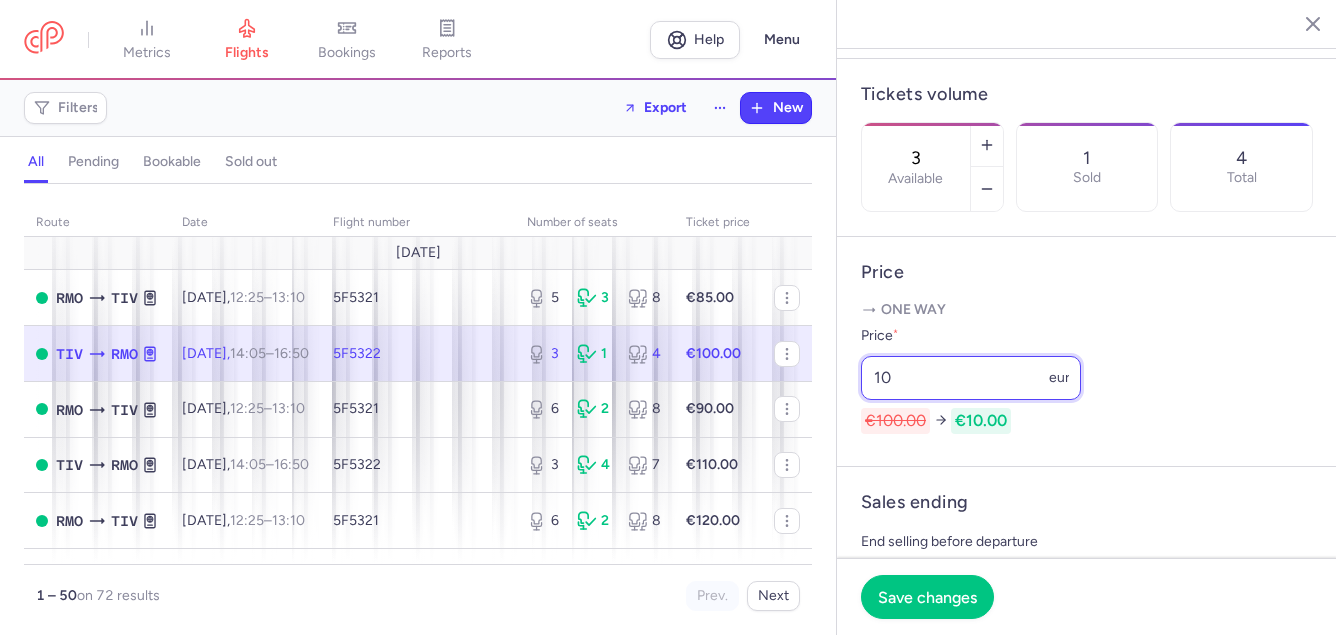 type on "1" 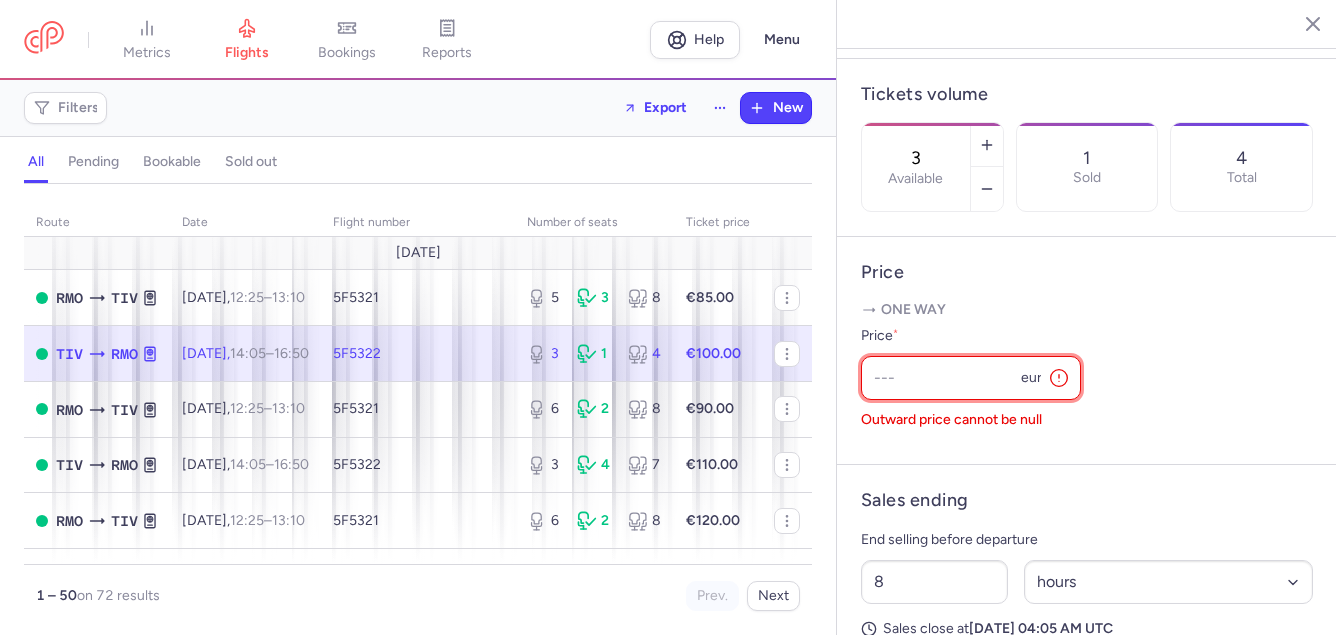 type on "8" 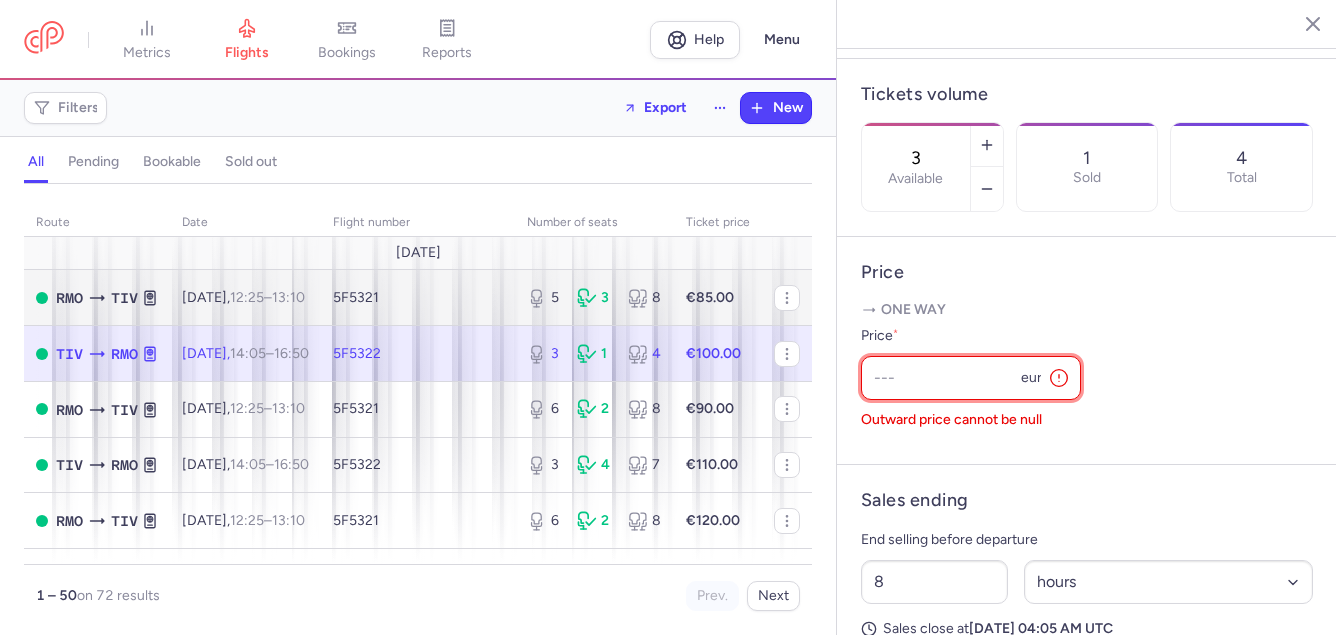 type 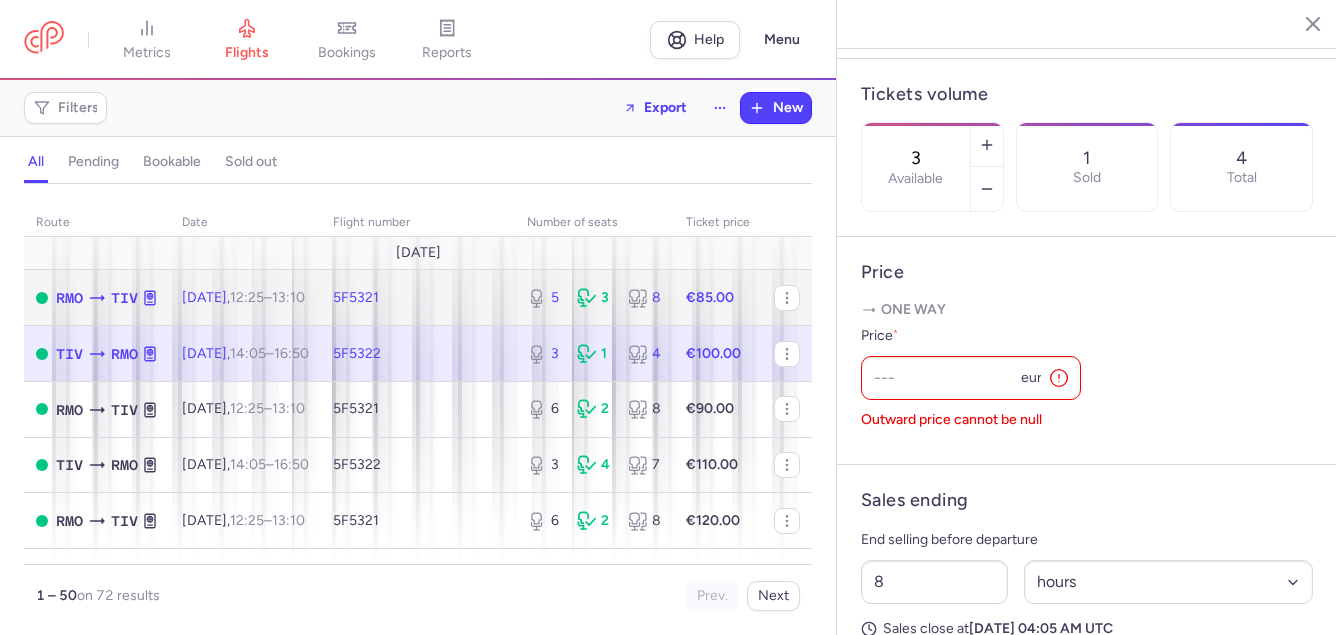 click on "8" at bounding box center (645, 298) 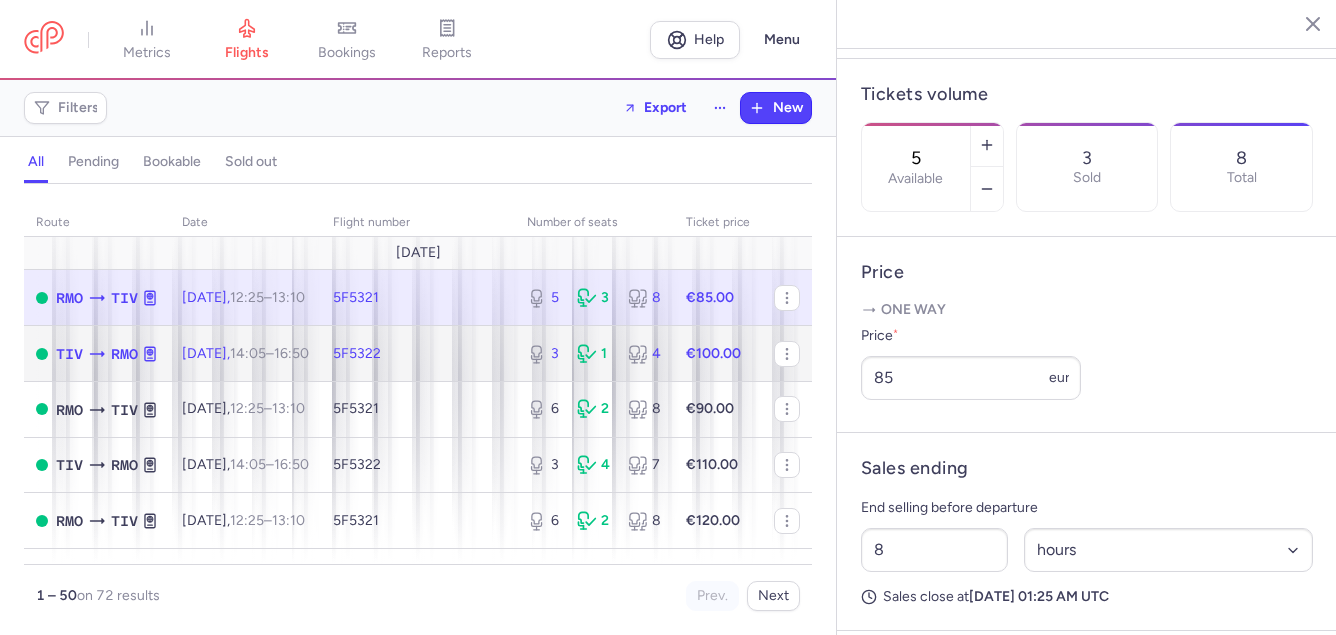 click on "3 1 4" at bounding box center (594, 354) 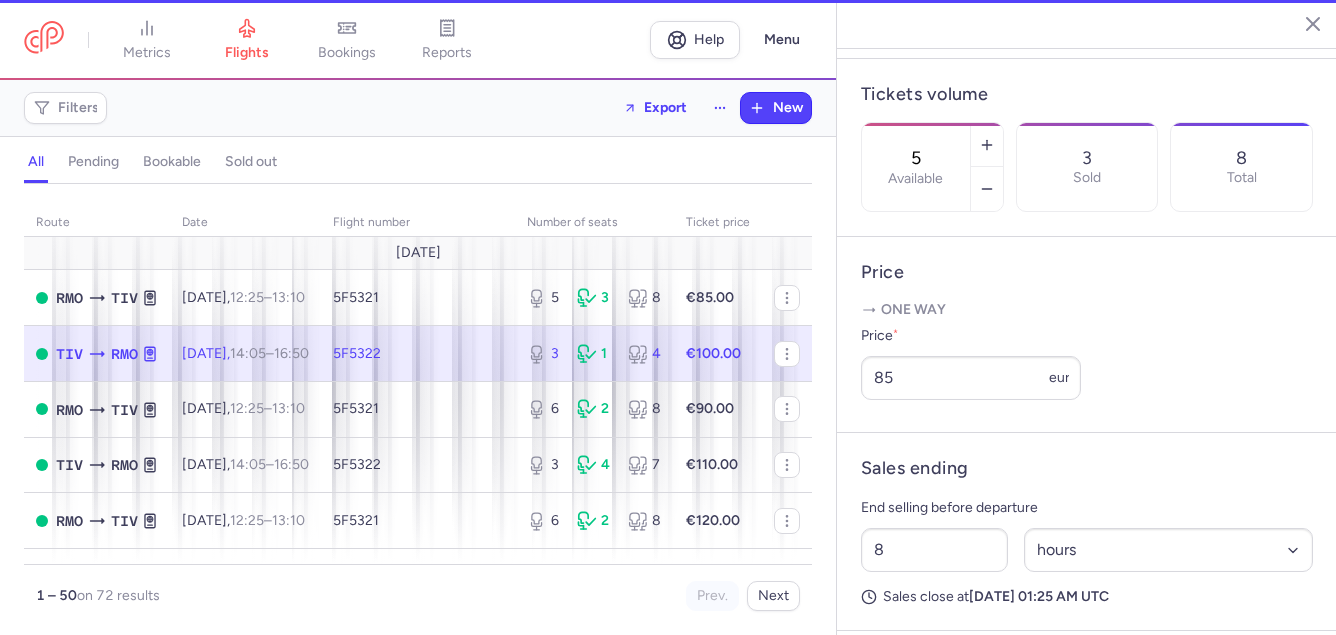 type on "3" 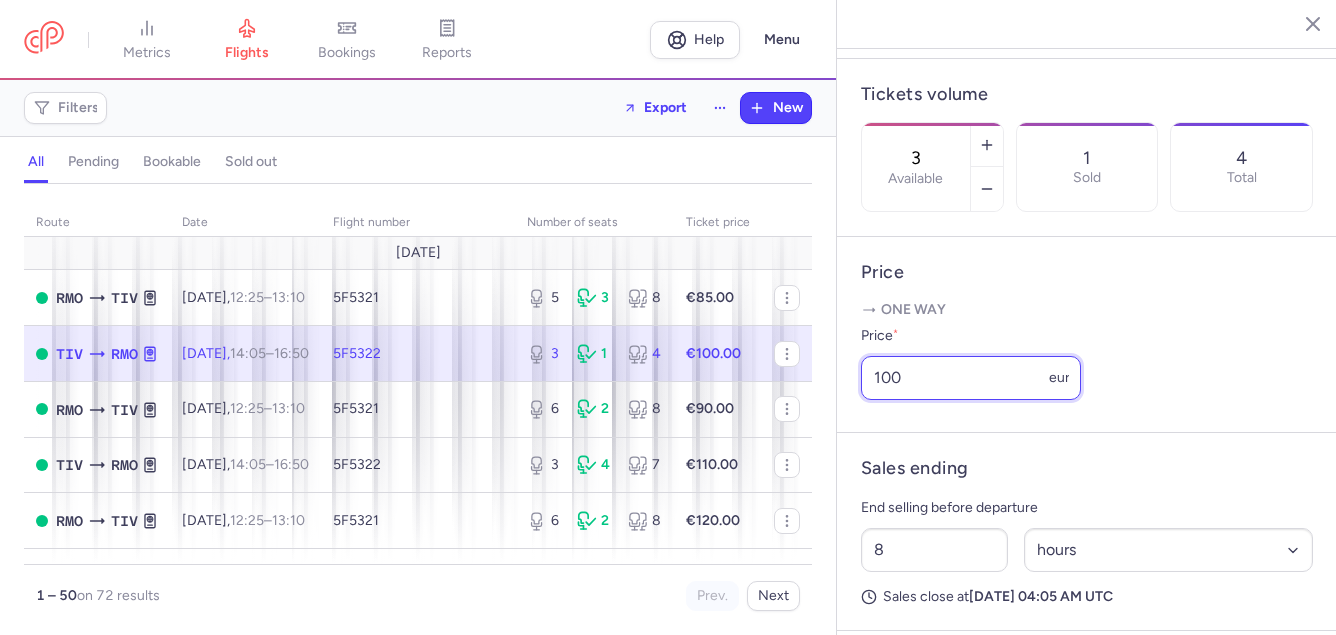 click on "100" at bounding box center (971, 378) 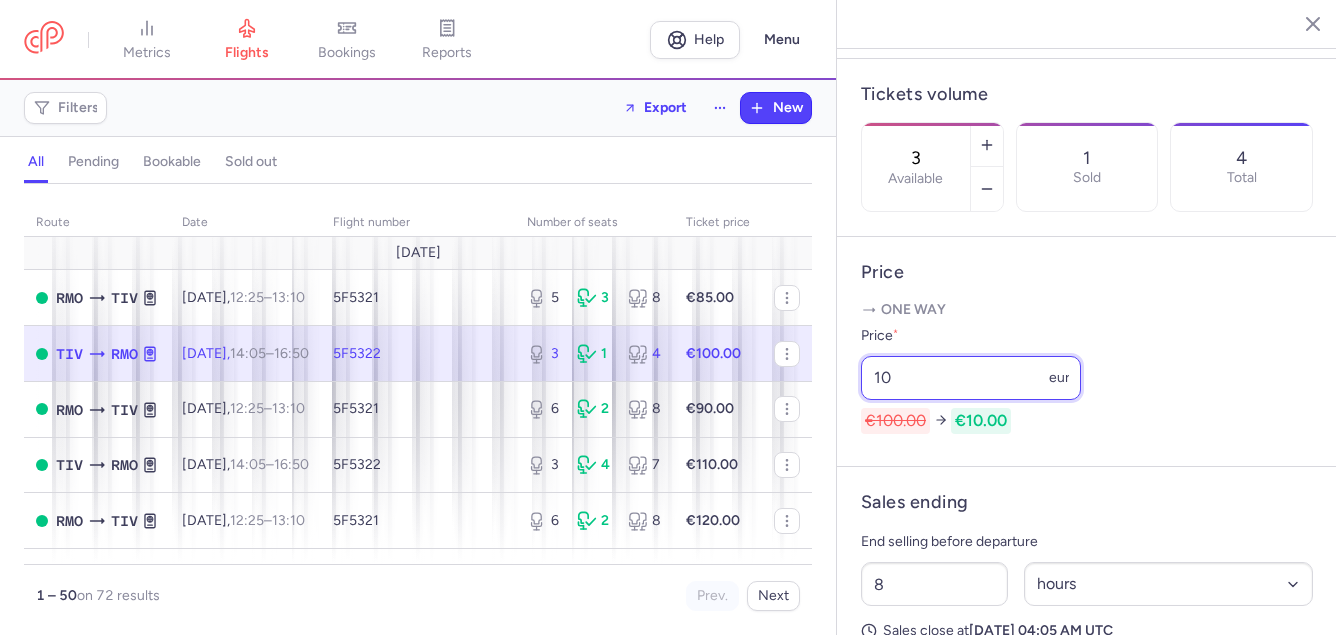 type on "1" 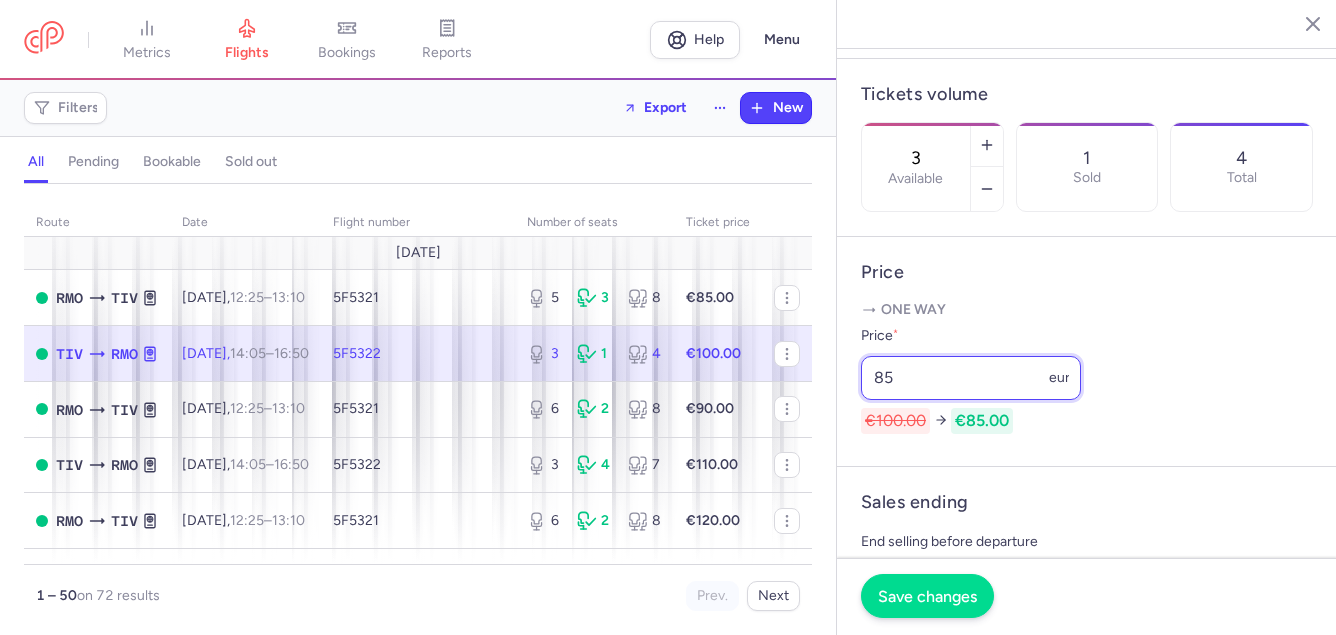 type on "85" 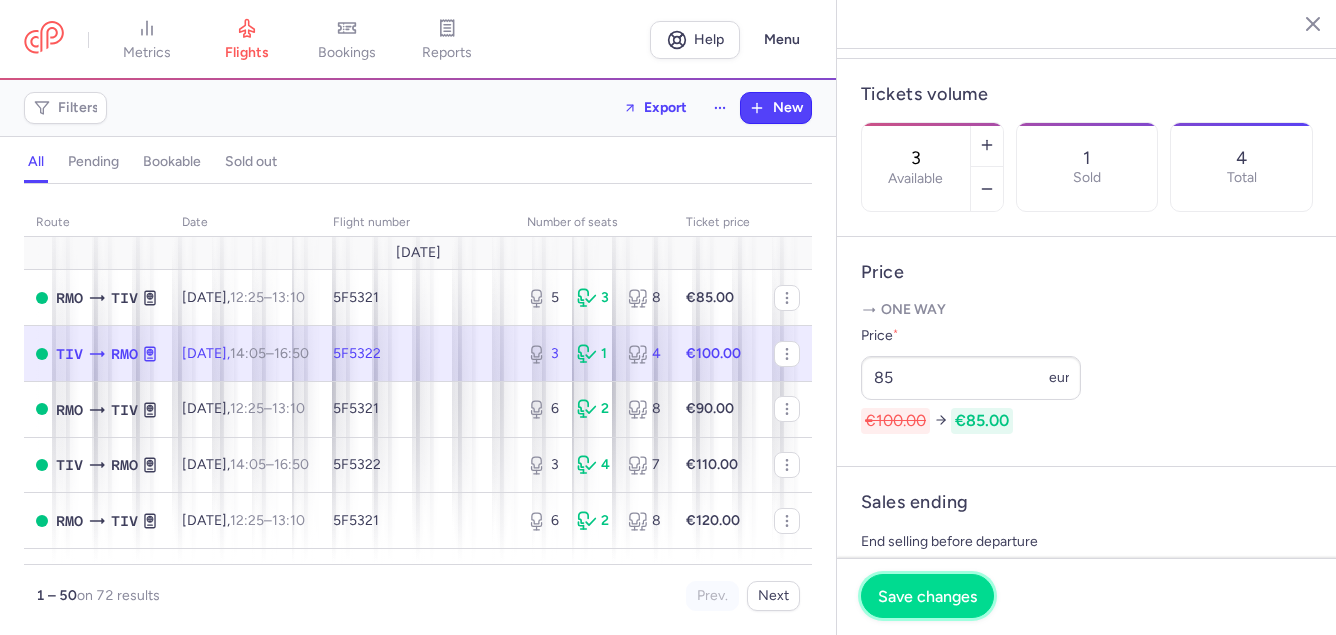 click on "Save changes" at bounding box center (927, 596) 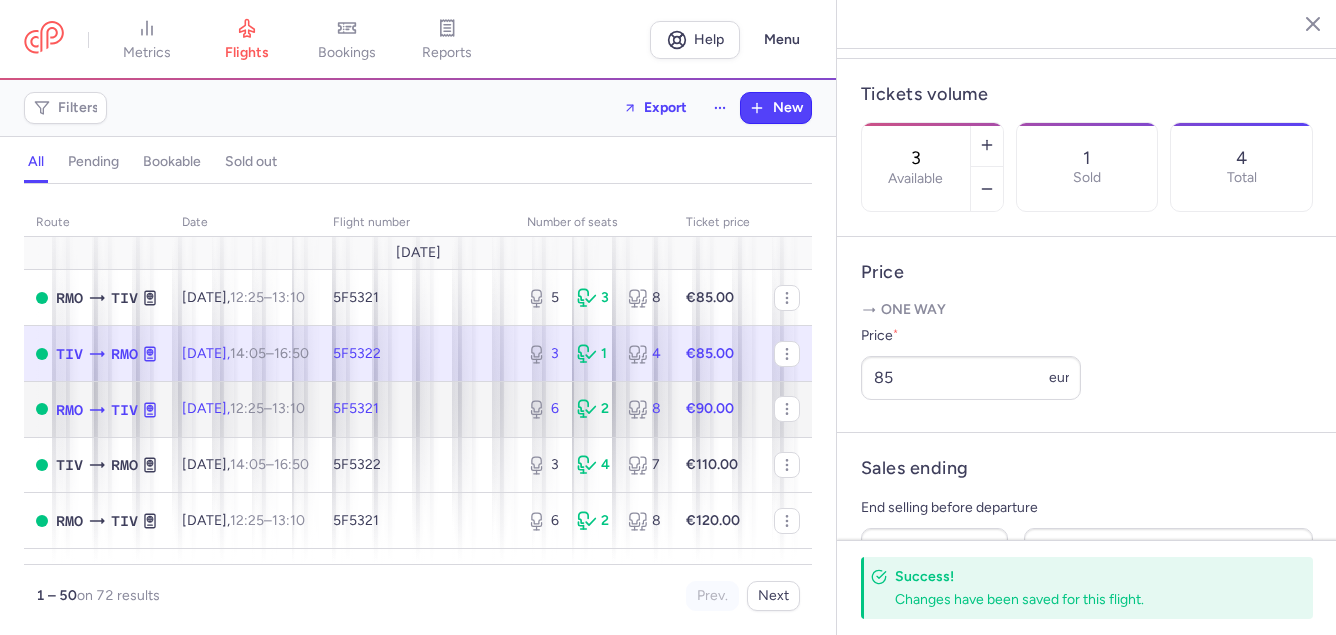 click on "[DATE]  12:25  –  13:10  +0" at bounding box center [245, 409] 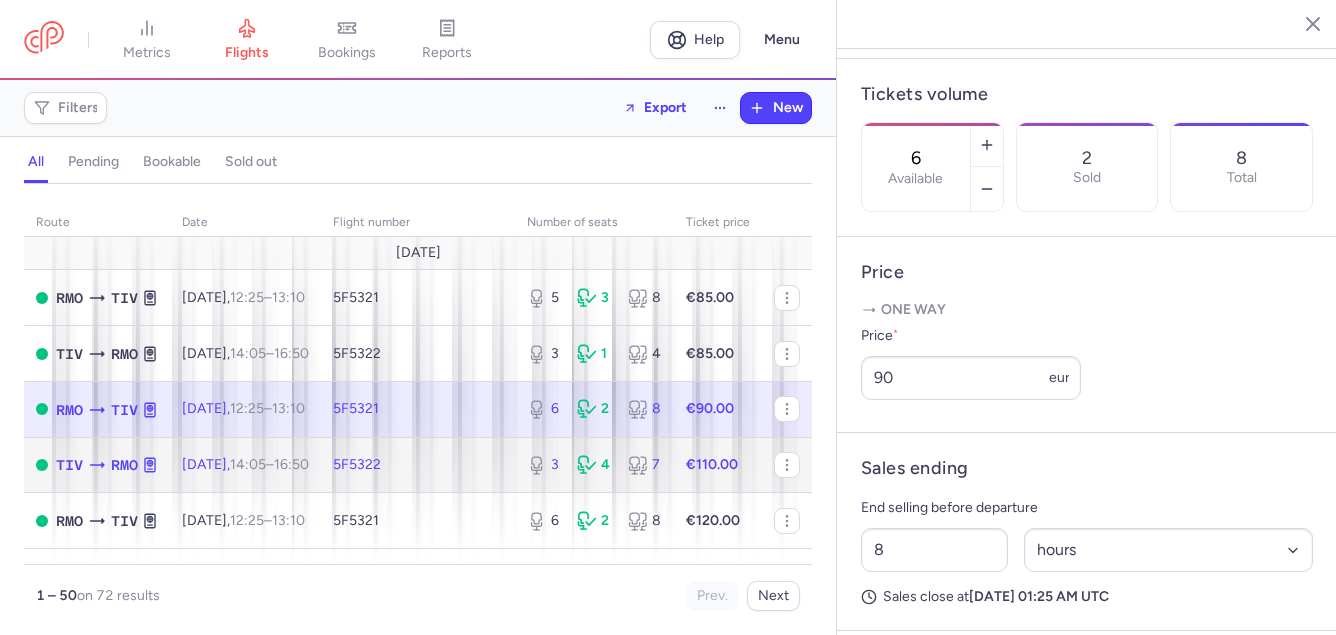 click on "5F5322" at bounding box center [418, 465] 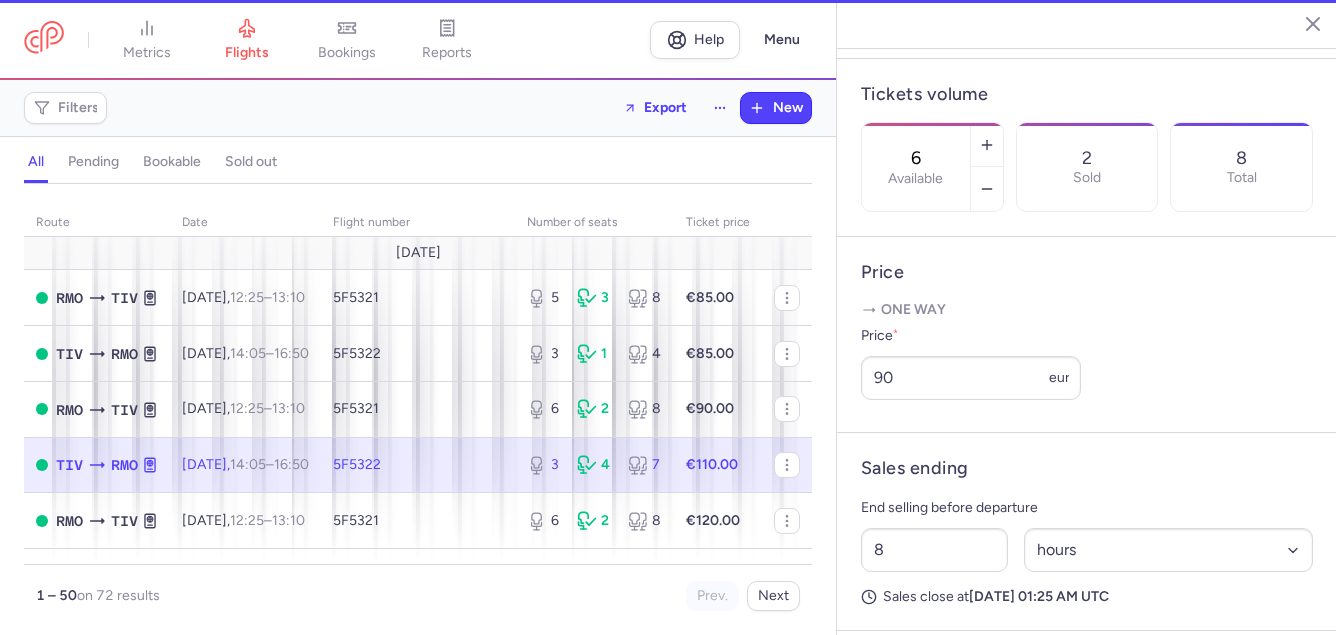 type on "3" 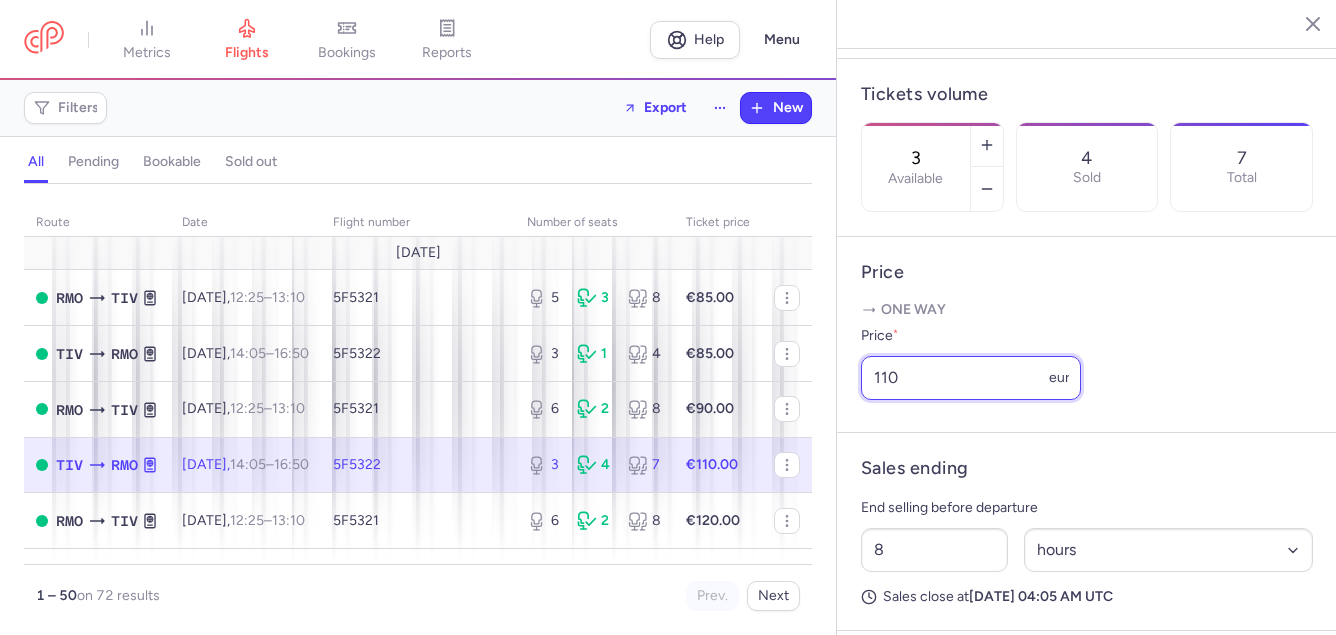 click on "110" at bounding box center (971, 378) 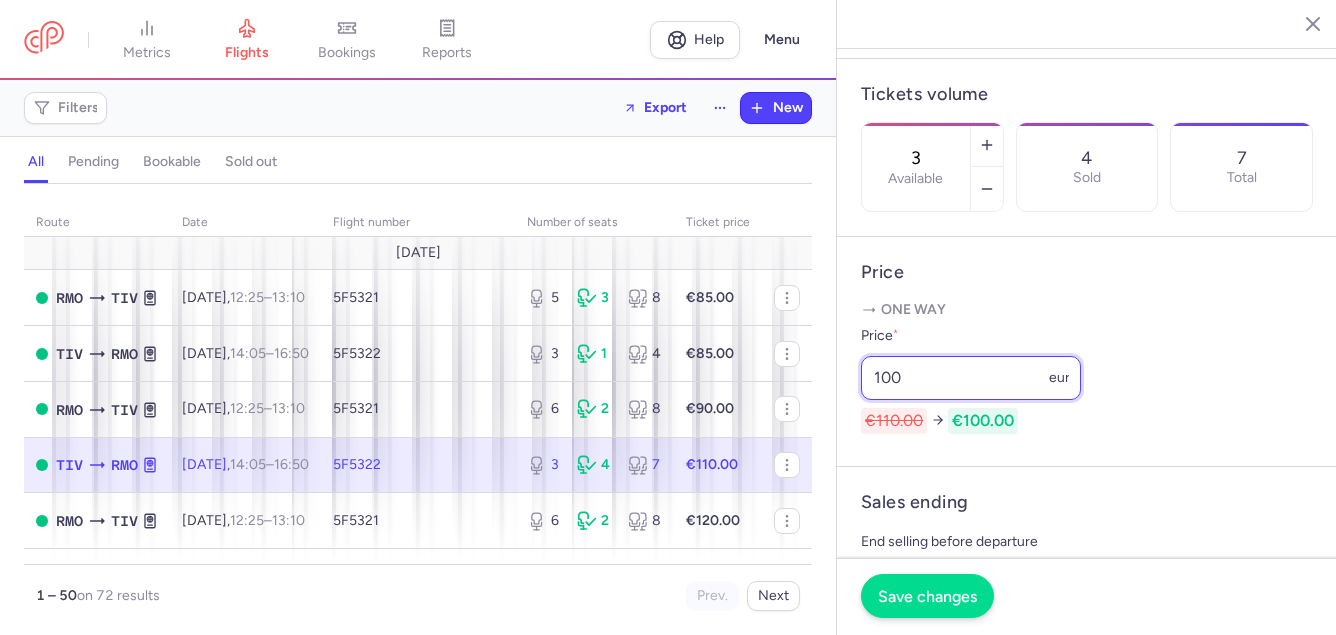 type on "100" 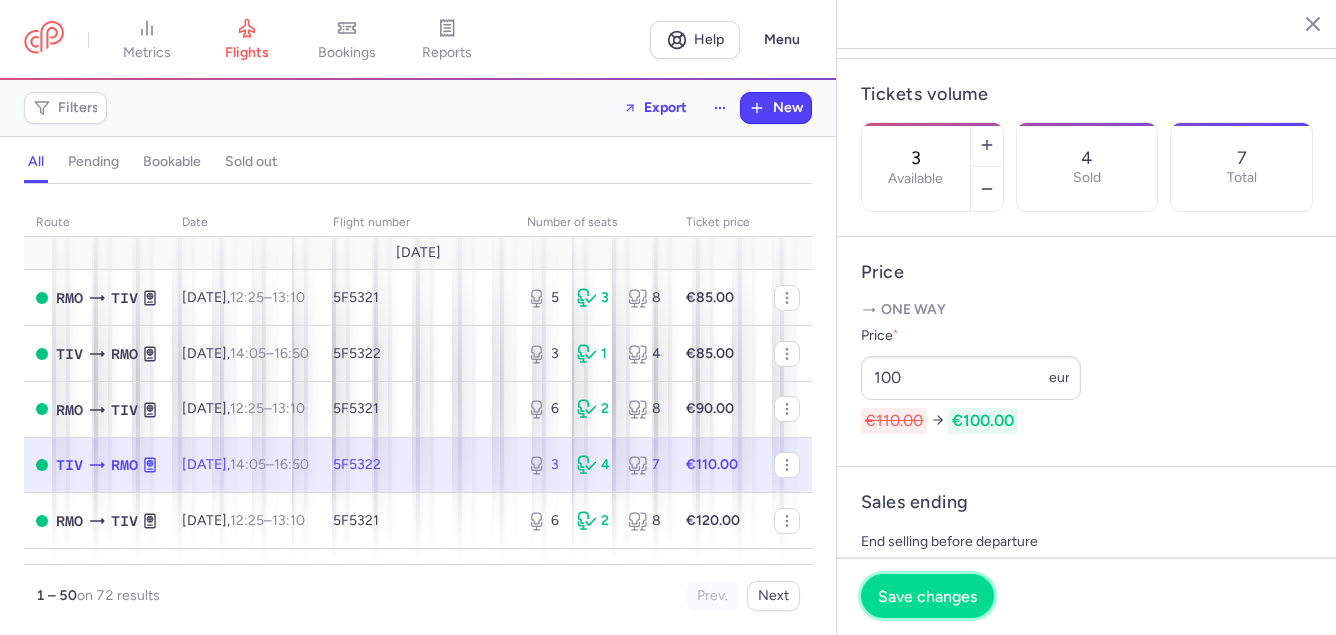 click on "Save changes" at bounding box center [927, 596] 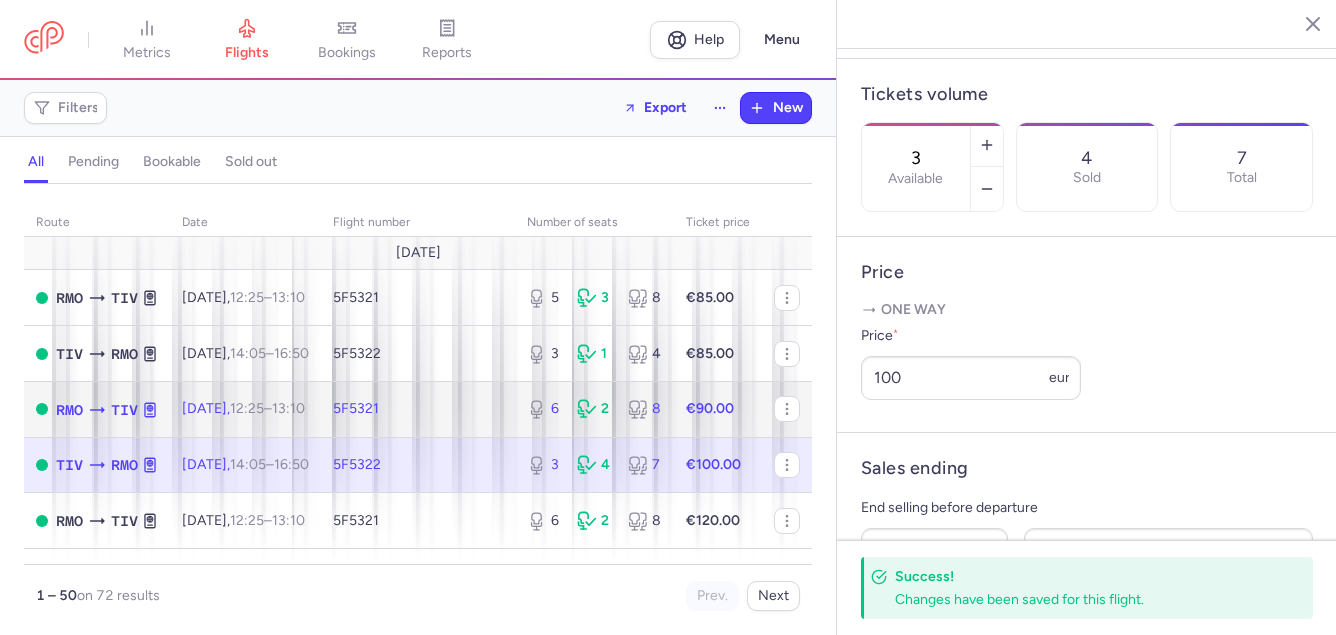 click on "5F5321" at bounding box center (356, 408) 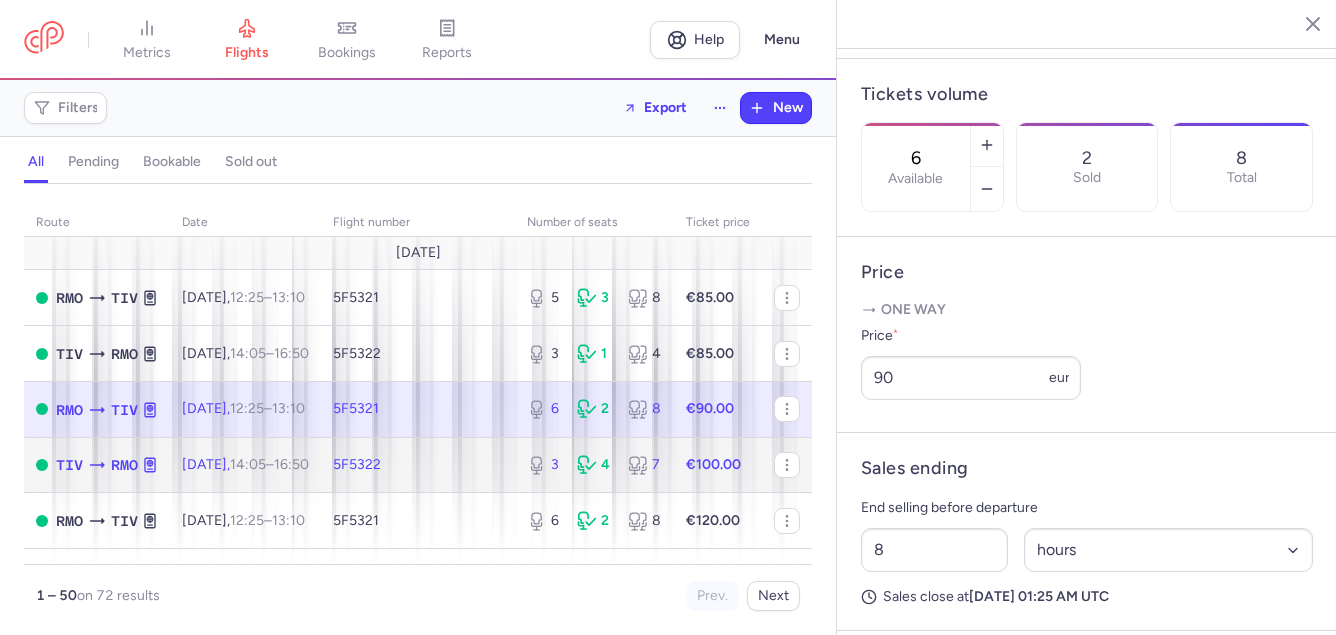 click on "5F5322" at bounding box center [418, 465] 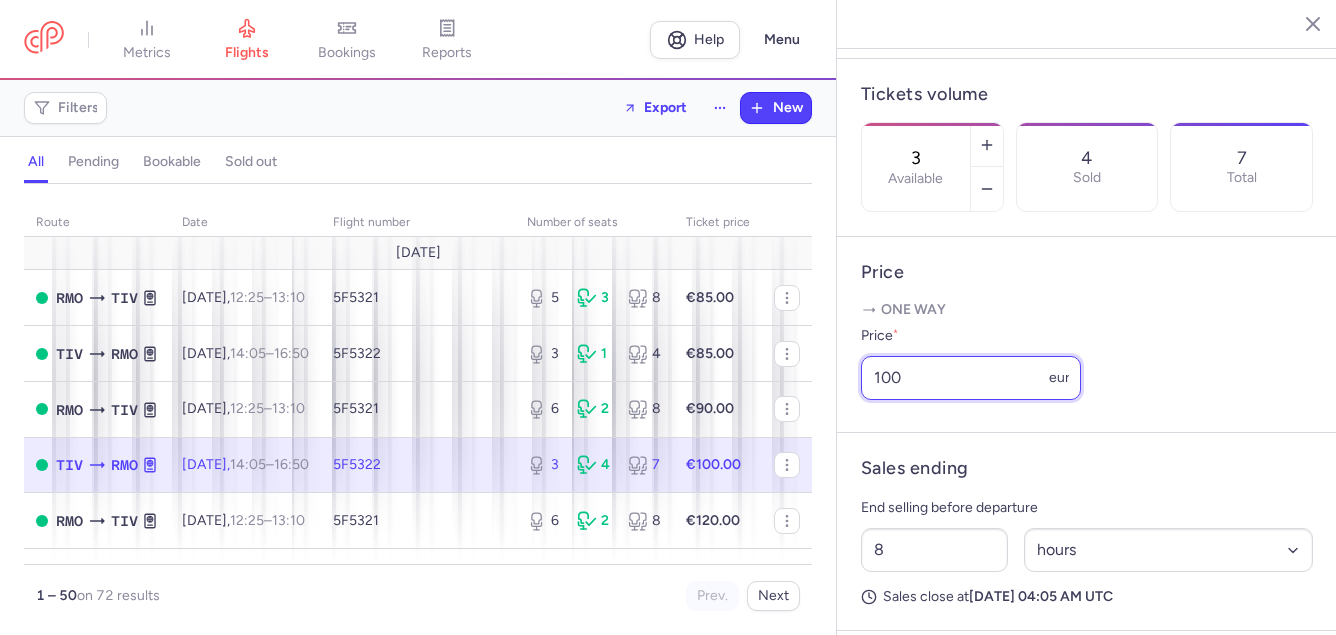 click on "100" at bounding box center [971, 378] 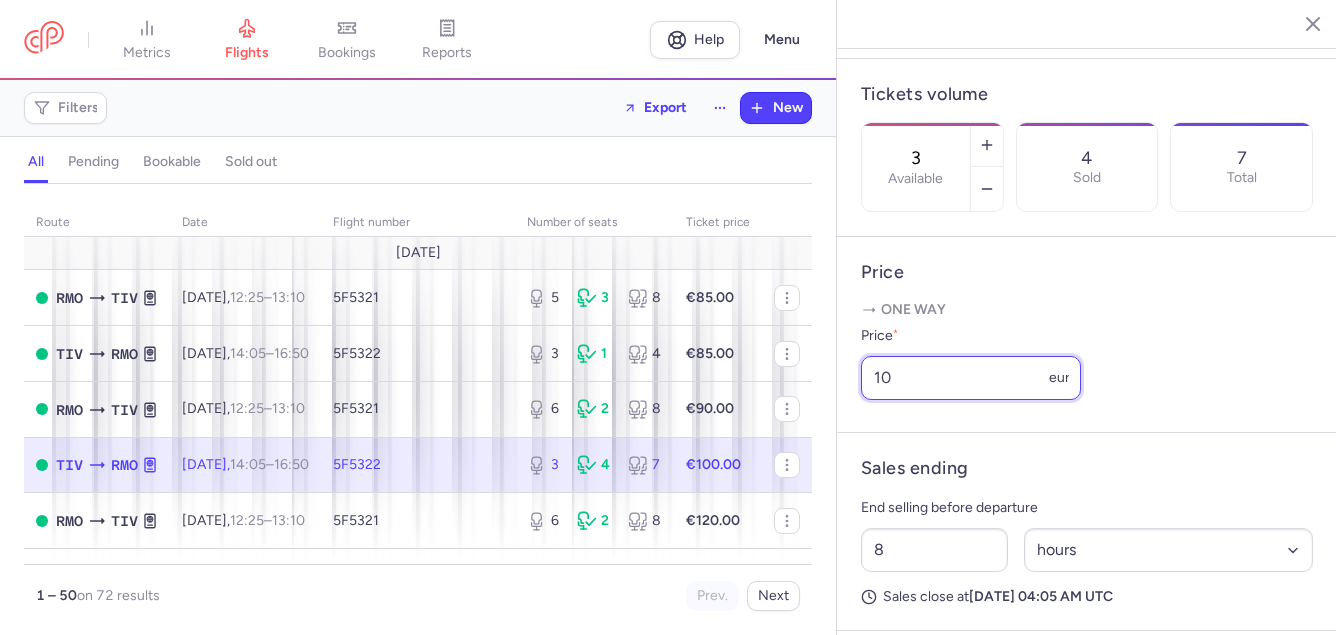 type on "1" 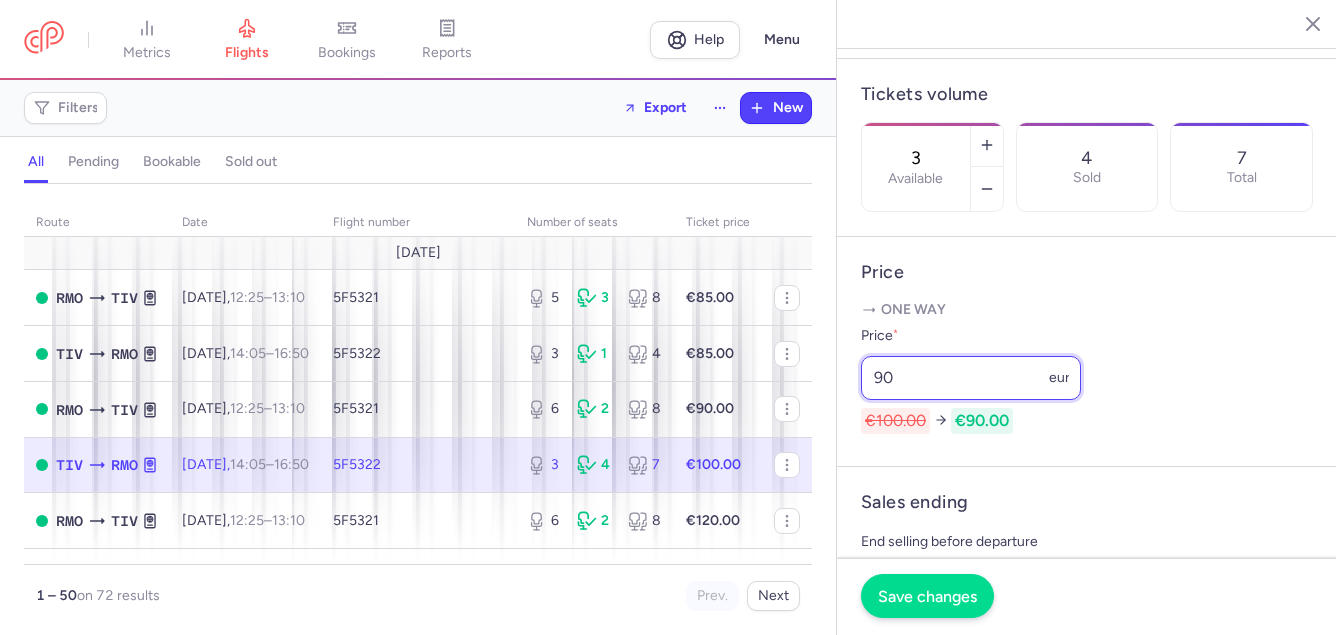 type on "90" 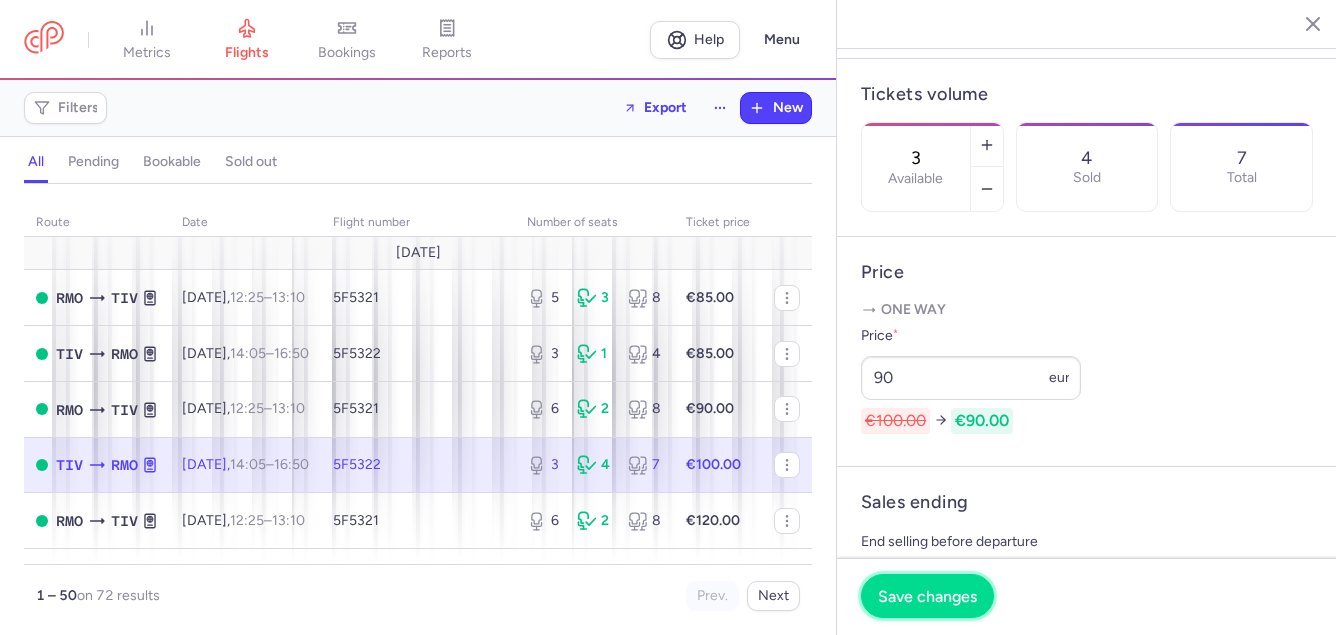 click on "Save changes" at bounding box center (927, 596) 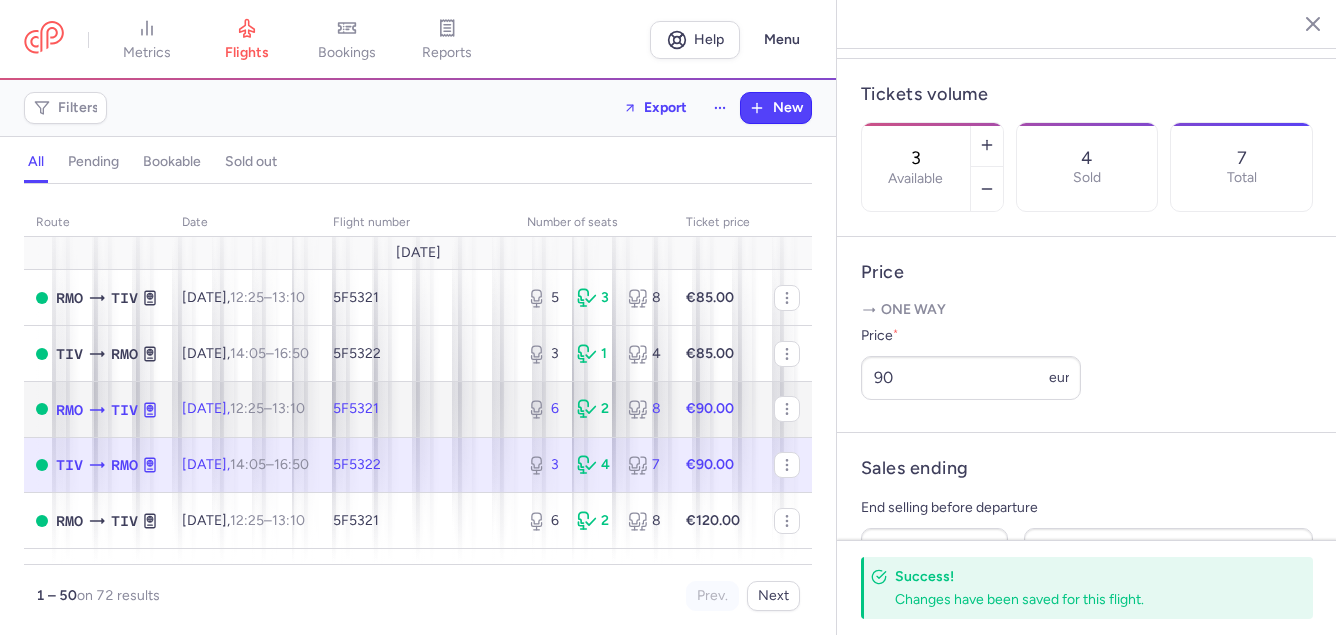 click on "5F5321" at bounding box center (418, 409) 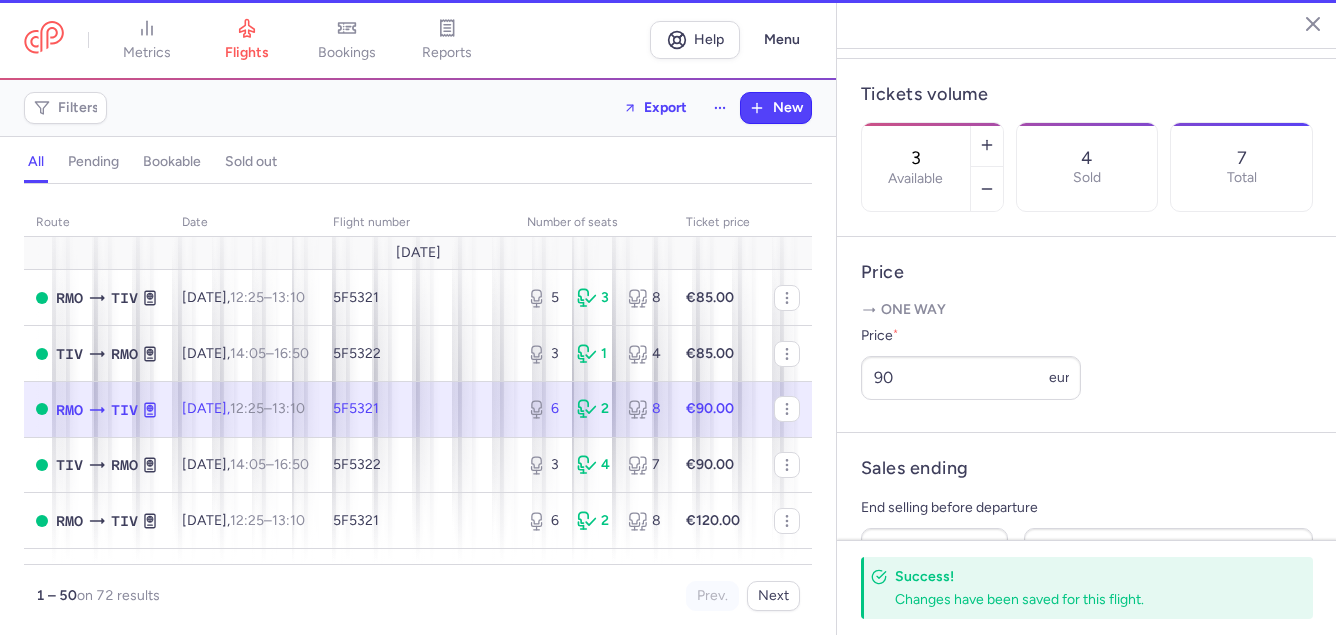 type on "6" 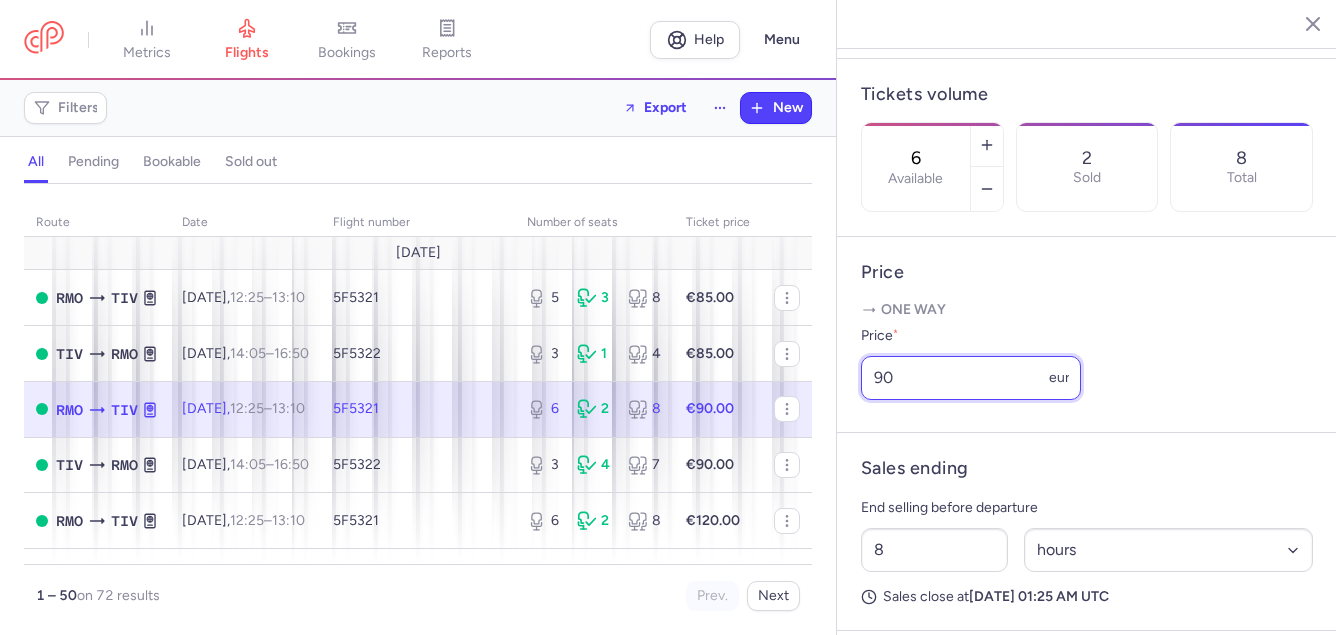 click on "90" at bounding box center [971, 378] 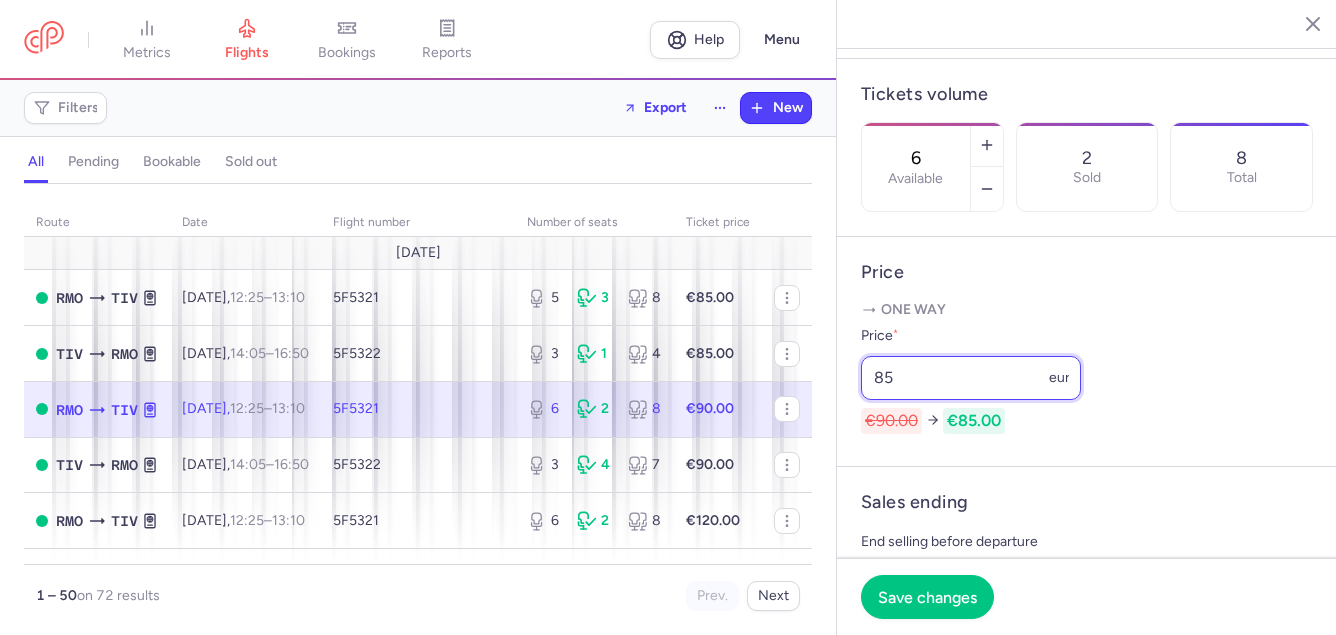 type on "85" 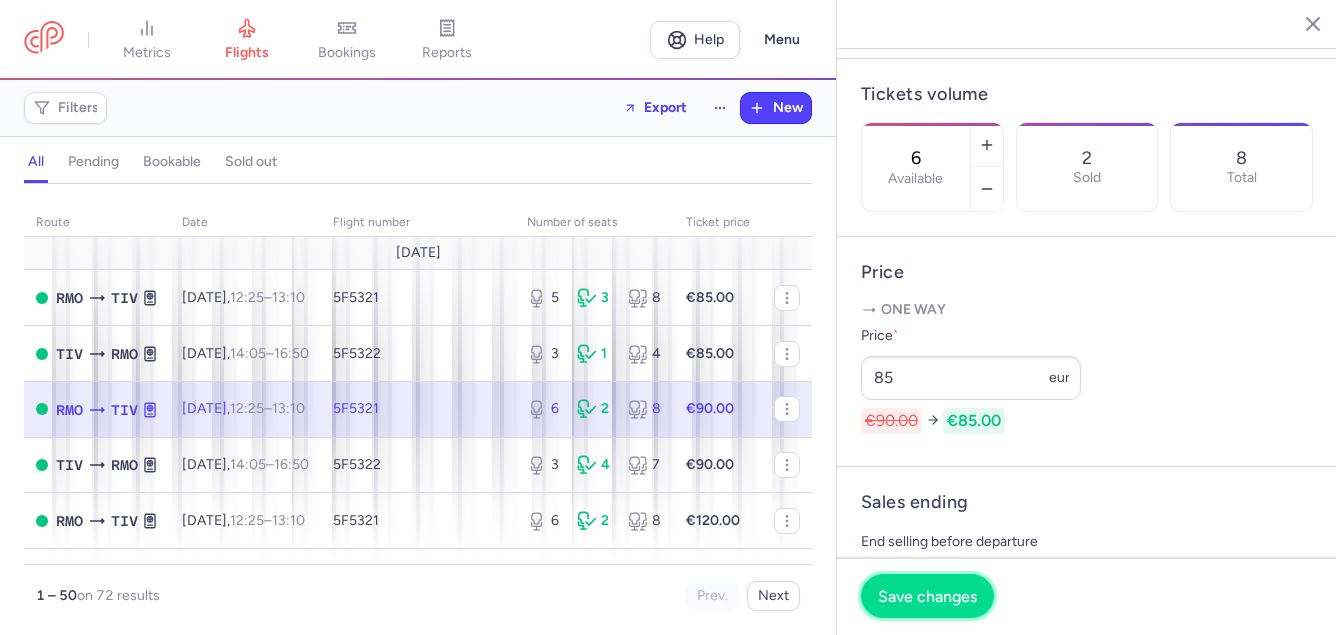 click on "Save changes" at bounding box center (927, 596) 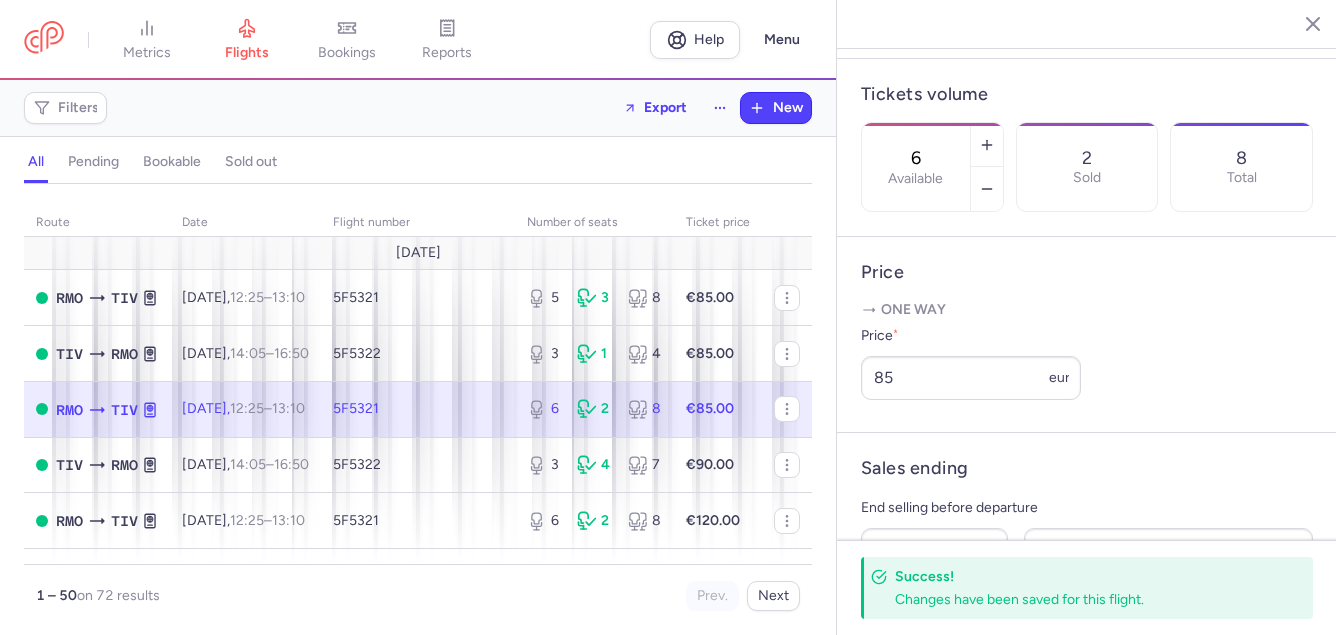 click on "5F5321" at bounding box center [356, 408] 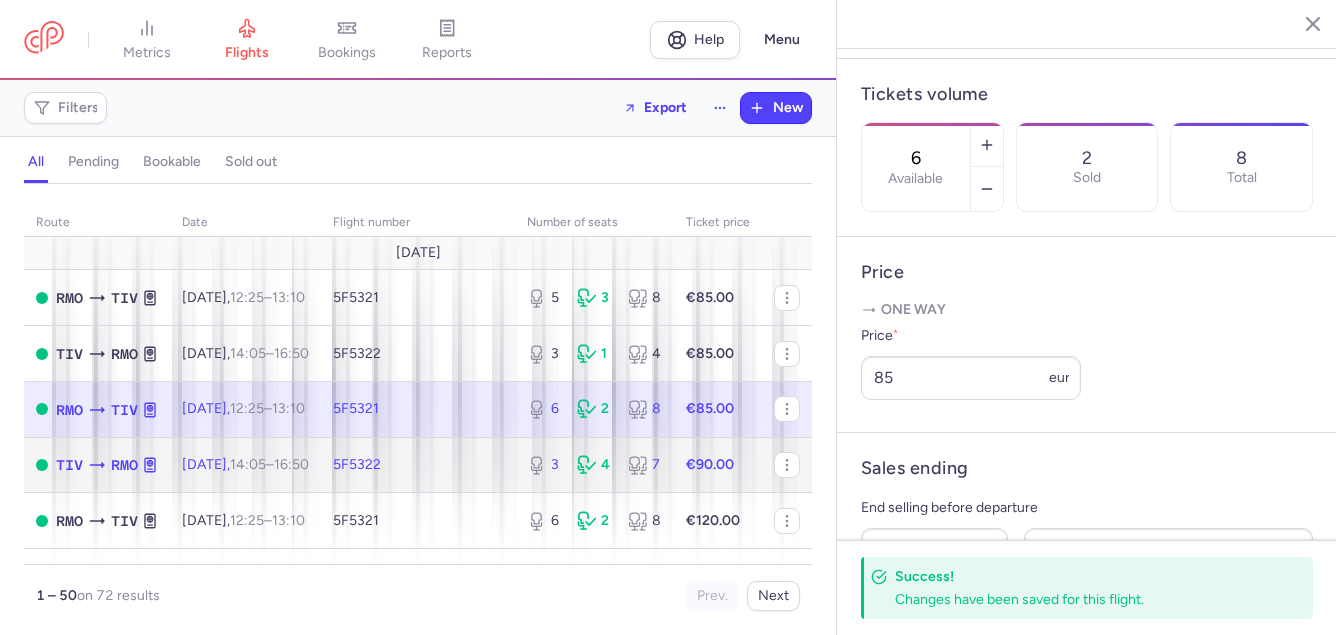 click on "5F5322" at bounding box center [418, 465] 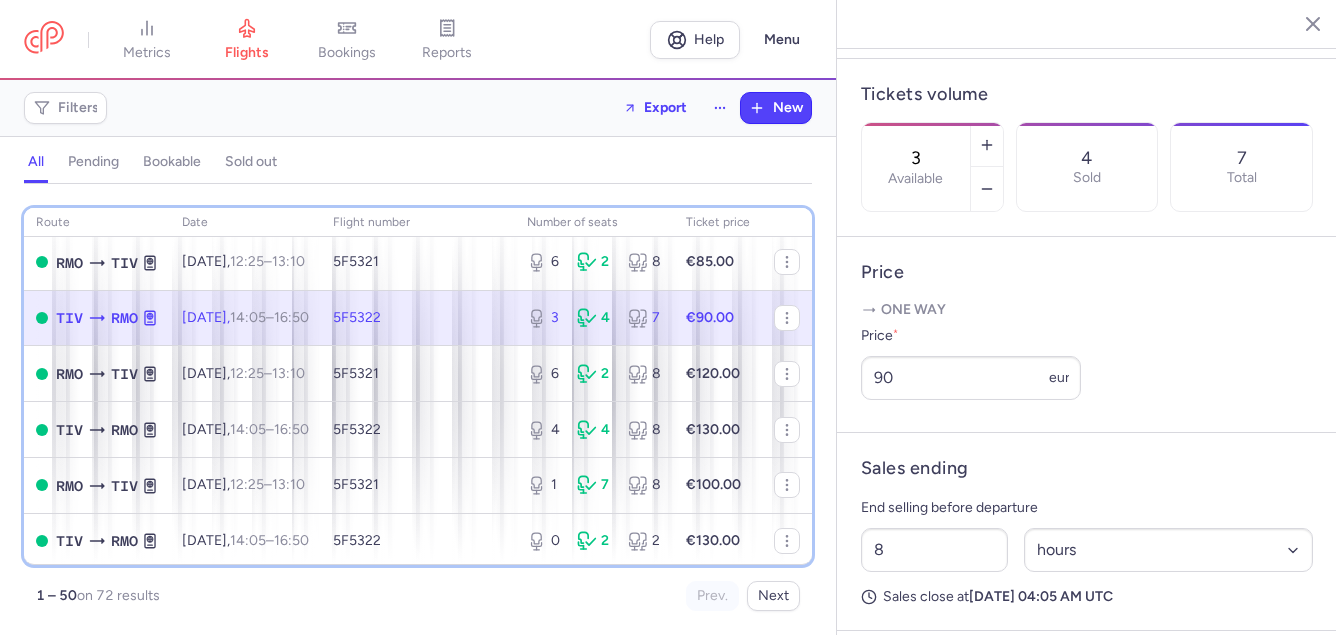 scroll, scrollTop: 160, scrollLeft: 0, axis: vertical 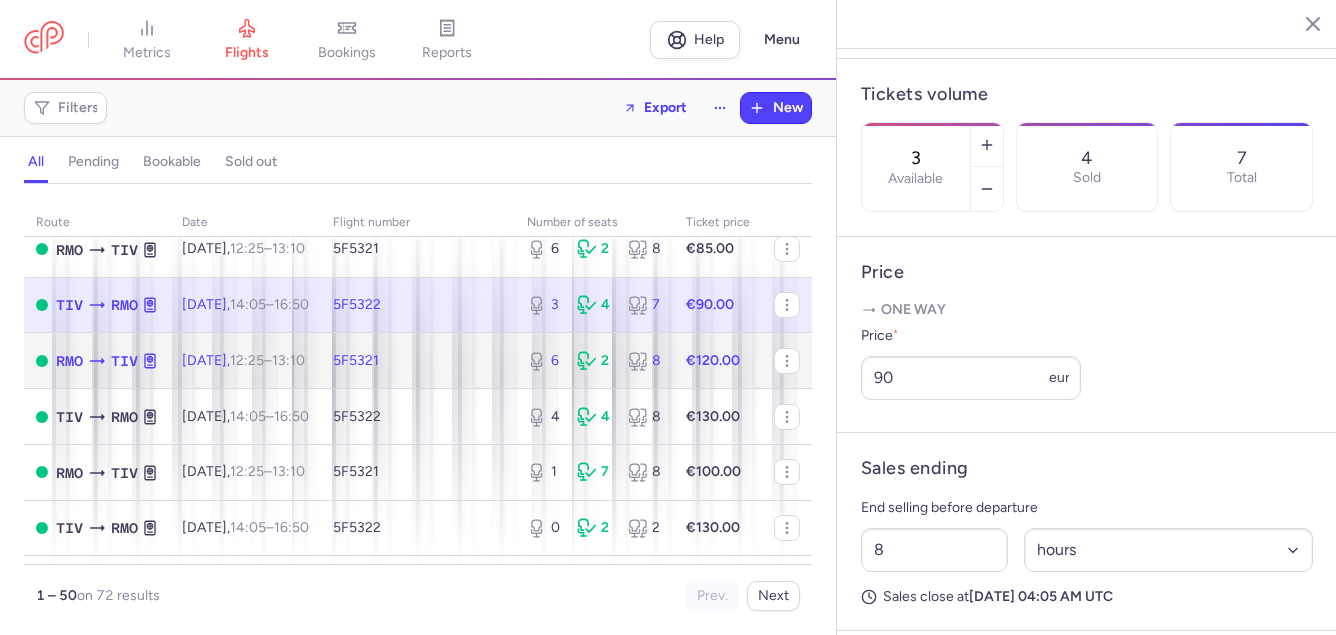 click on "5F5321" at bounding box center [356, 360] 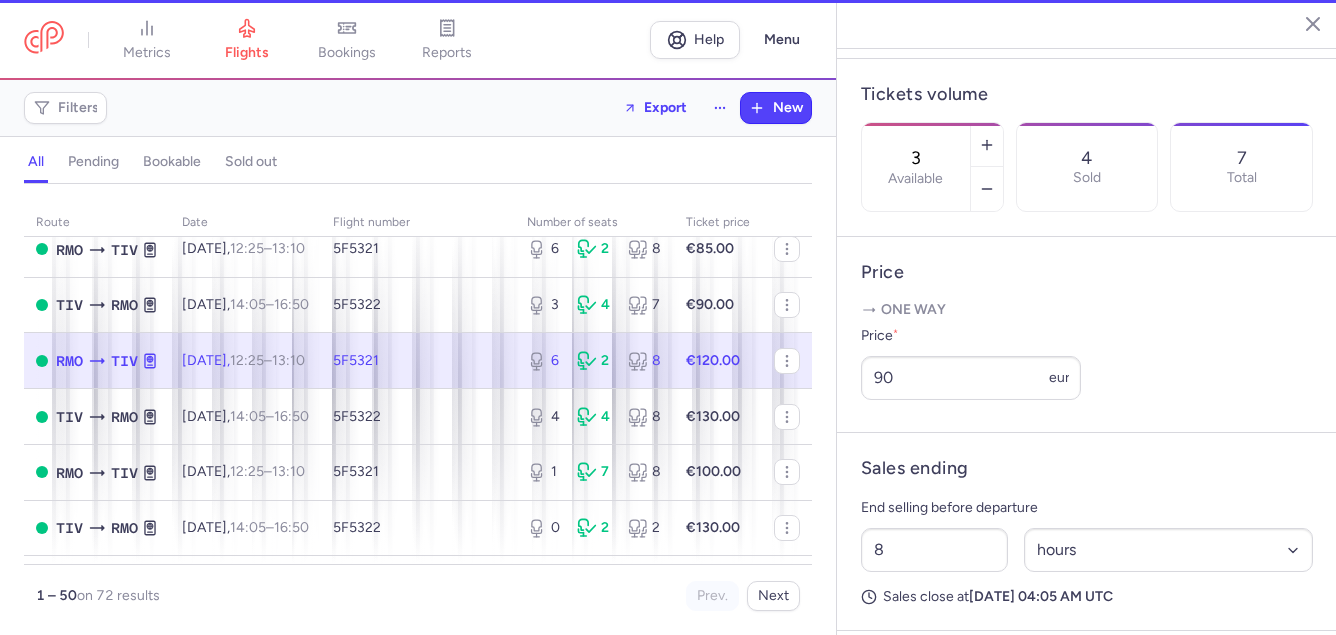 type on "6" 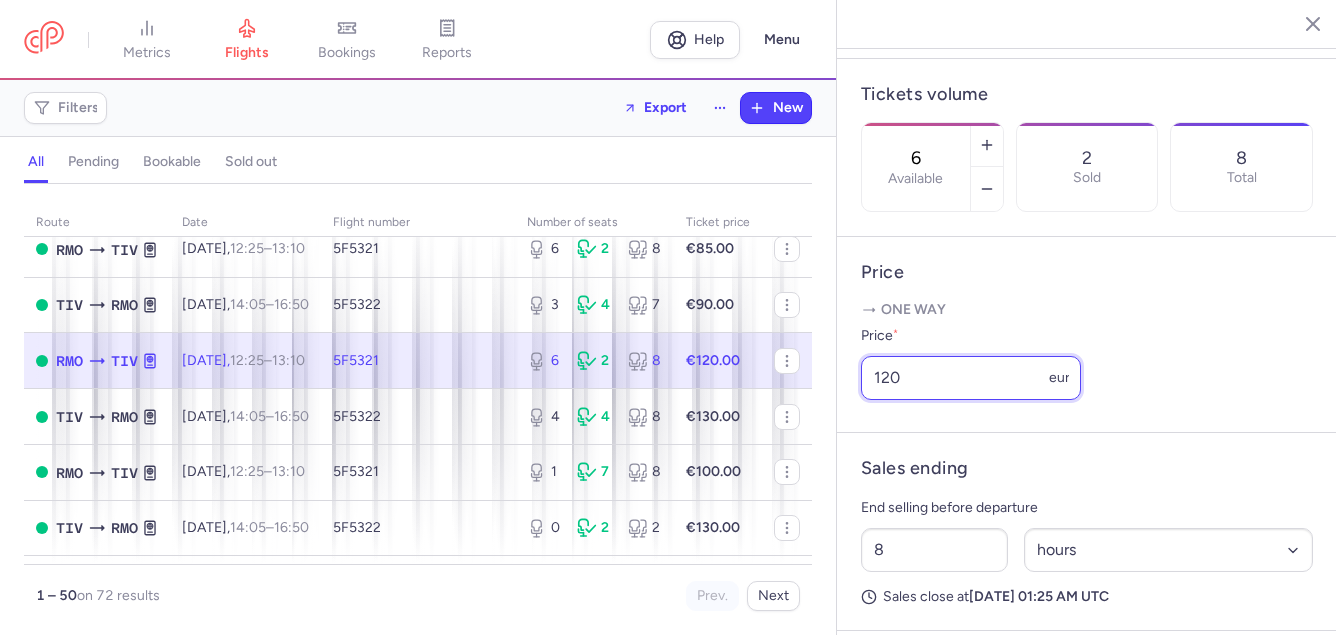 click on "120" at bounding box center [971, 378] 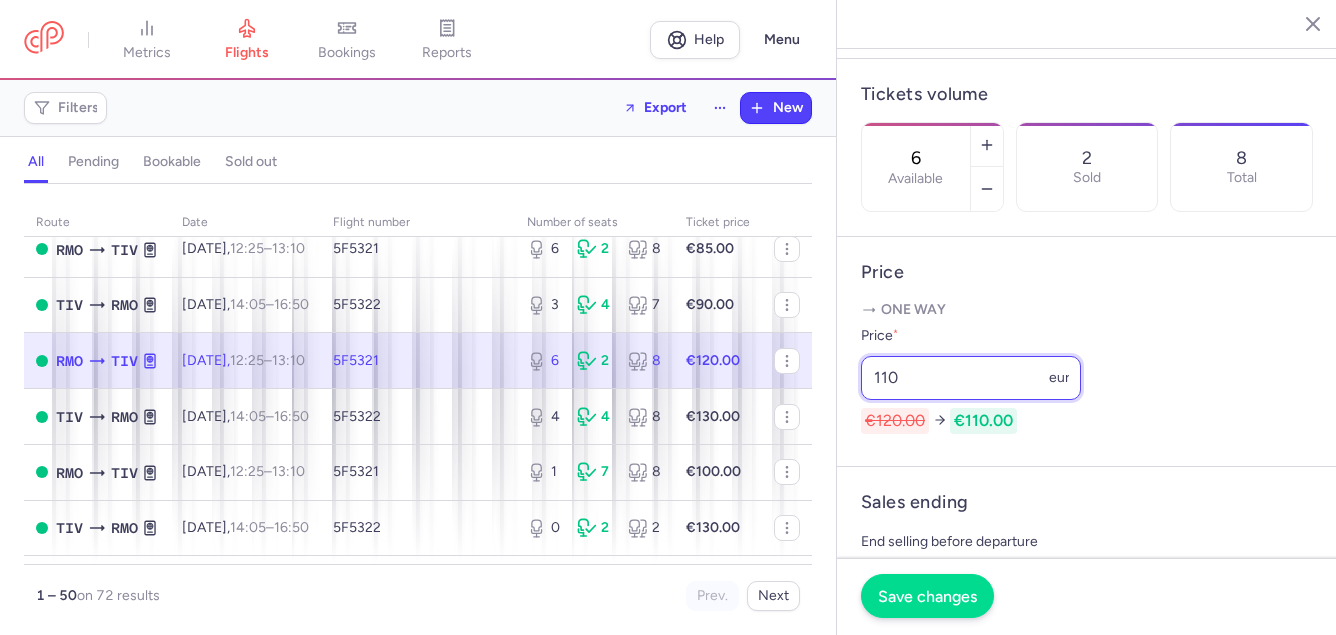 type on "110" 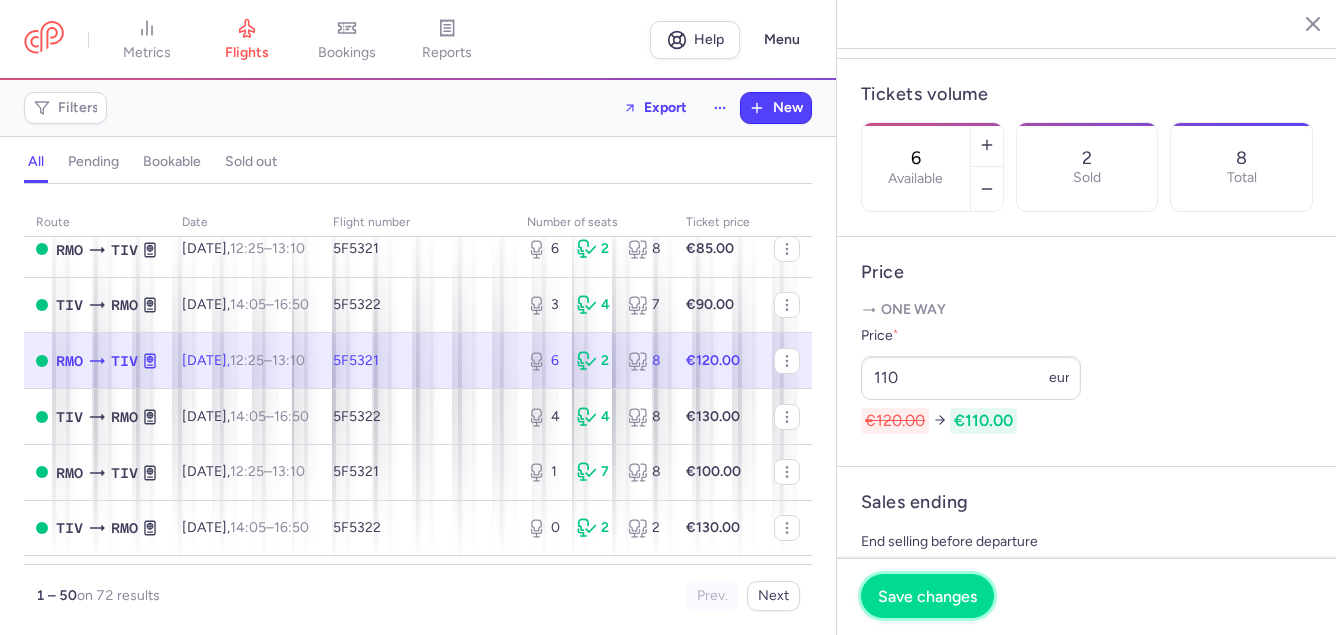 click on "Save changes" at bounding box center (927, 596) 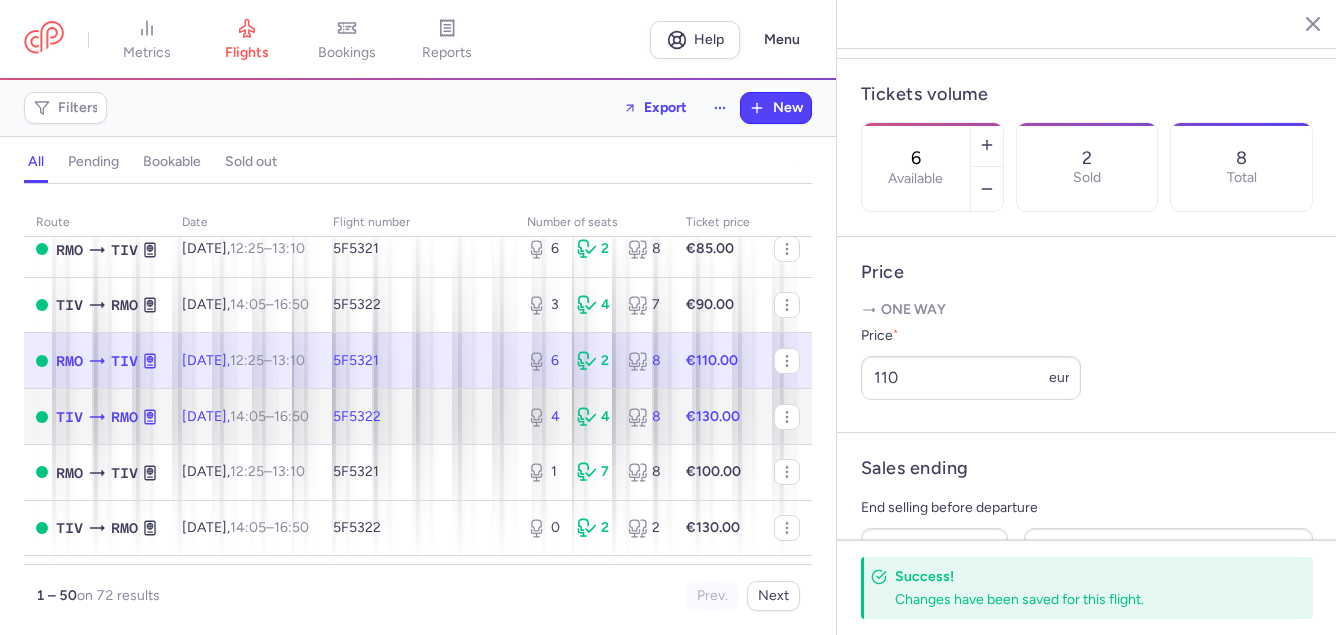 click on "14:05" at bounding box center [248, 416] 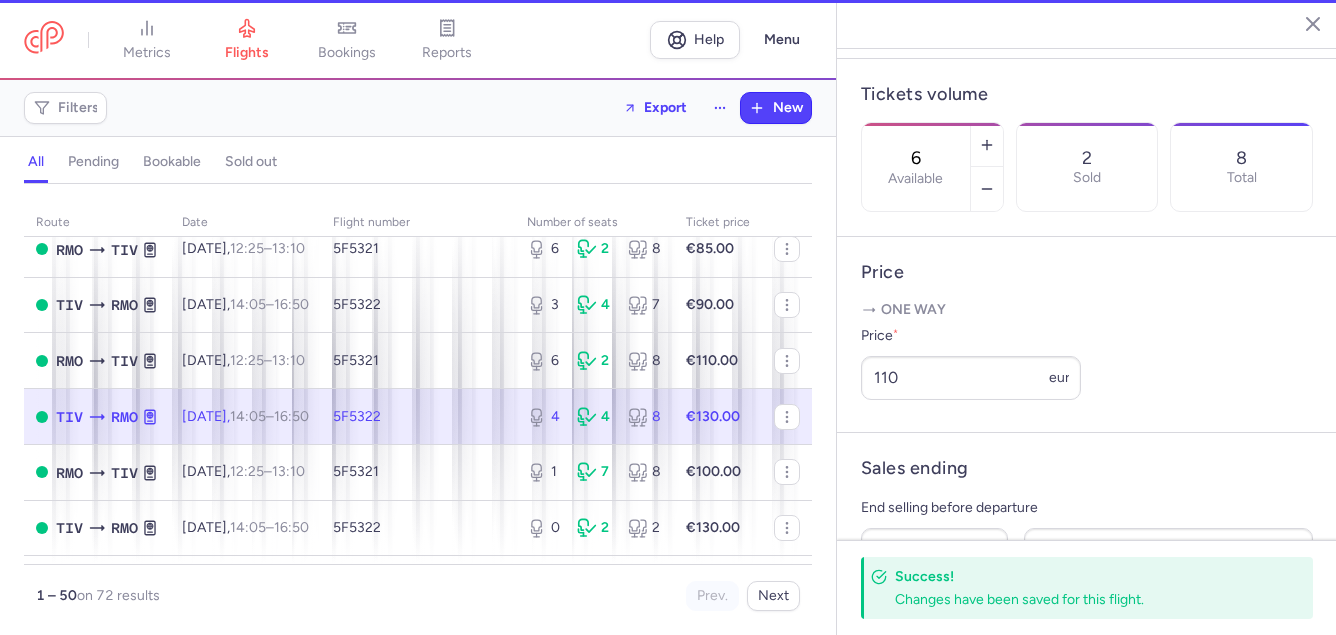 type on "4" 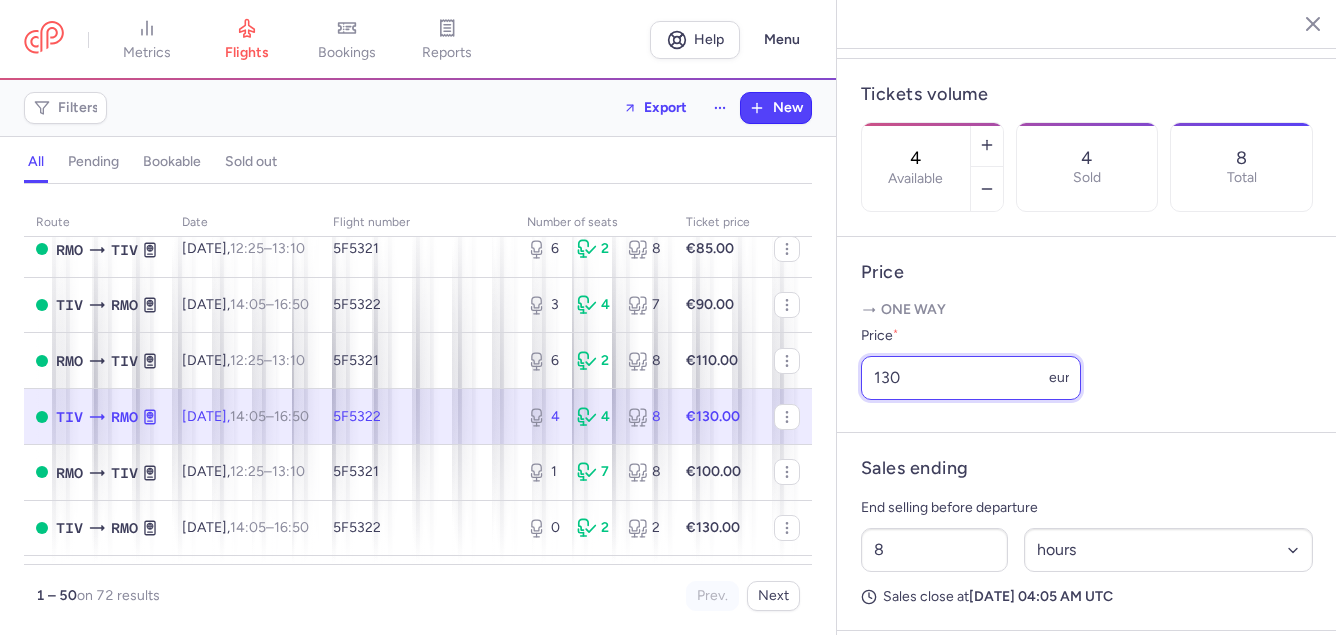 click on "130" at bounding box center (971, 378) 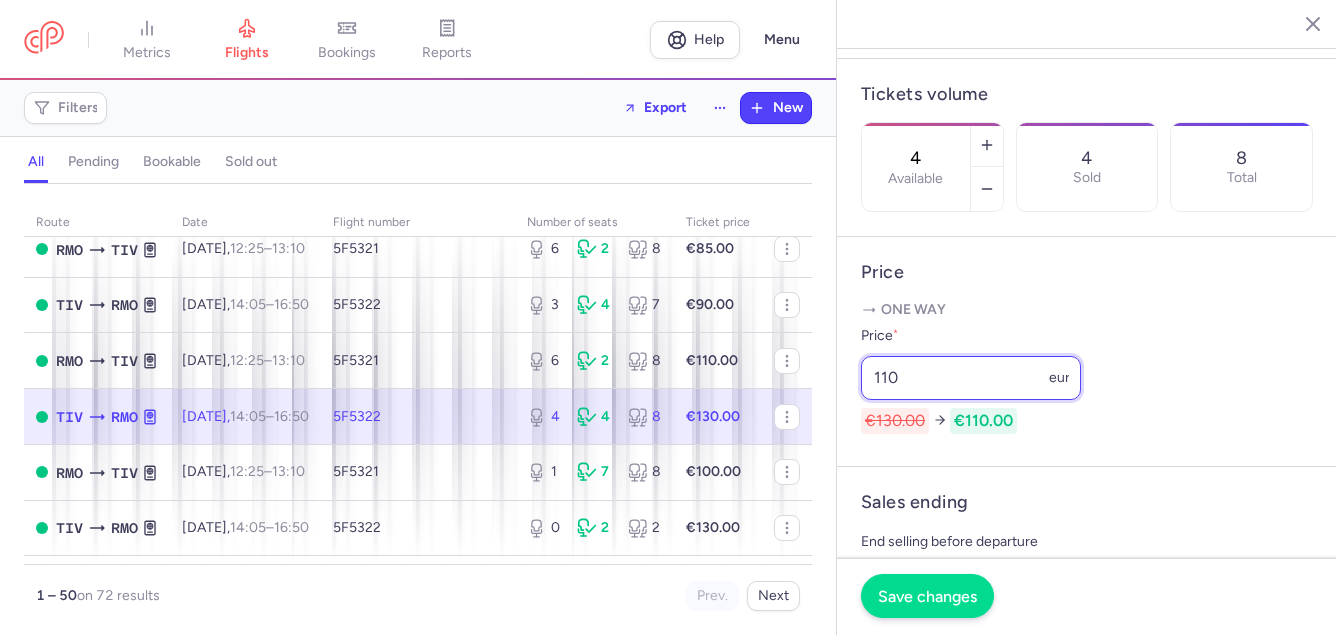 type on "110" 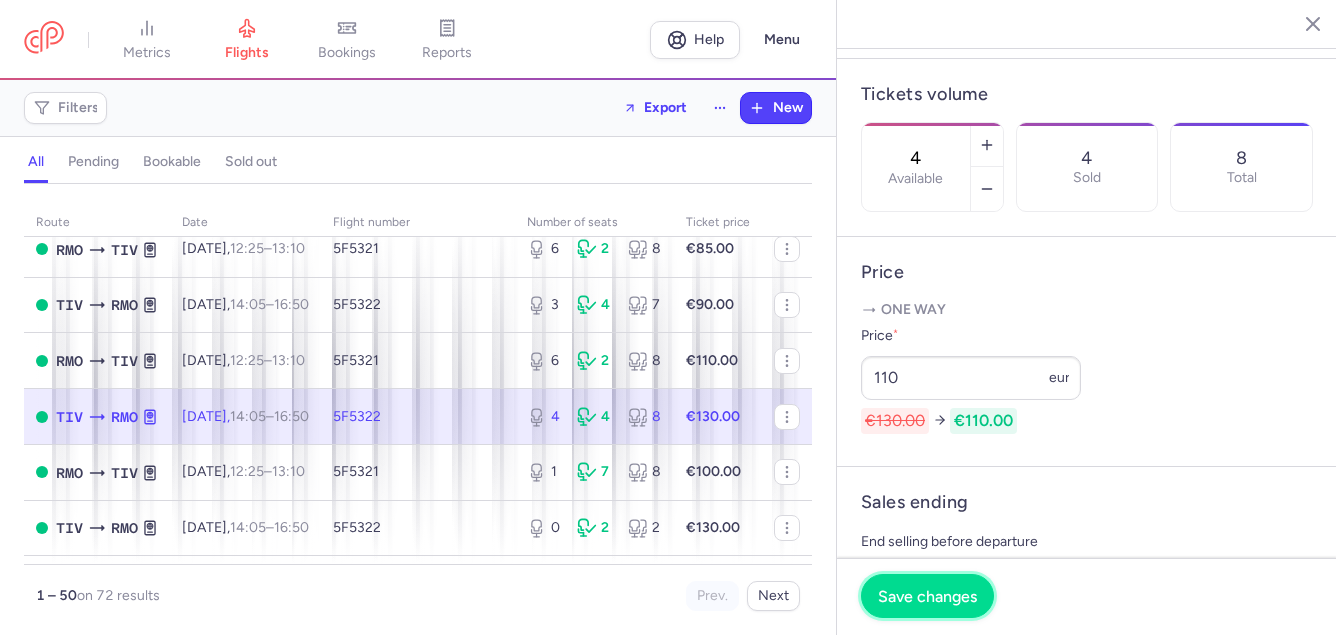 click on "Save changes" at bounding box center [927, 596] 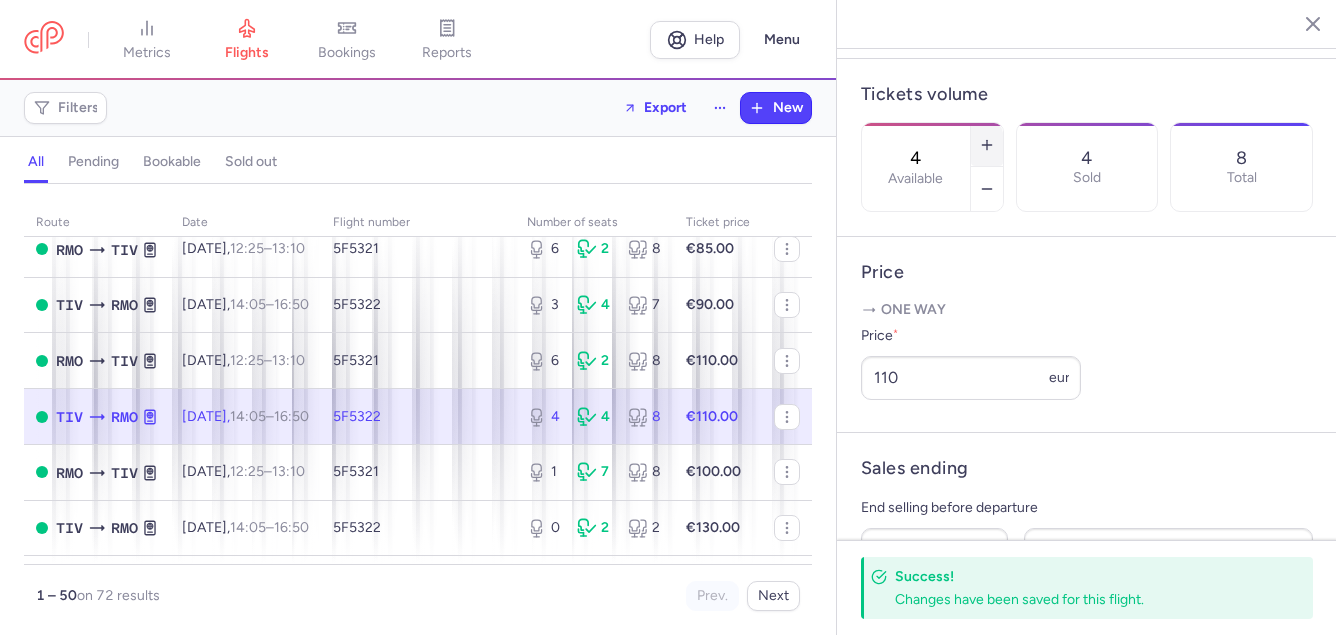 click 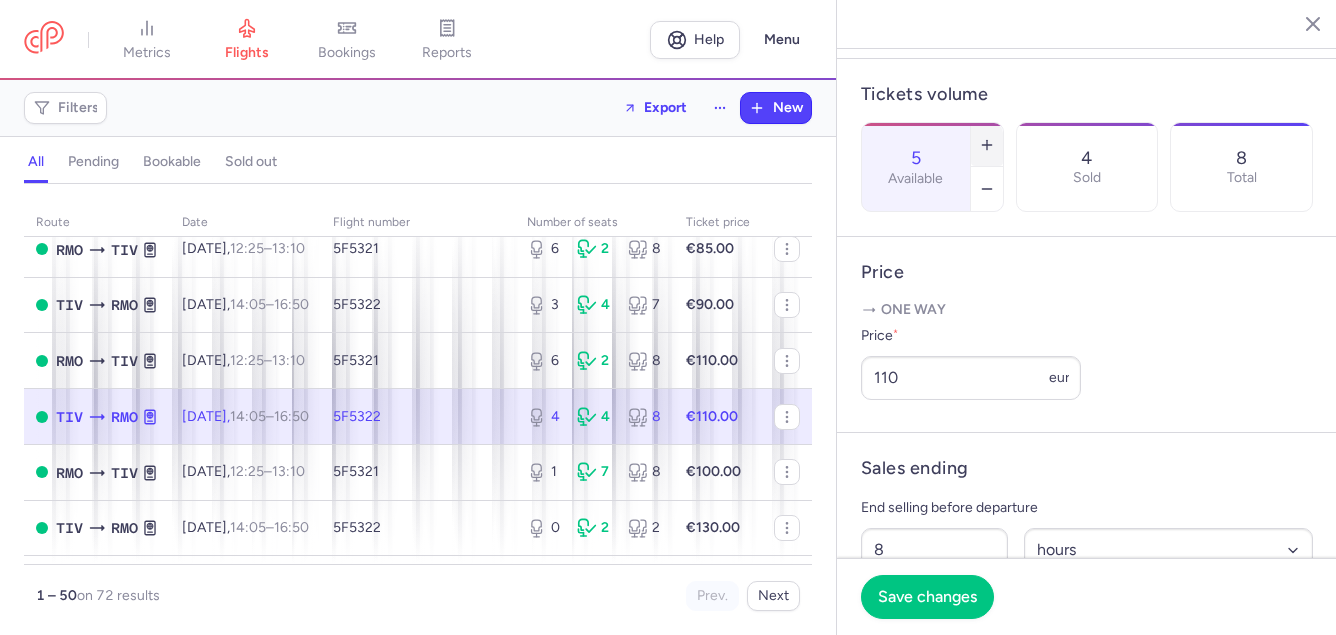 click 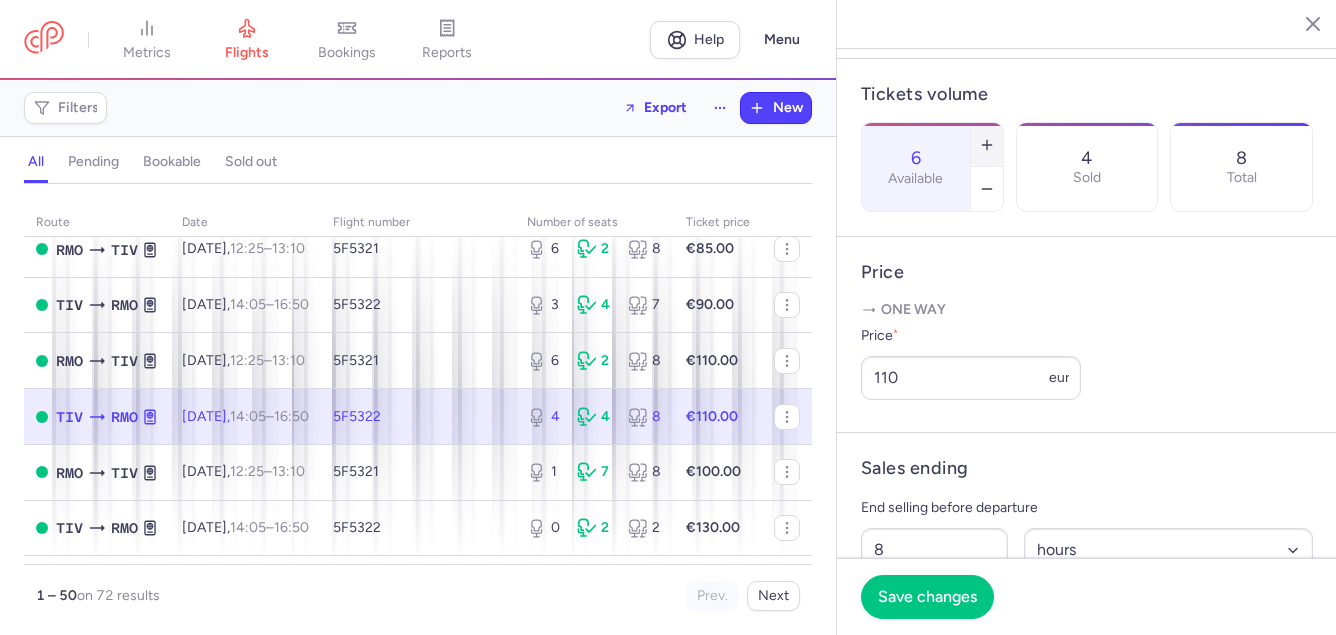 click 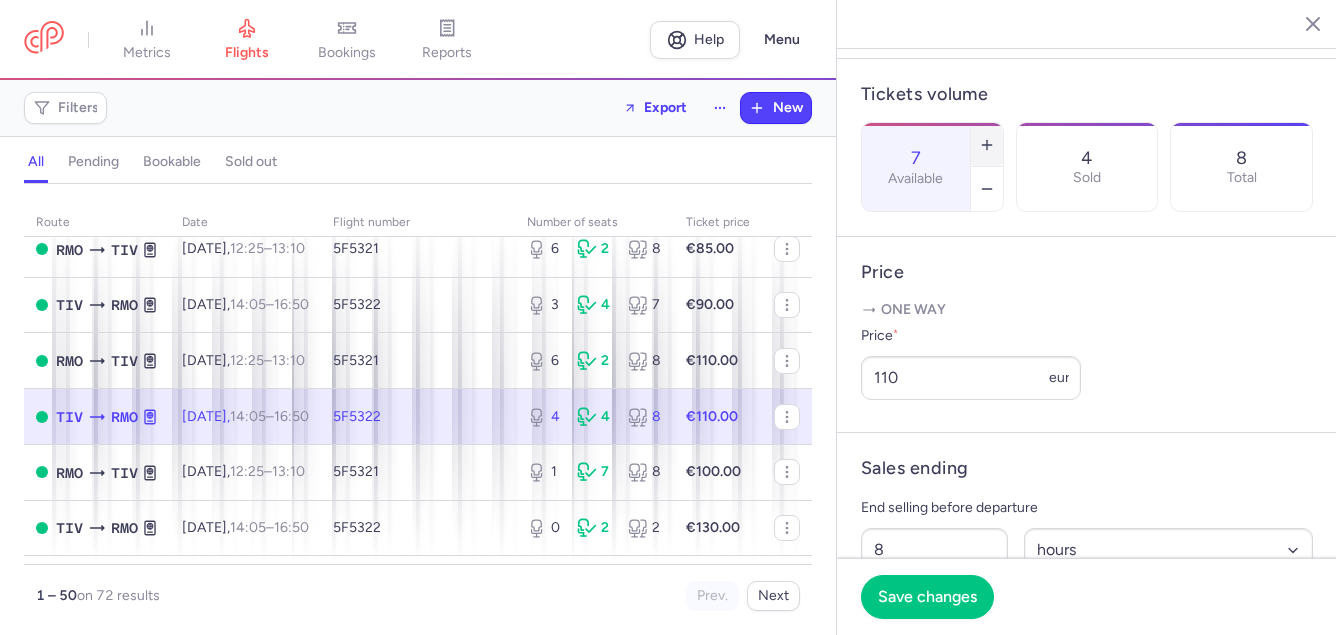 click 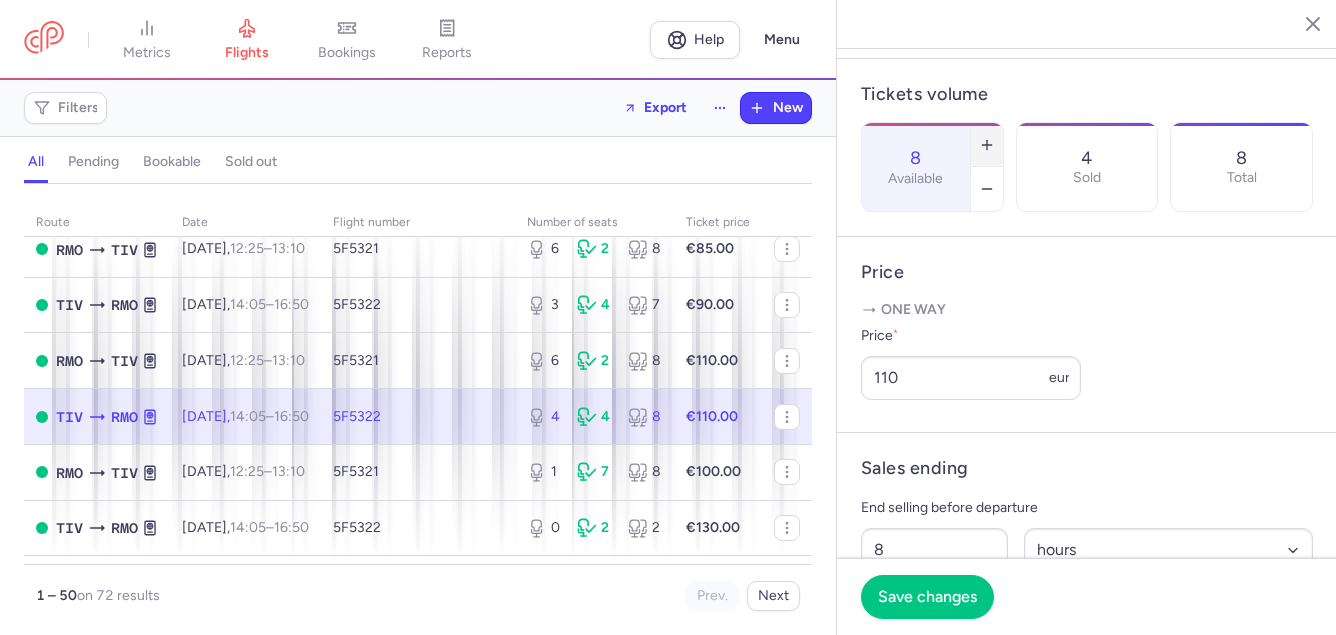click 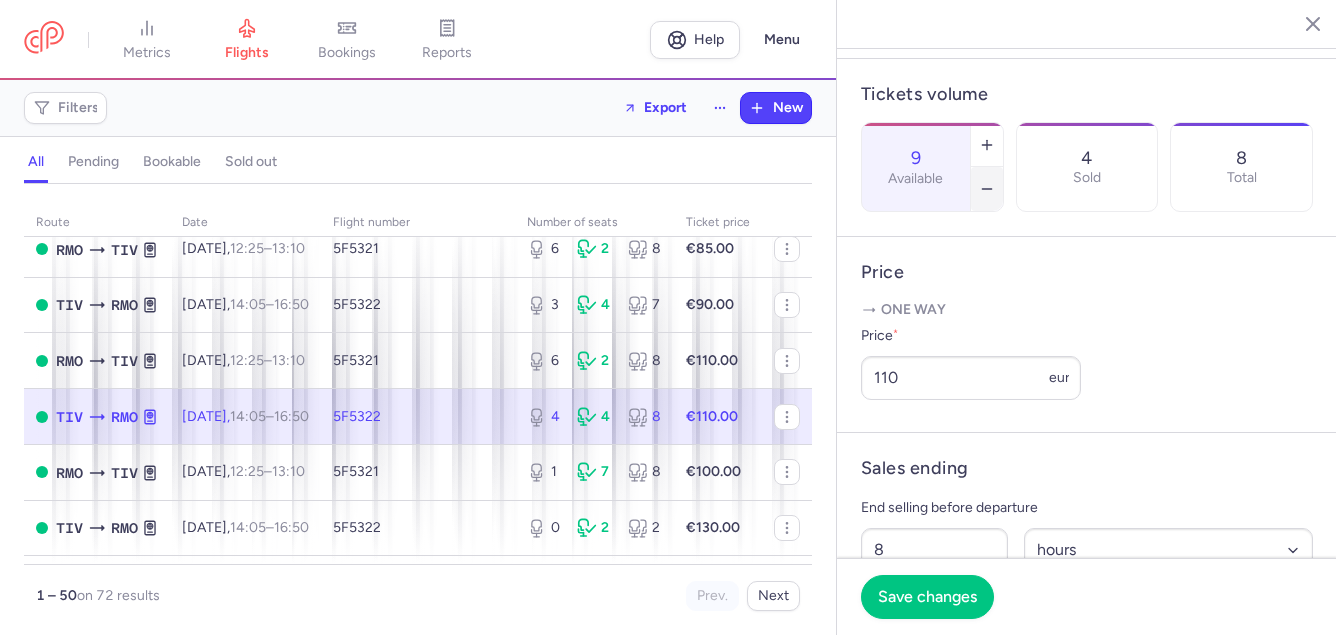 click 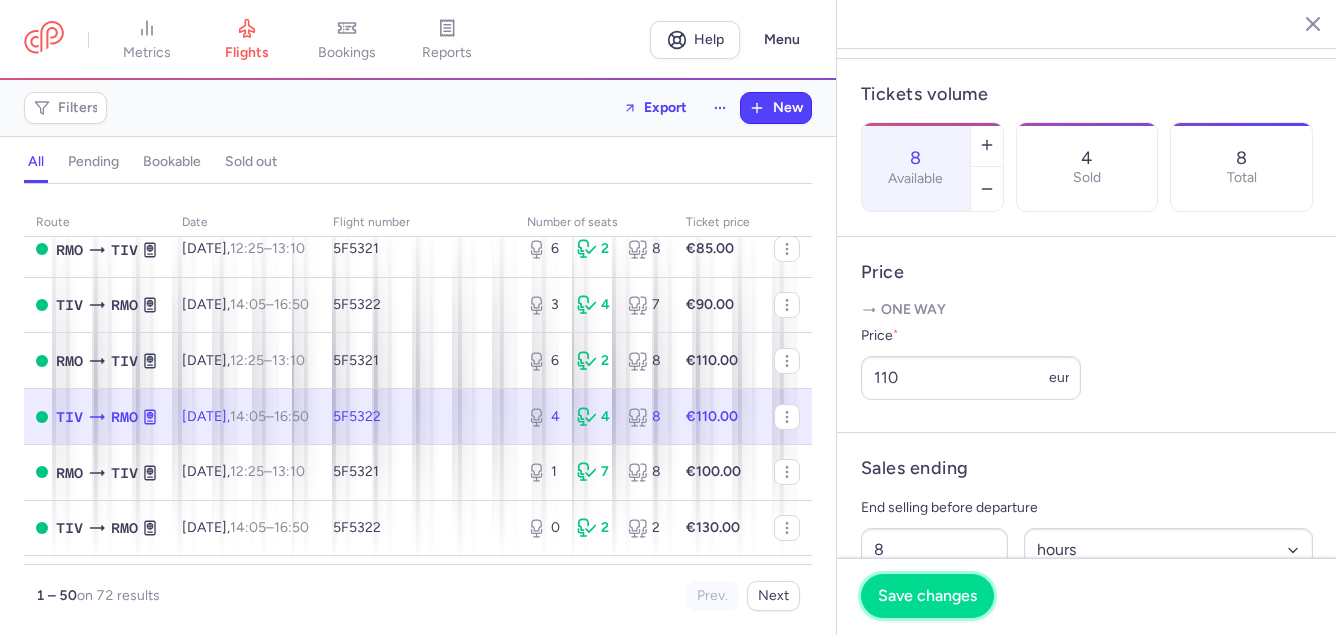 click on "Save changes" at bounding box center (927, 596) 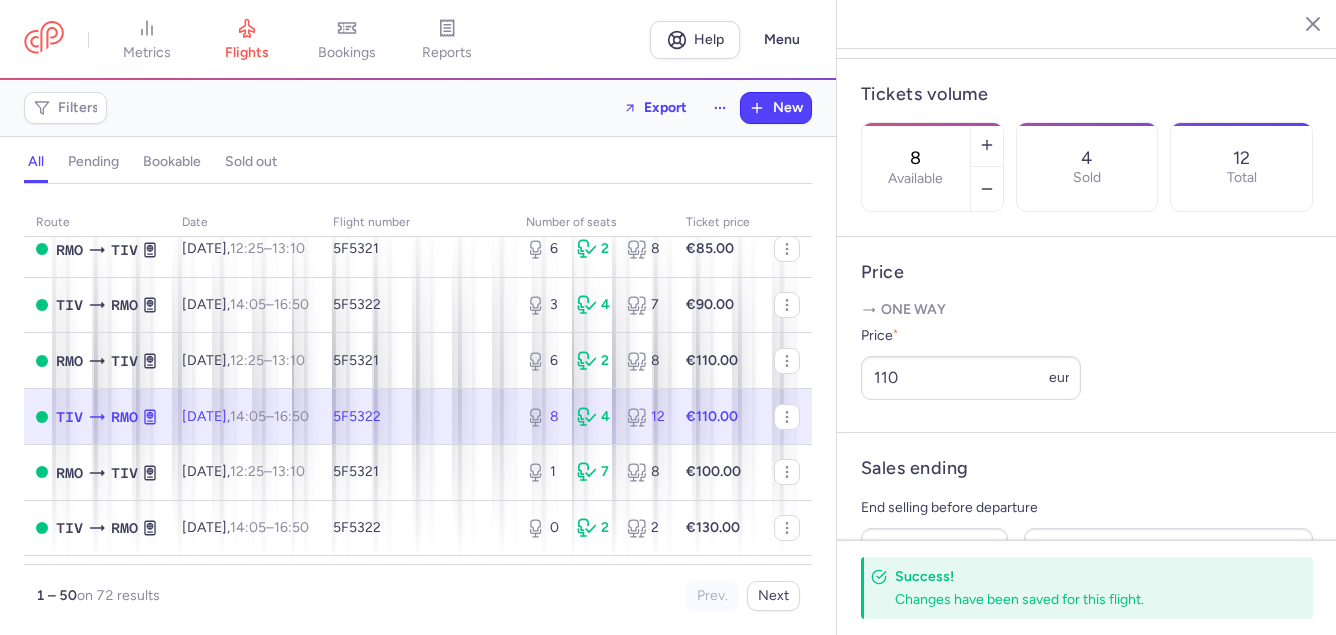 scroll, scrollTop: 260, scrollLeft: 0, axis: vertical 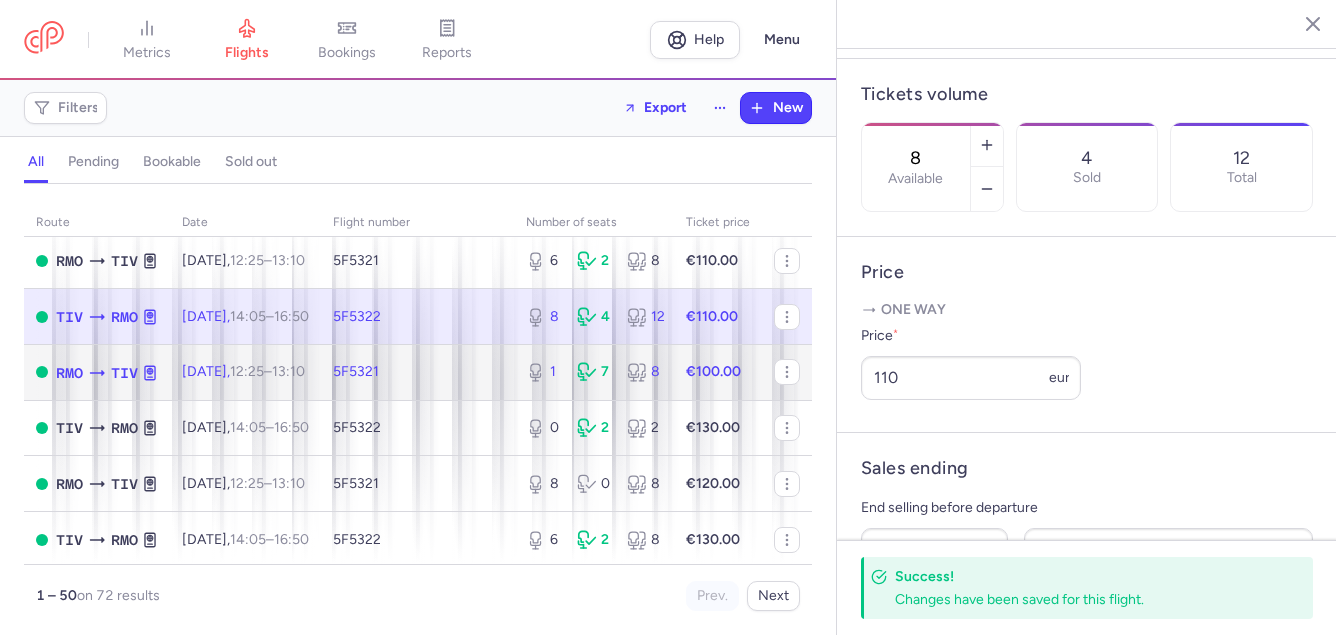 click on "5F5321" at bounding box center (417, 372) 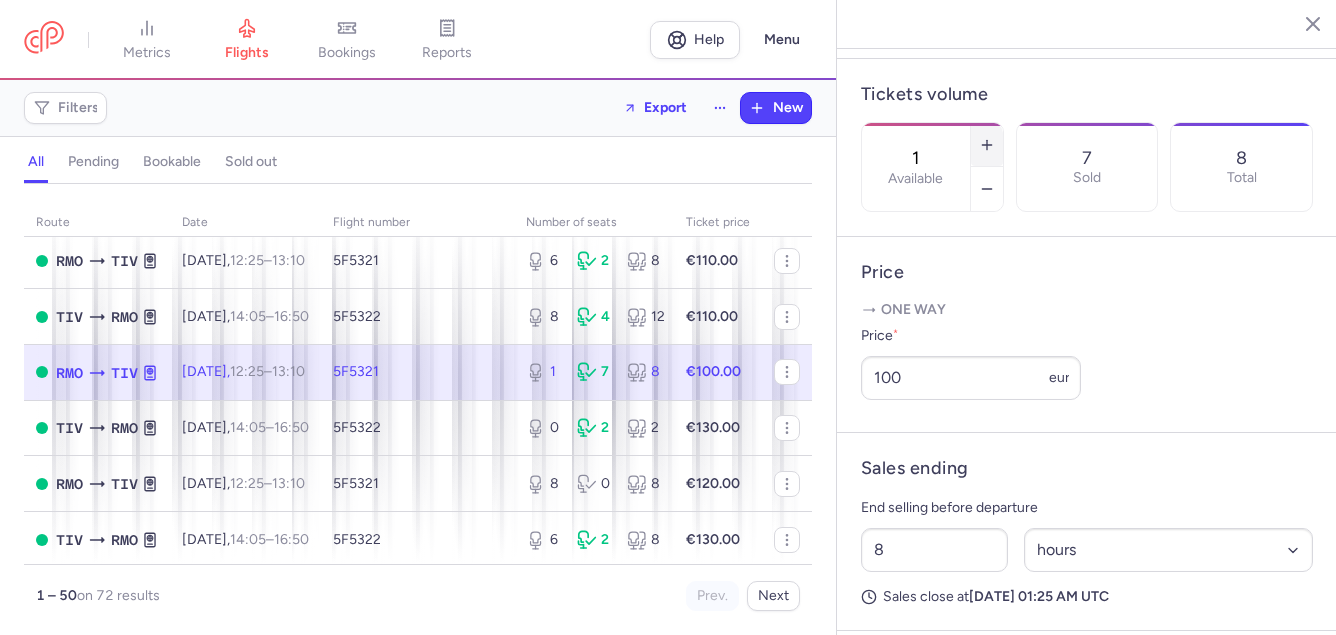 click 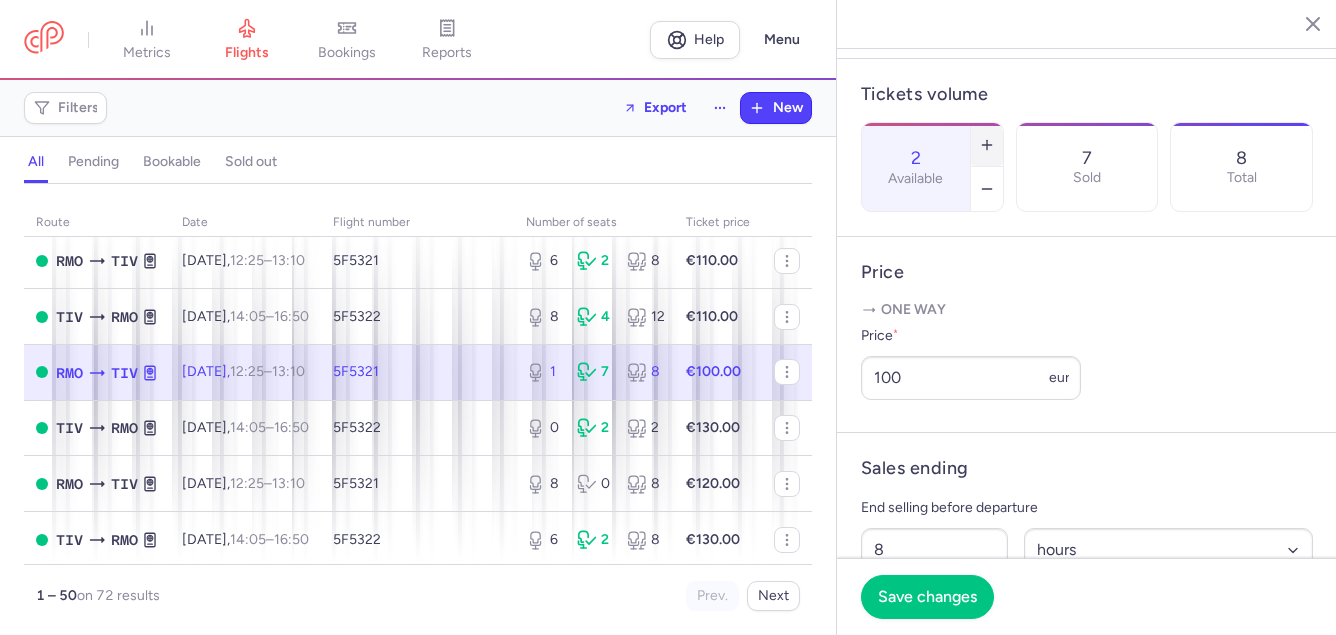 click 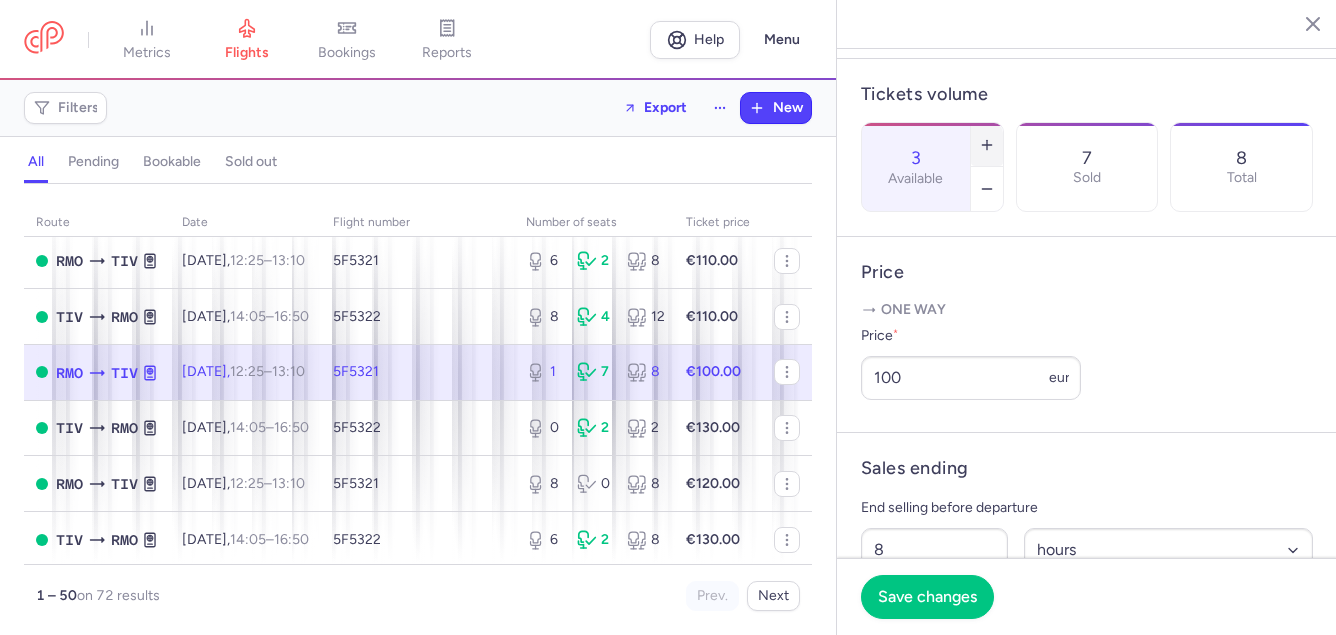 click 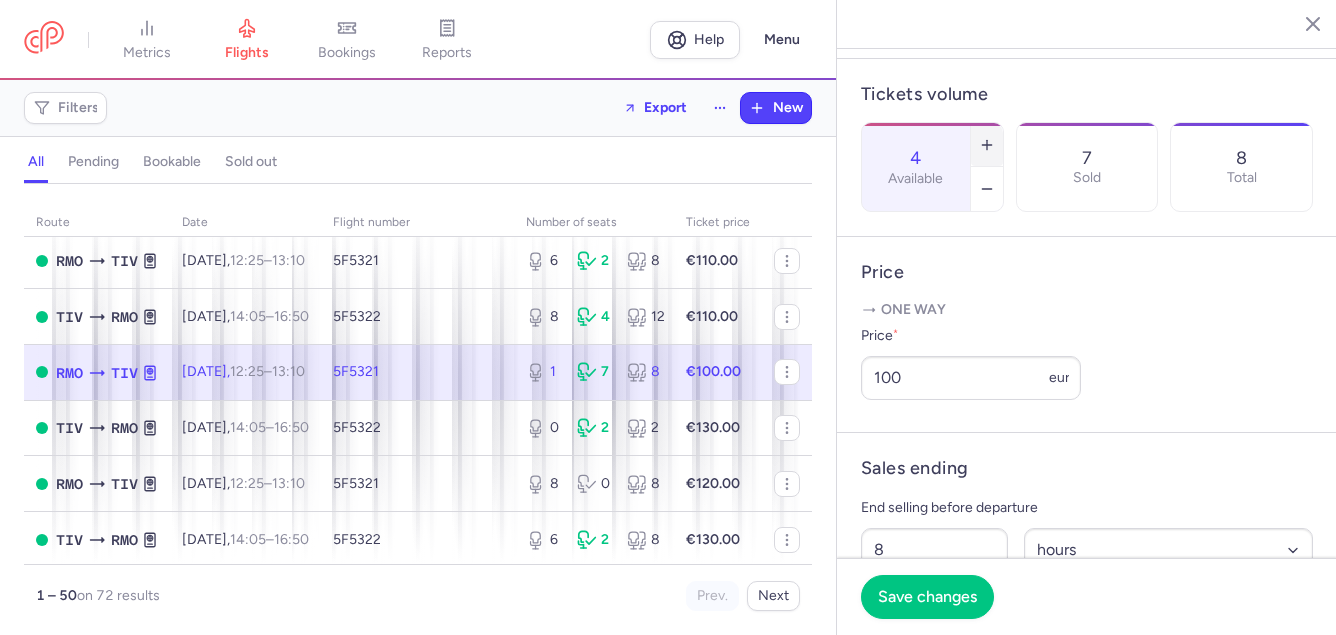 click 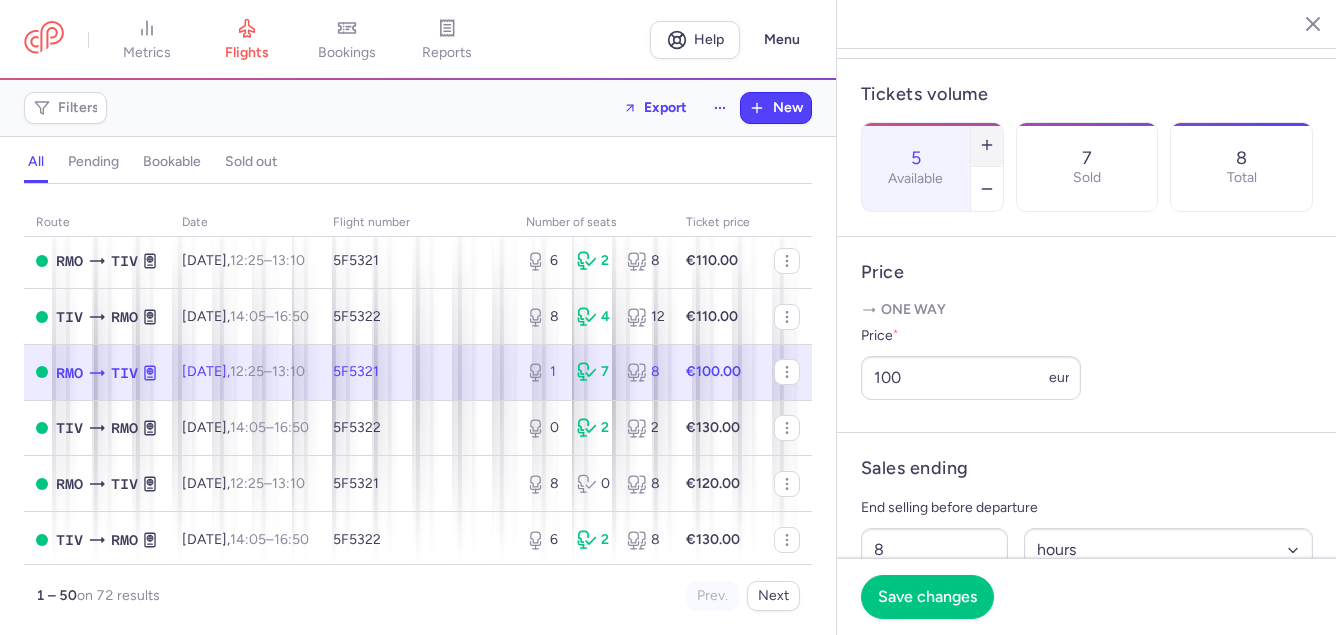 click 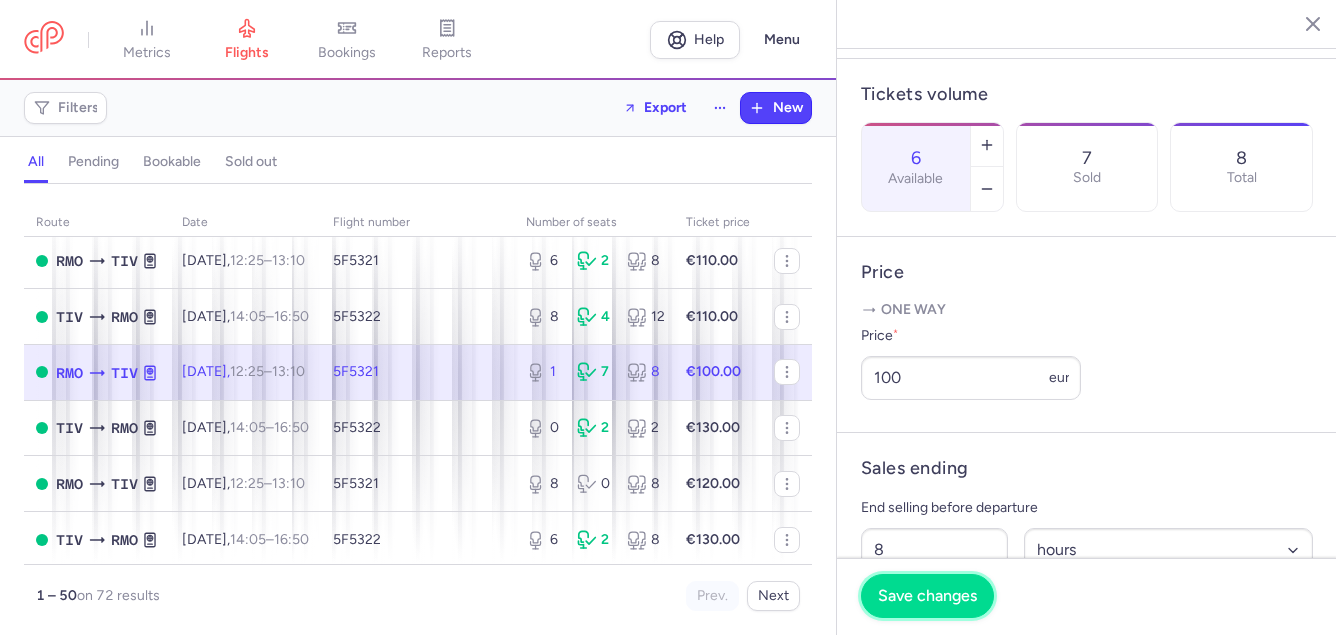 click on "Save changes" at bounding box center (927, 596) 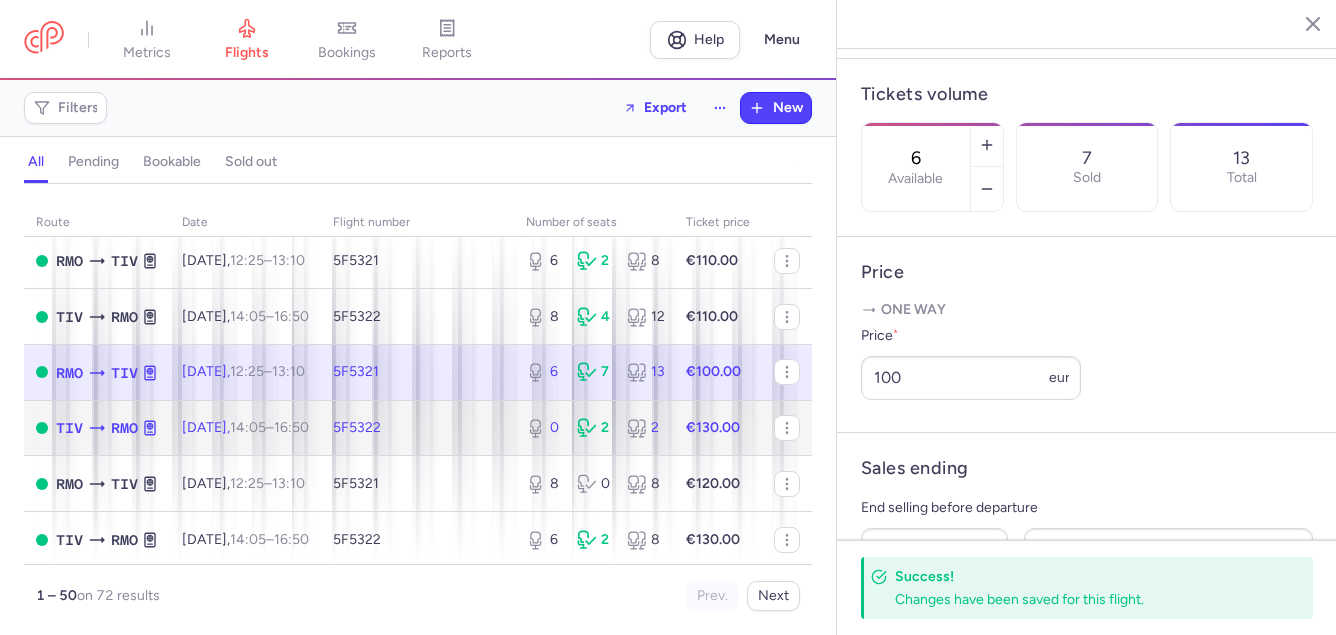 click on "5F5322" at bounding box center [417, 428] 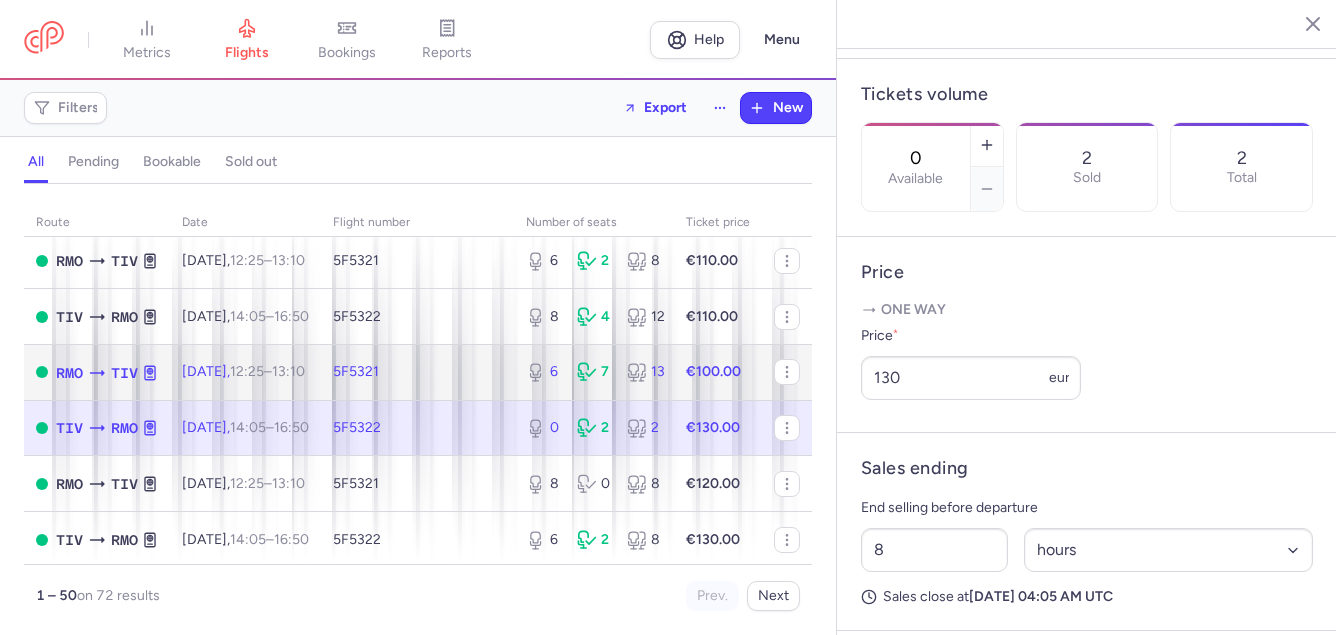 click on "6 7 13" at bounding box center (594, 372) 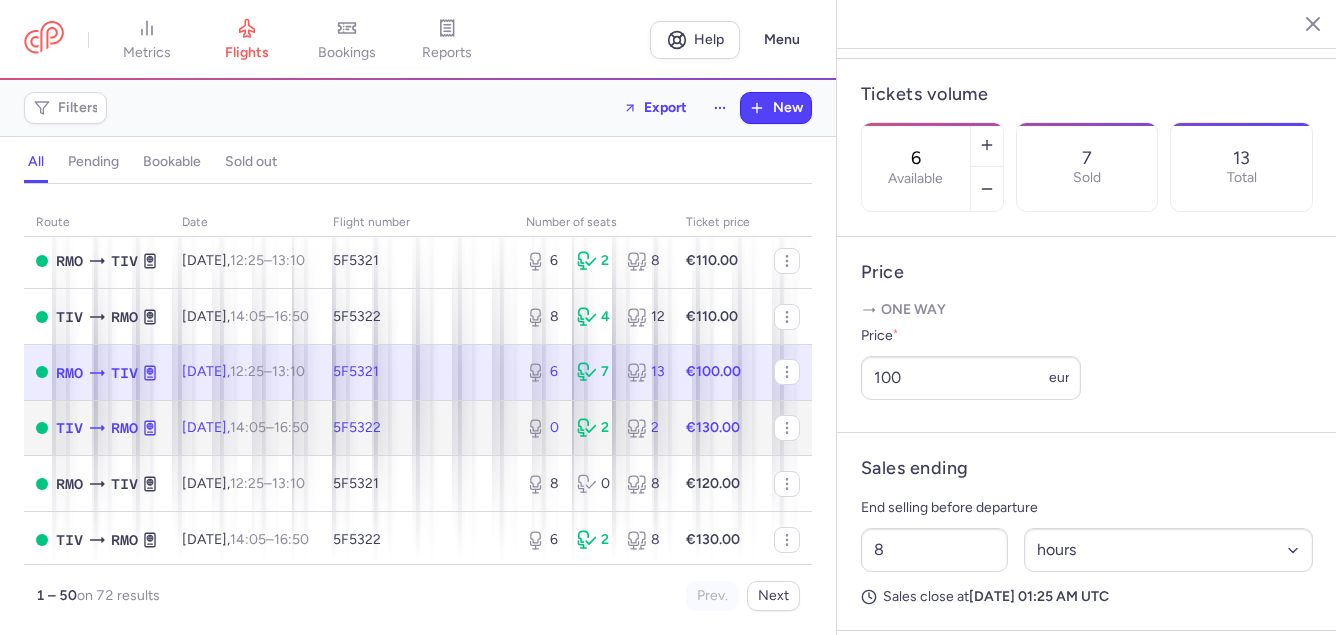 click on "5F5322" at bounding box center (417, 428) 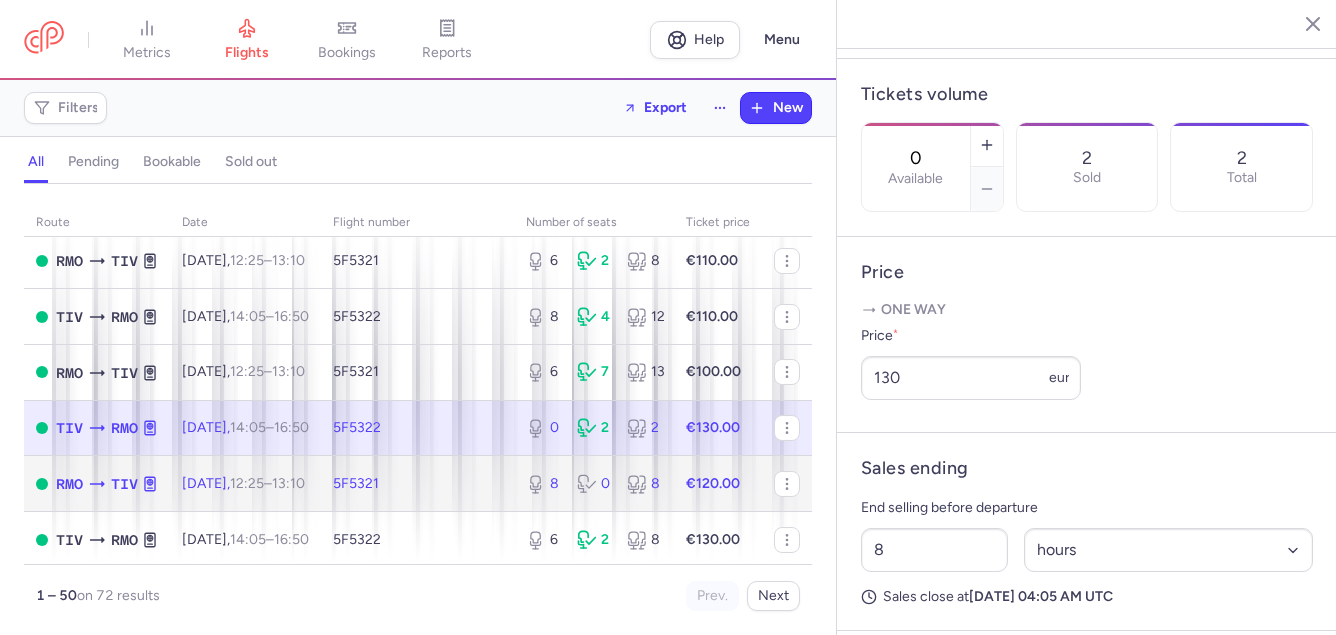 click on "5F5321" at bounding box center (417, 484) 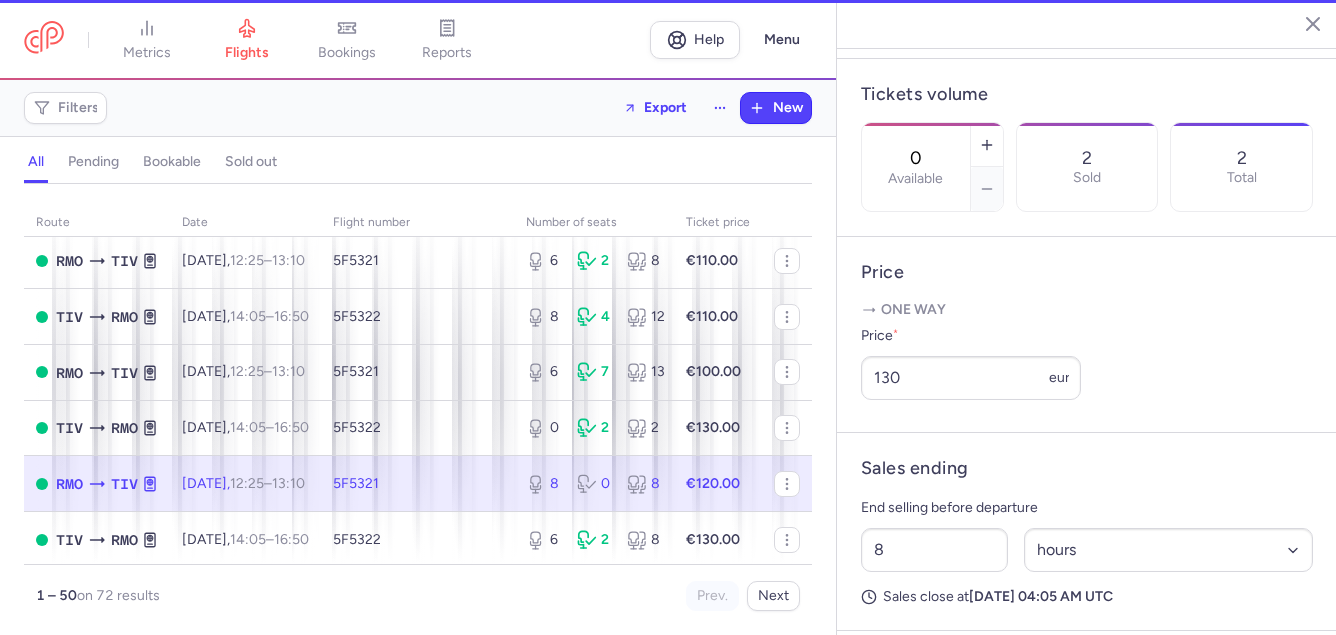 type on "8" 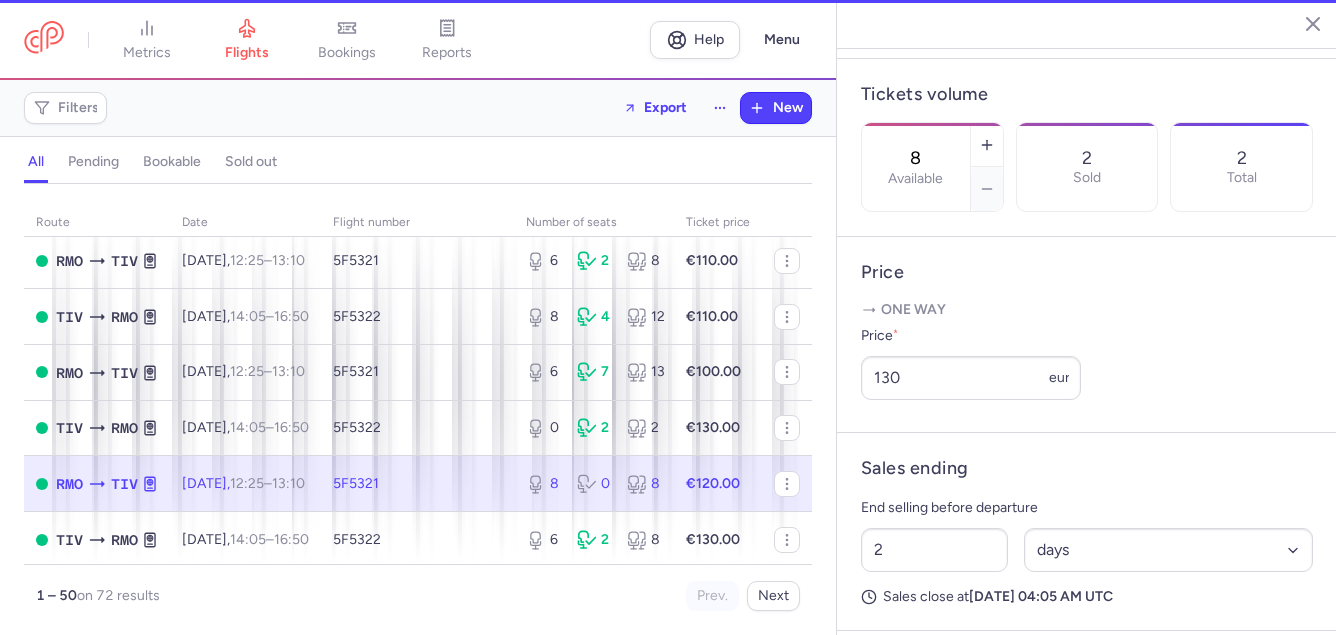 scroll, scrollTop: 584, scrollLeft: 0, axis: vertical 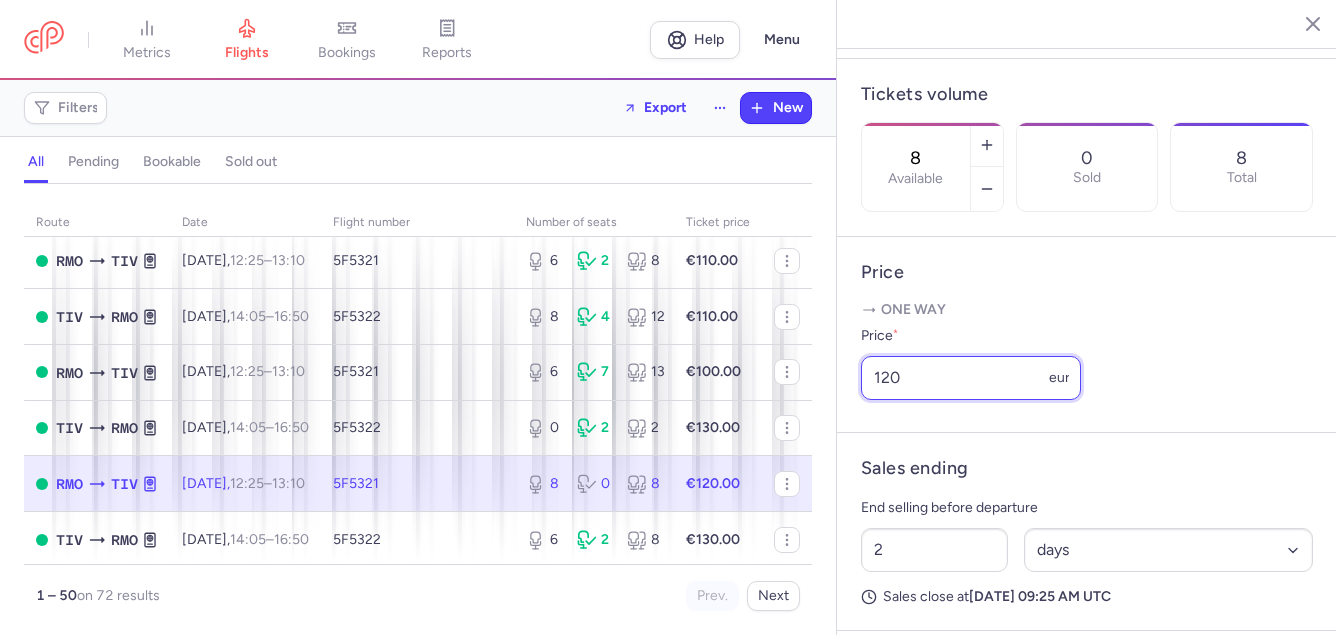 click on "120" at bounding box center [971, 378] 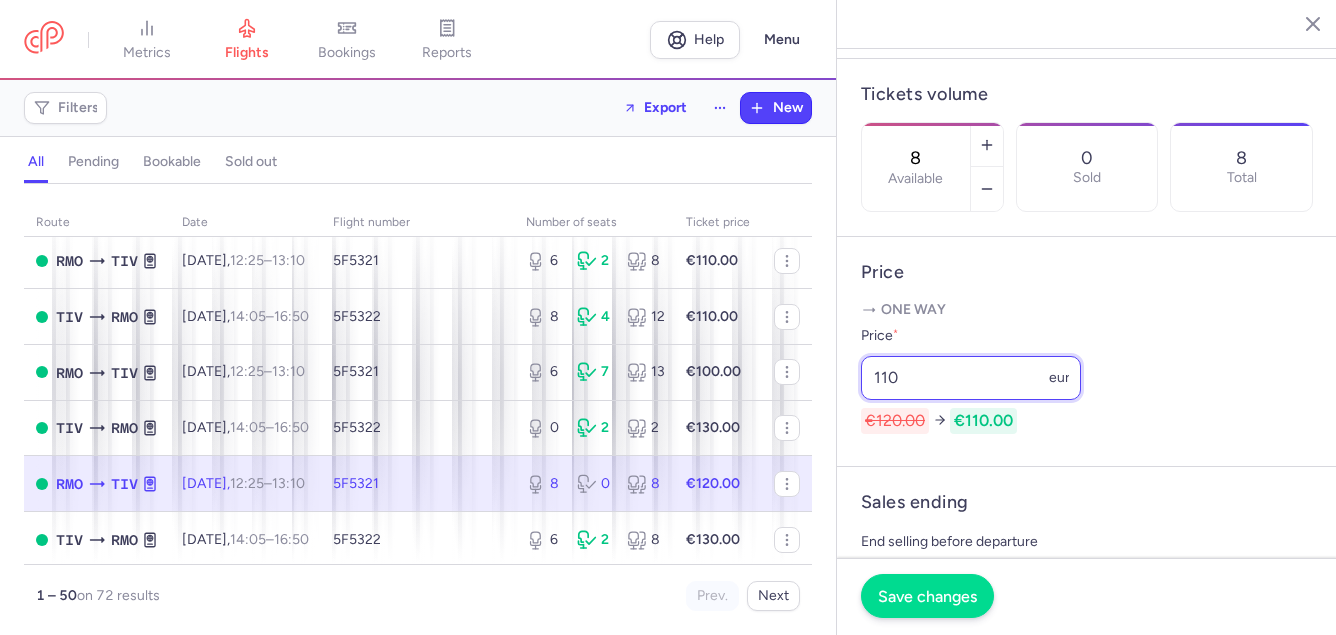 type on "110" 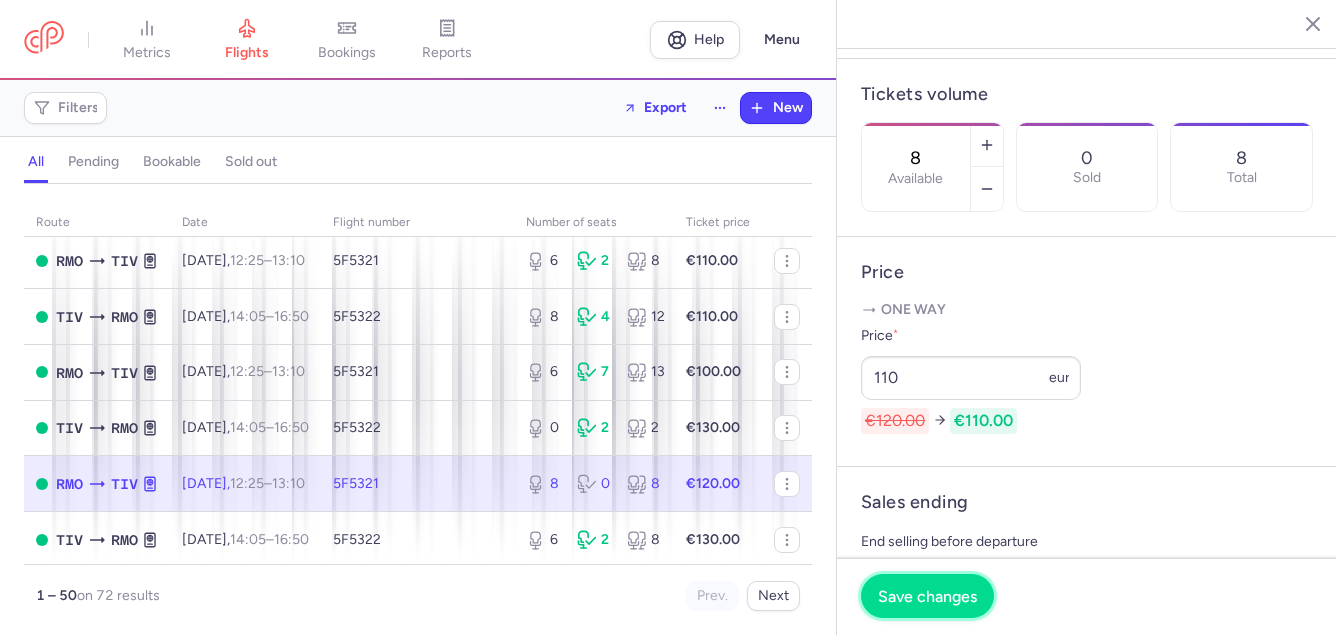 click on "Save changes" at bounding box center [927, 596] 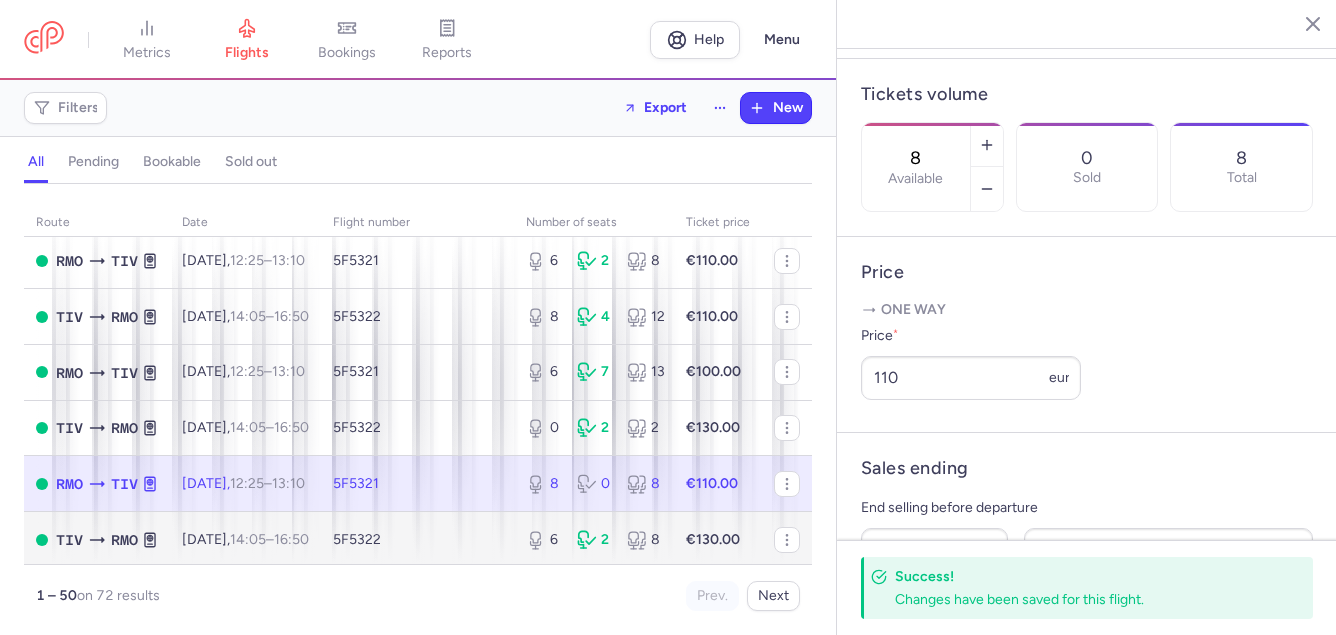 click on "metrics flights bookings reports  Help  Menu Filters  Export  New all pending bookable sold out route date Flight number number of seats Ticket price [DATE]  RMO  TIV [DATE]  12:25  –  13:10  +0  5F5321  5 3 8 €85.00  TIV  RMO [DATE]  14:05  –  16:50  +0  5F5322  3 1 4 €85.00  RMO  TIV [DATE]  12:25  –  13:10  +0  5F5321  6 2 8 €85.00  TIV  RMO [DATE]  14:05  –  16:50  +0  5F5322  3 4 7 €90.00  RMO  TIV [DATE]  12:25  –  13:10  +0  5F5321  6 2 8 €110.00  TIV  RMO [DATE]  14:05  –  16:50  +0  5F5322  8 4 12 €110.00  RMO  TIV [DATE]  12:25  –  13:10  +0  5F5321  6 7 13 €100.00  TIV  RMO [DATE]  14:05  –  16:50  +0  5F5322  0 2 2 €130.00  RMO  TIV [DATE]  12:25  –  13:10  +0  5F5321  8 0 8 €110.00  TIV  RMO [DATE]  14:05  –  16:50  +0  5F5322  6 2 8 €130.00  RMO  TIV [DATE]  12:25  –  13:10  +0  5F5321  6 2 8 €110.00  TIV  RMO [DATE]  14:05  –  16:50  +0  5F5322  6 2 8 €130.00 [DATE]  RMO 3" at bounding box center [668, 0] 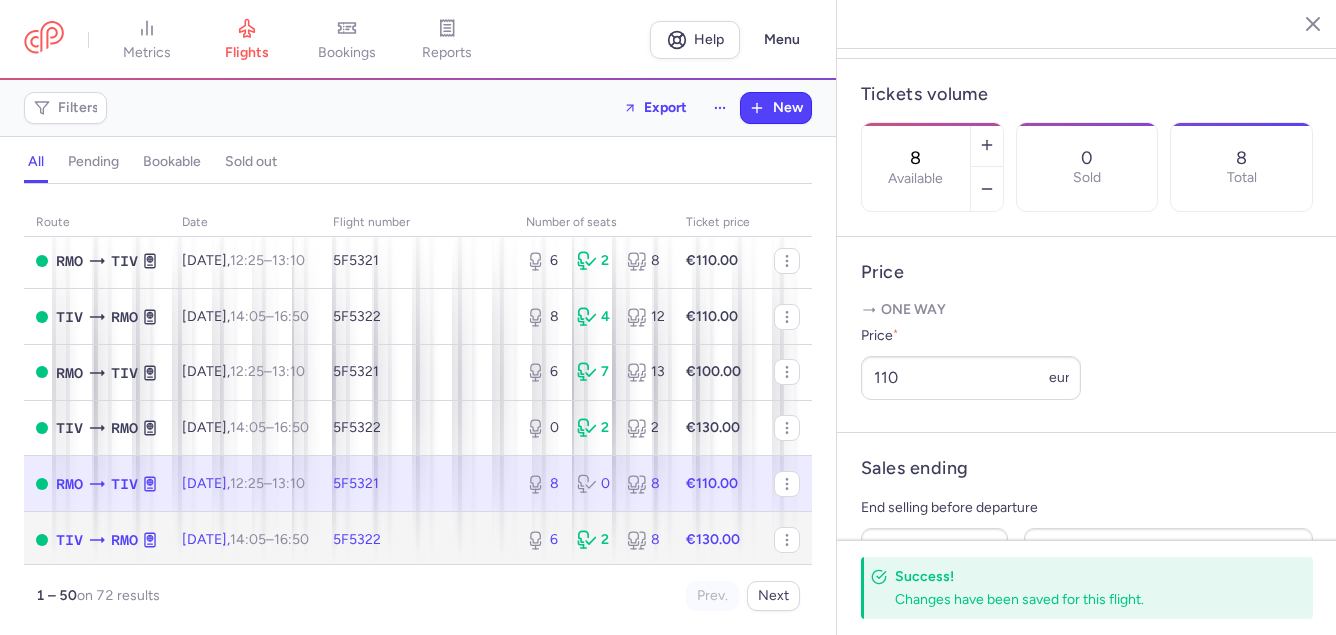 click on "5F5322" at bounding box center (417, 540) 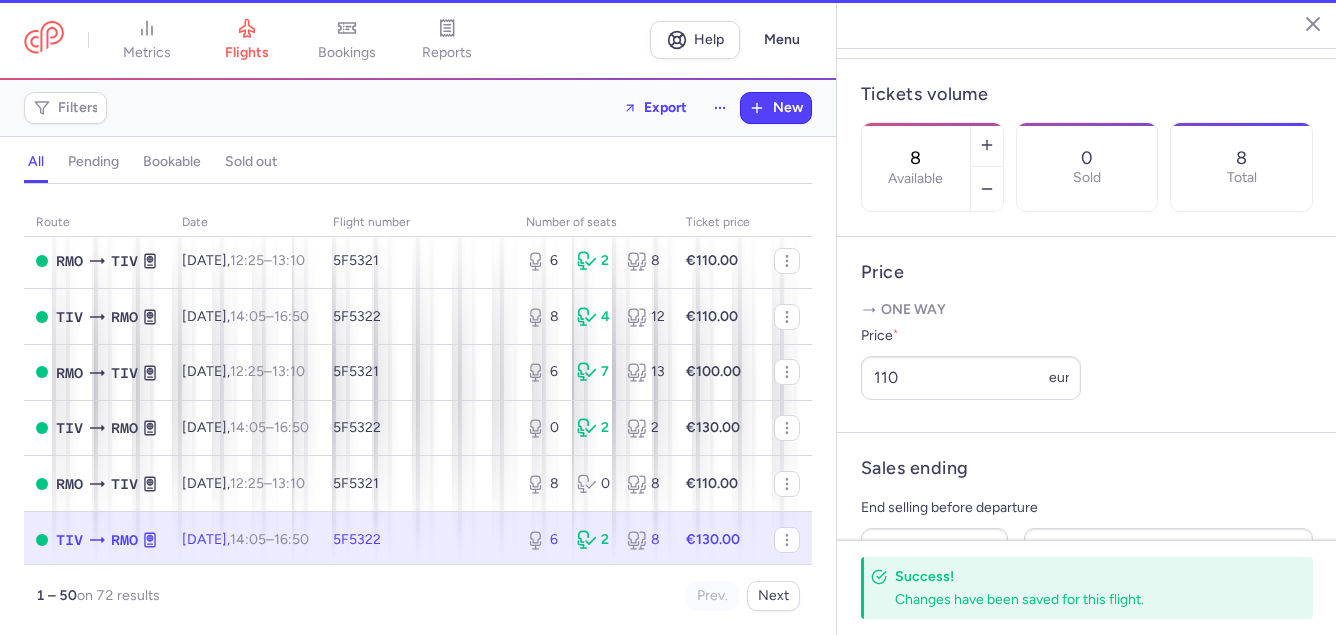type on "6" 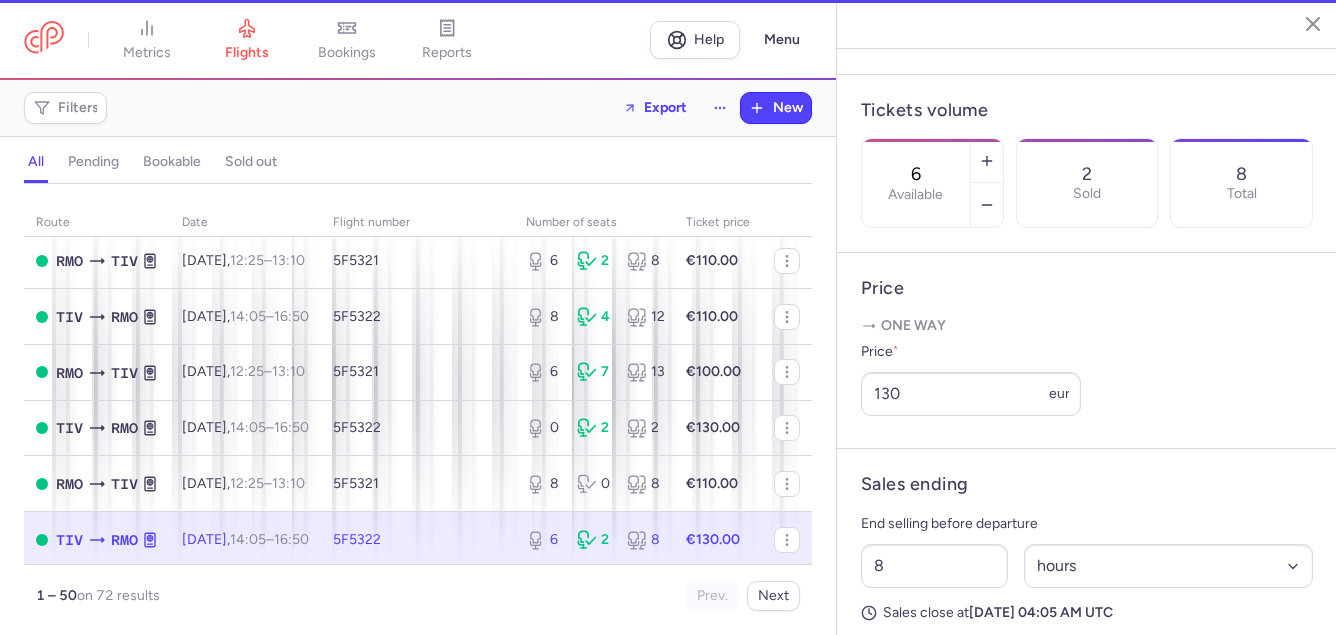 scroll, scrollTop: 600, scrollLeft: 0, axis: vertical 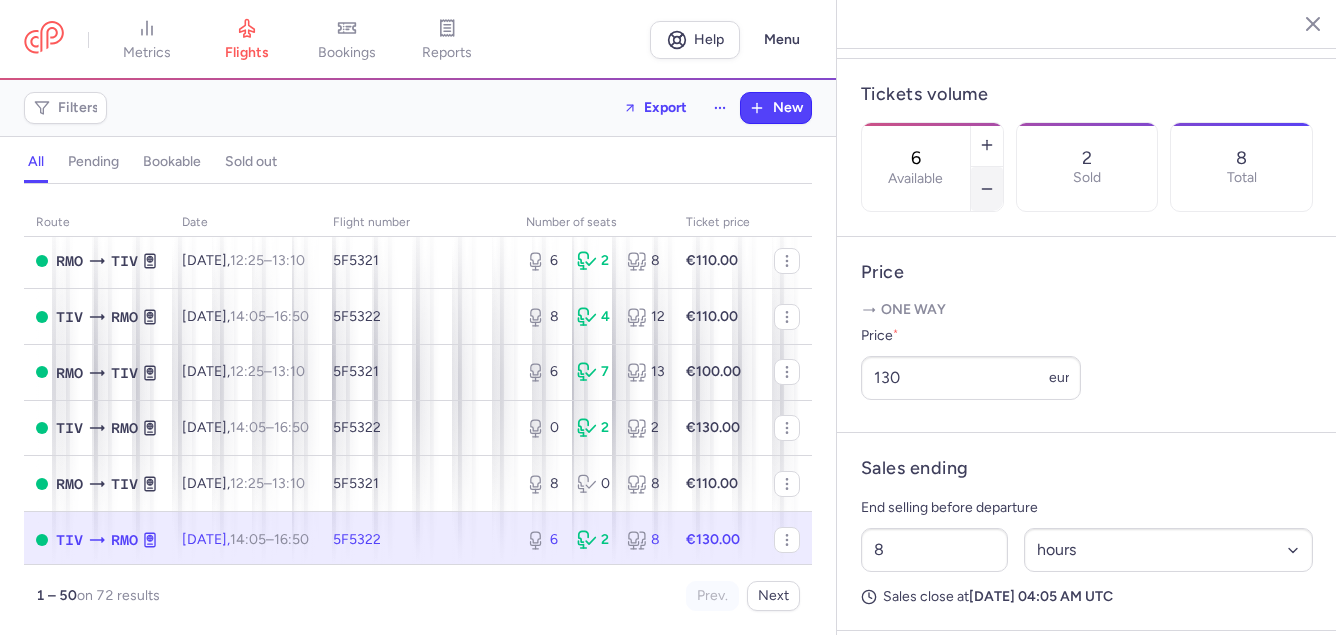 click 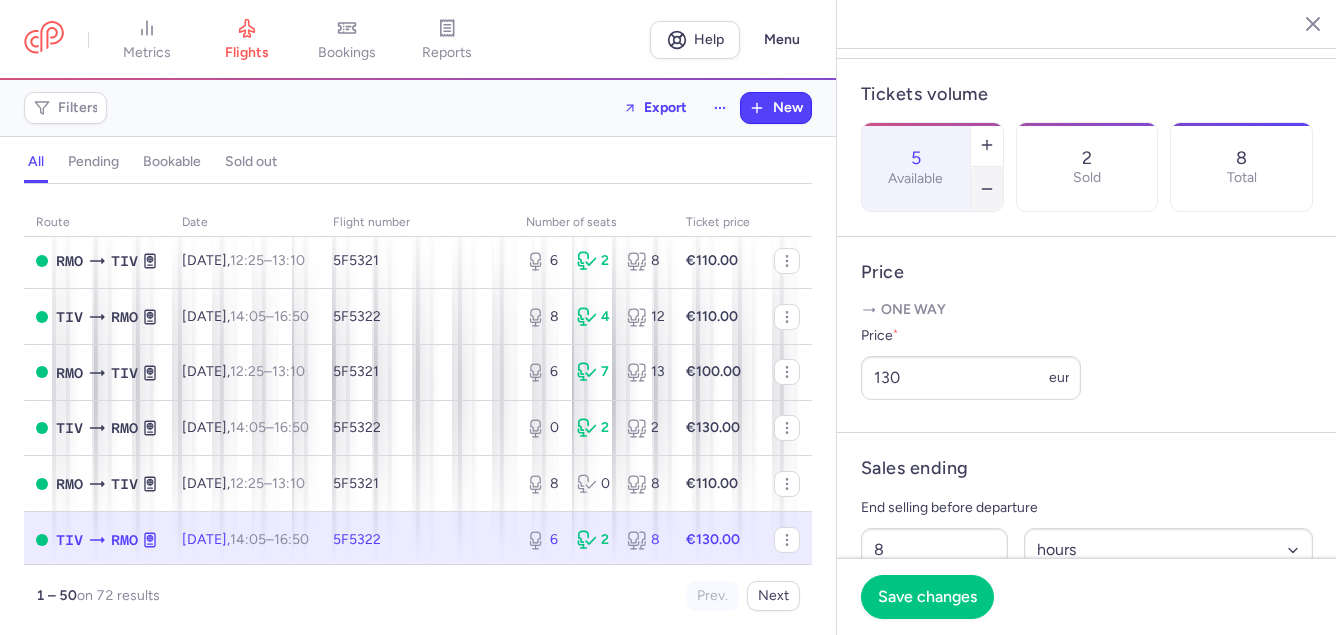 click 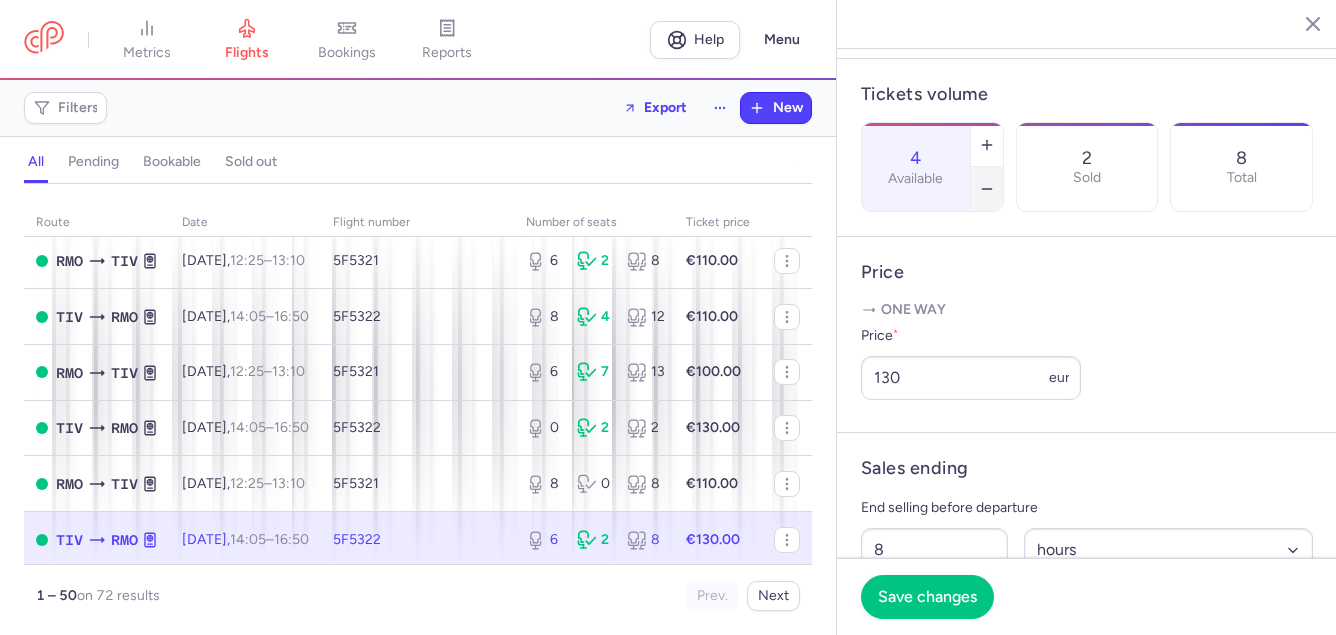 click 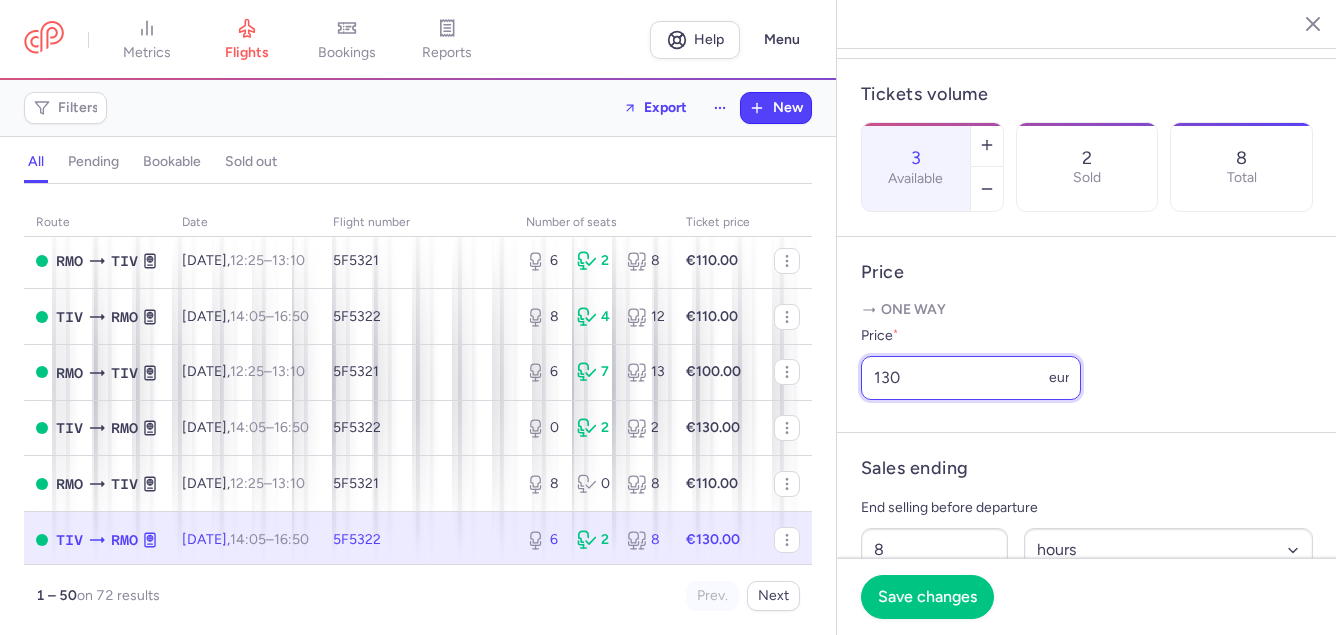 click on "130" at bounding box center [971, 378] 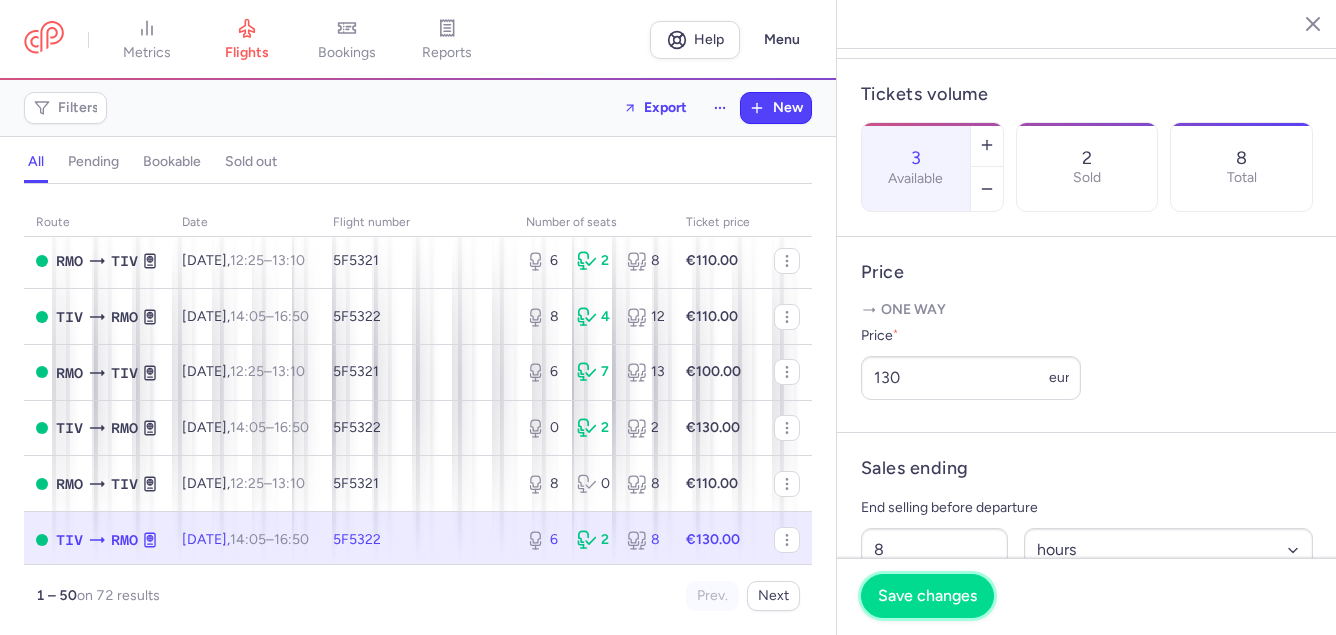 click on "Save changes" at bounding box center (927, 596) 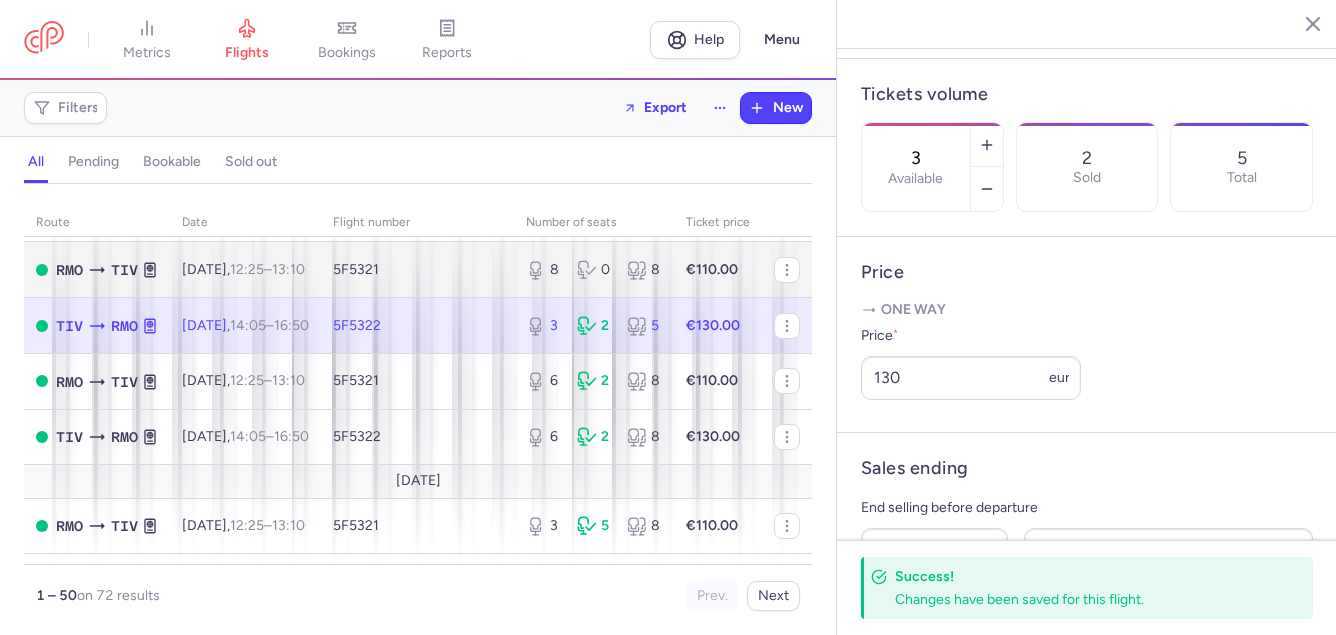 scroll, scrollTop: 560, scrollLeft: 0, axis: vertical 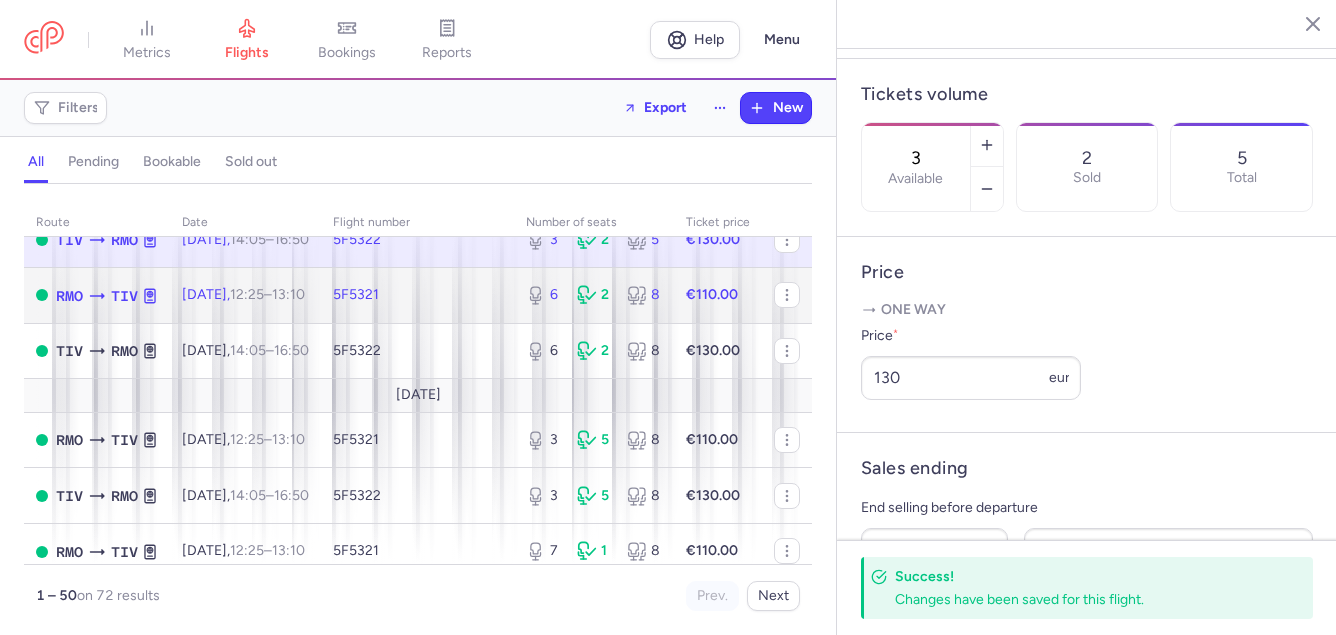 click on "[DATE]  12:25  –  13:10  +0" at bounding box center (243, 294) 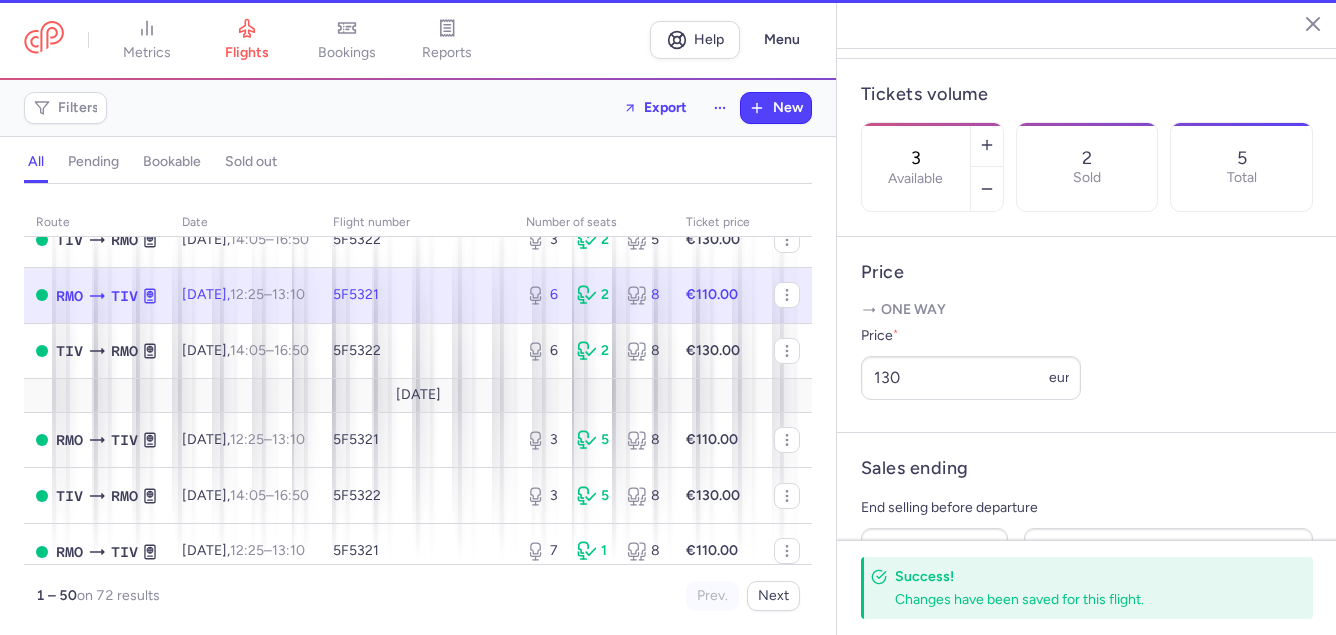 type on "6" 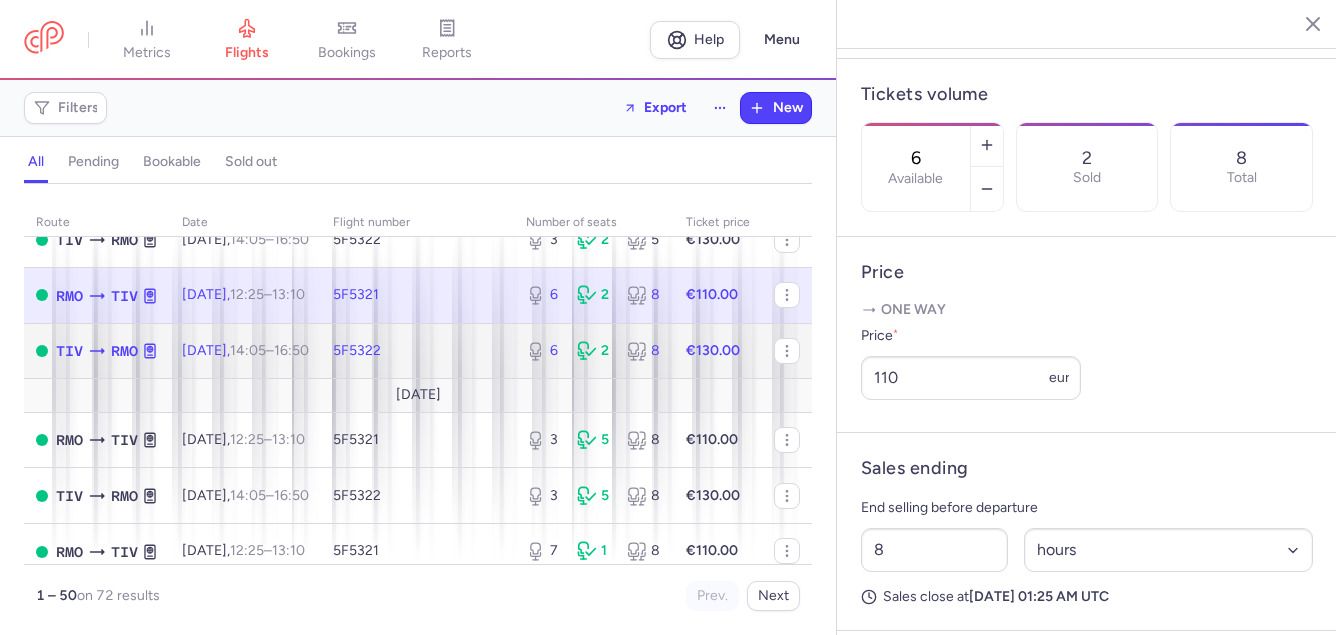 click on "14:05" at bounding box center [248, 350] 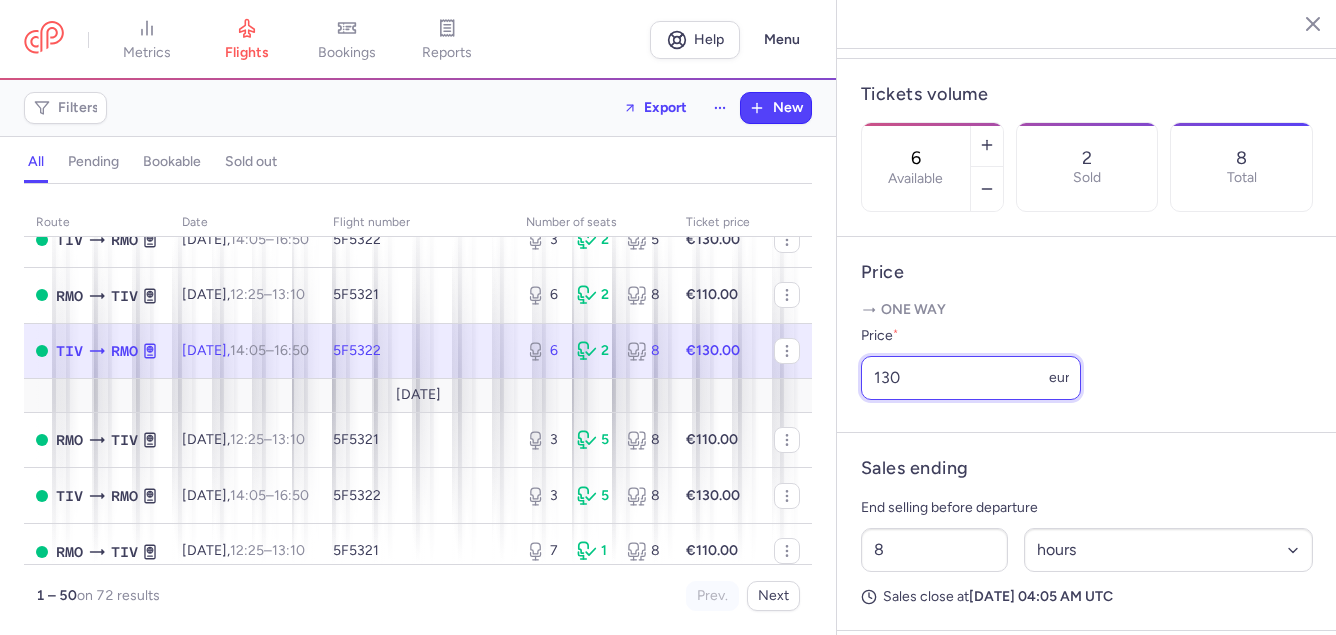 click on "130" at bounding box center [971, 378] 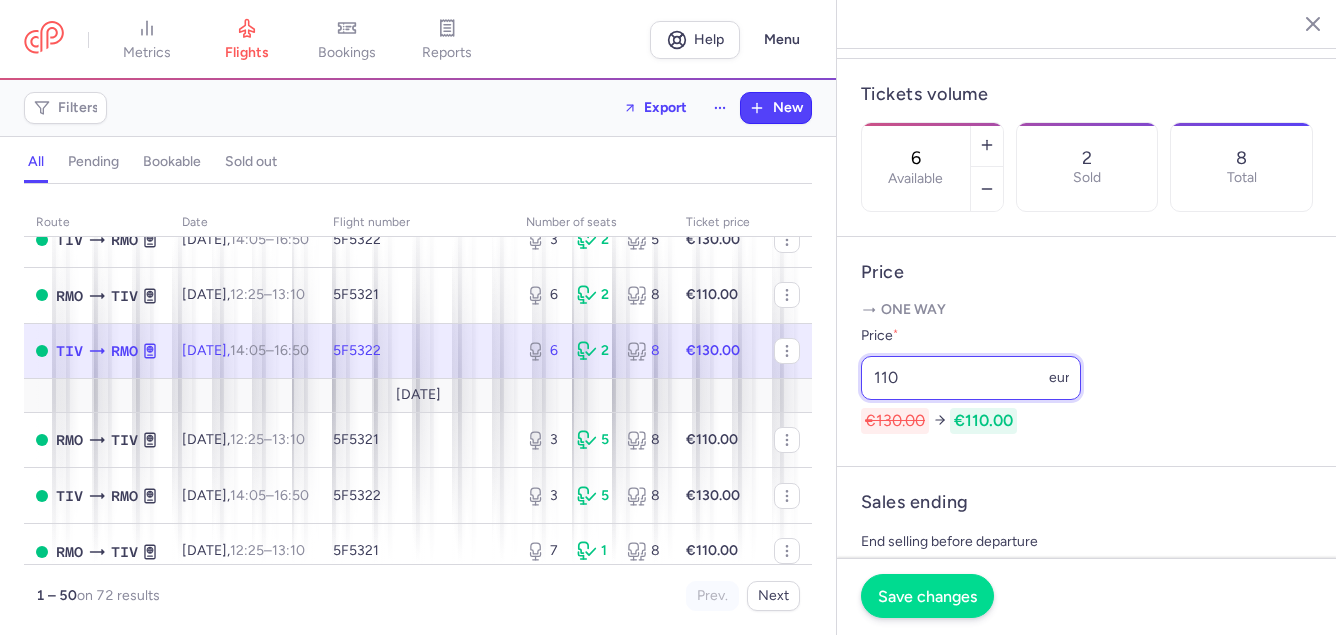 type on "110" 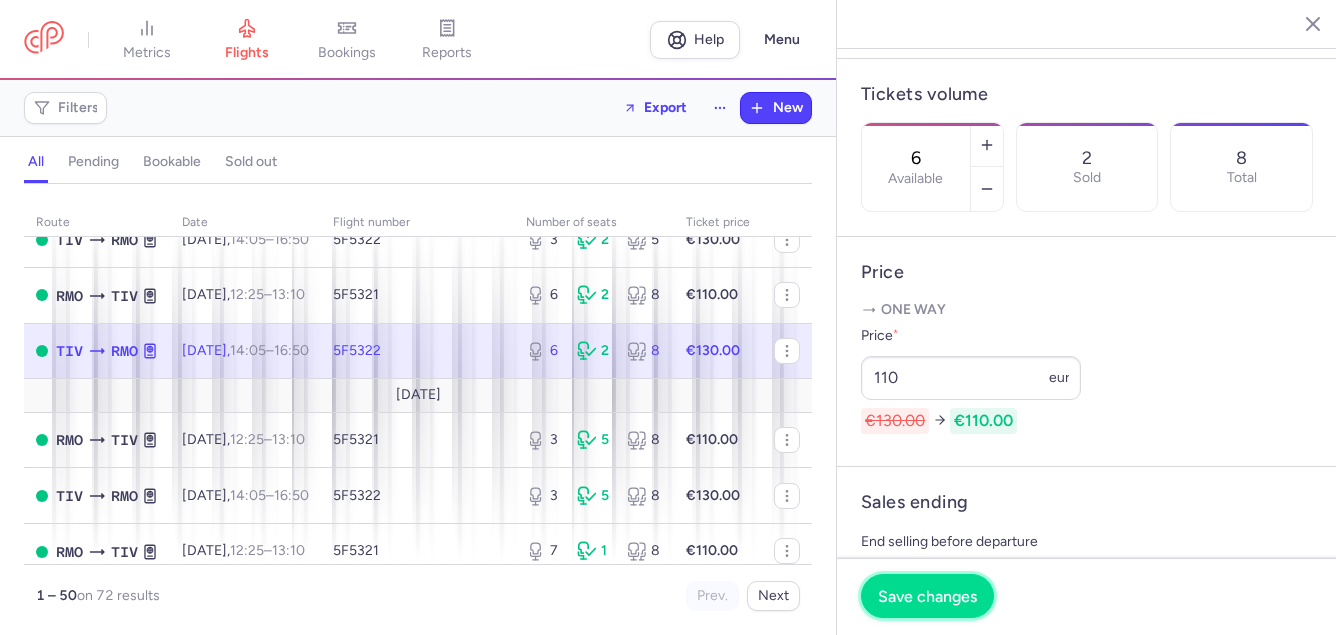 click on "Save changes" at bounding box center [927, 596] 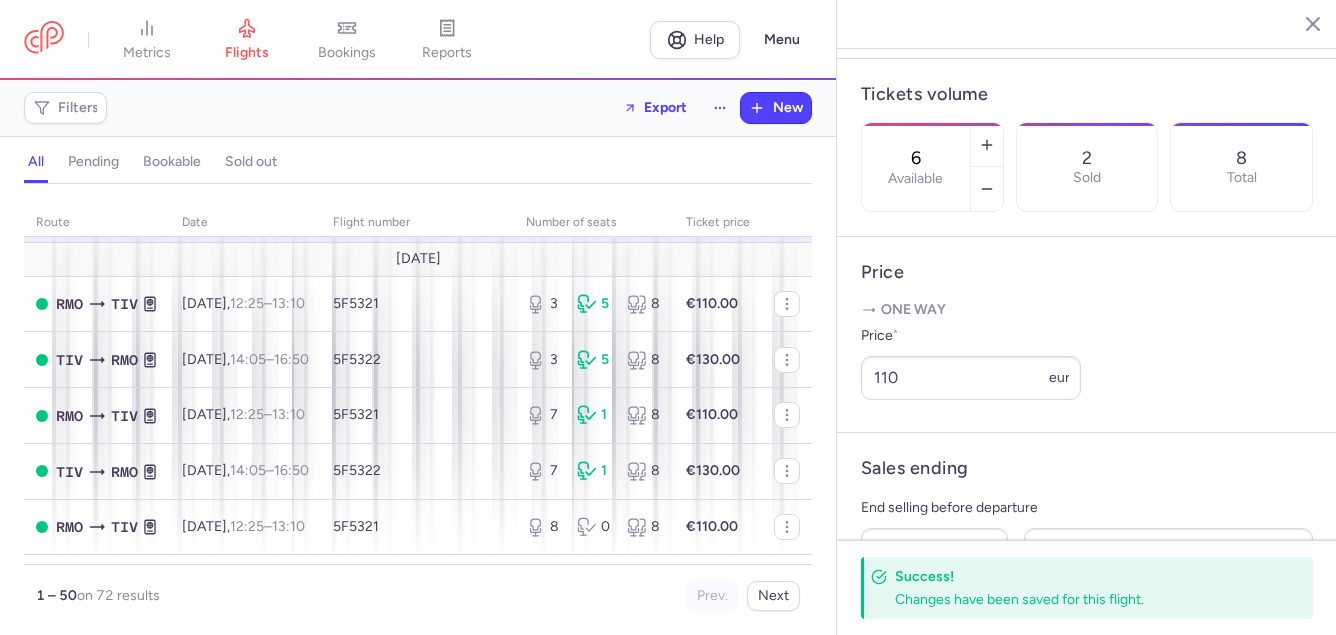 scroll, scrollTop: 660, scrollLeft: 0, axis: vertical 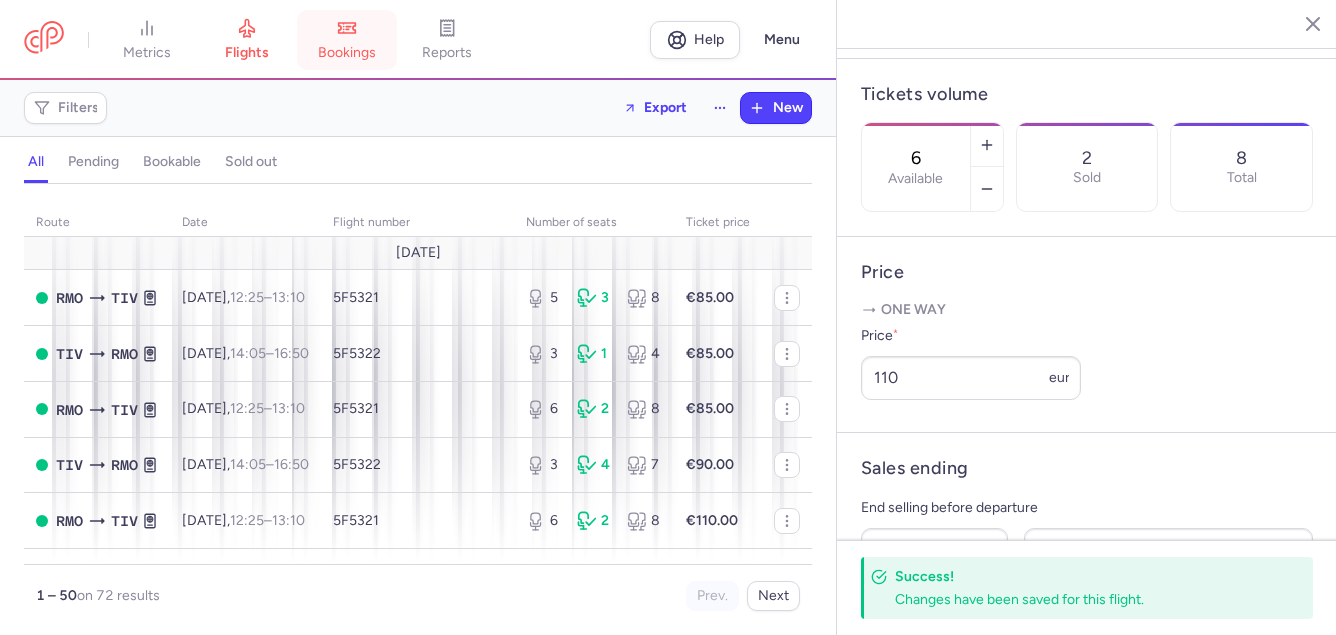 click 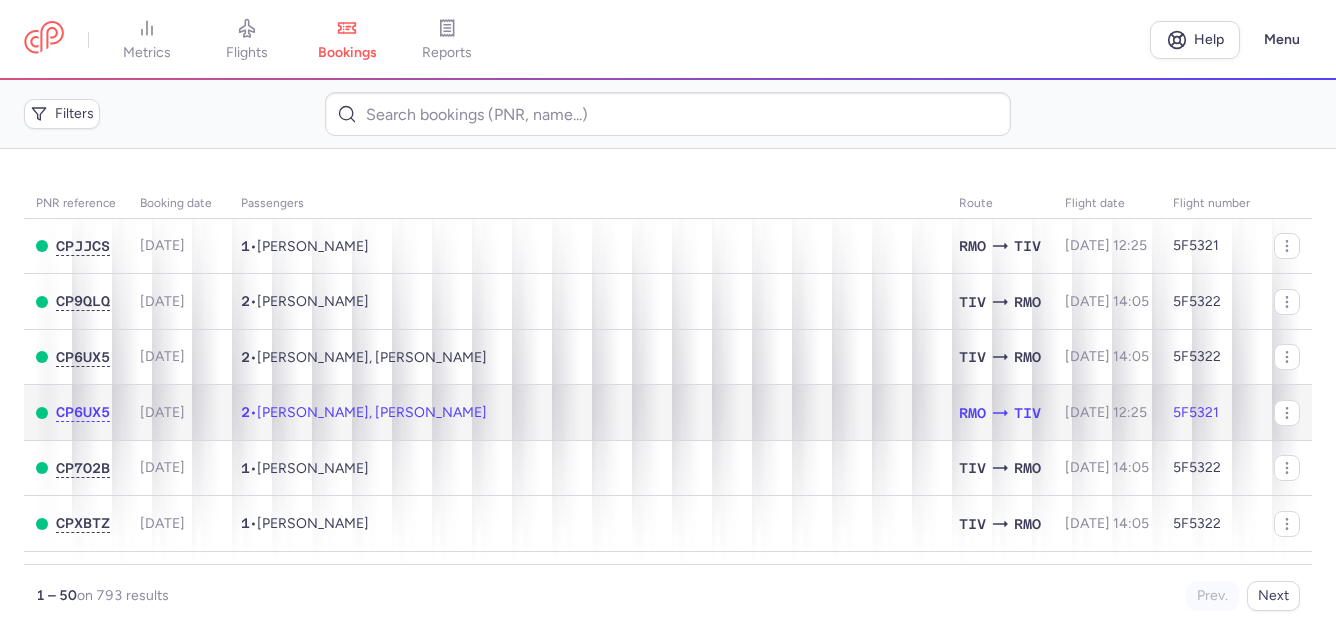 click on "2  •  [PERSON_NAME], [PERSON_NAME]" 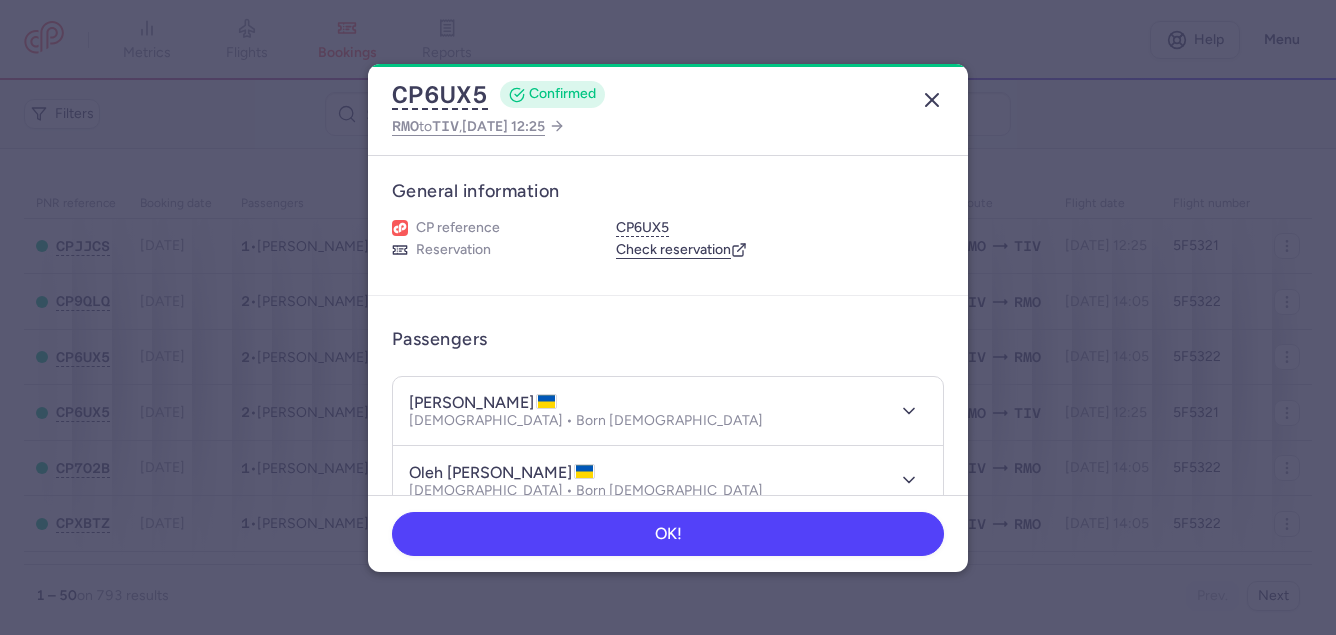 click 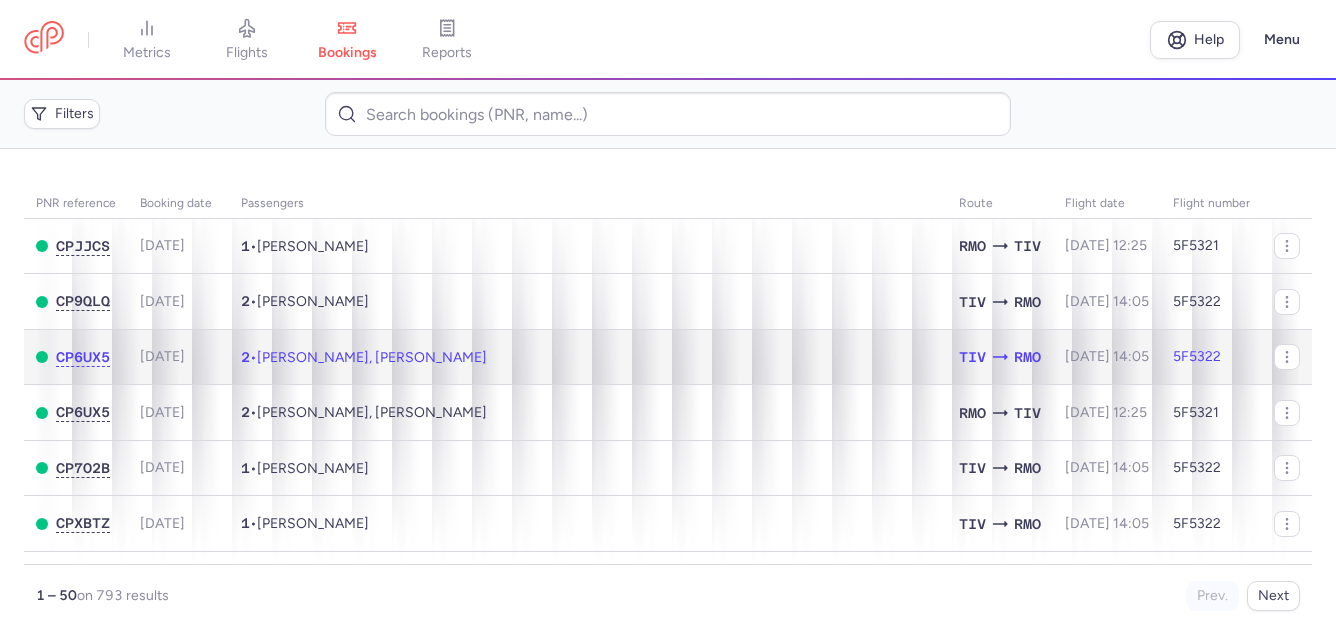 click on "[PERSON_NAME], [PERSON_NAME]" at bounding box center (372, 357) 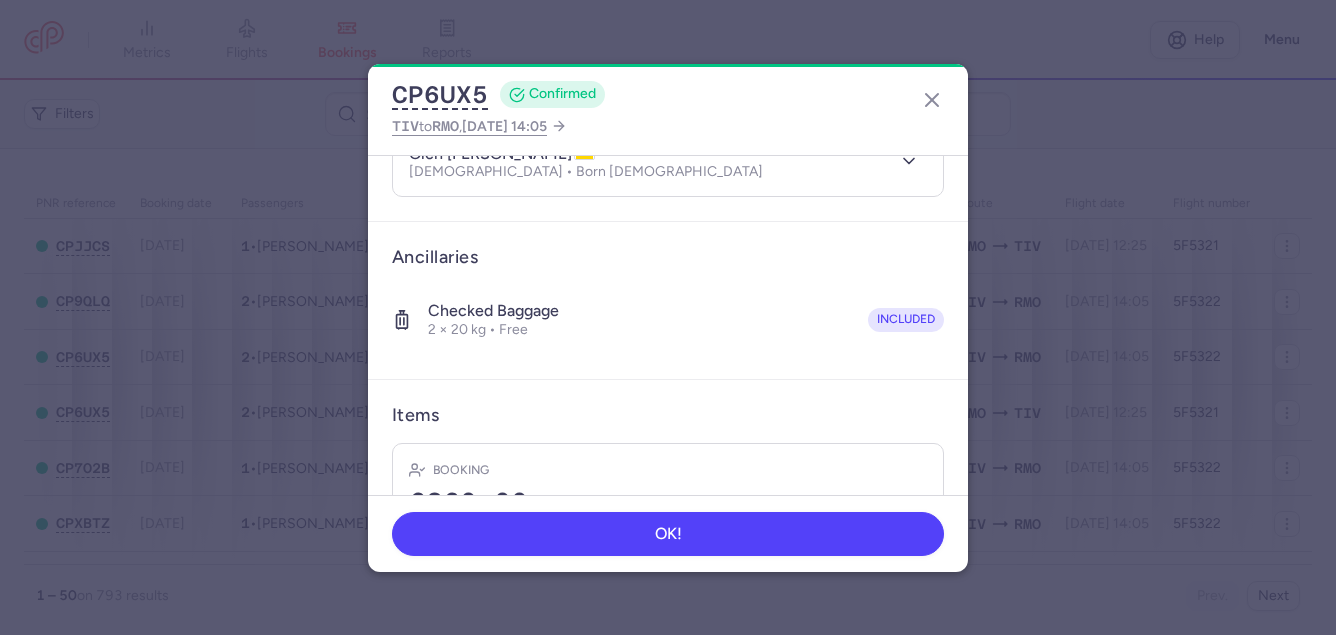scroll, scrollTop: 383, scrollLeft: 0, axis: vertical 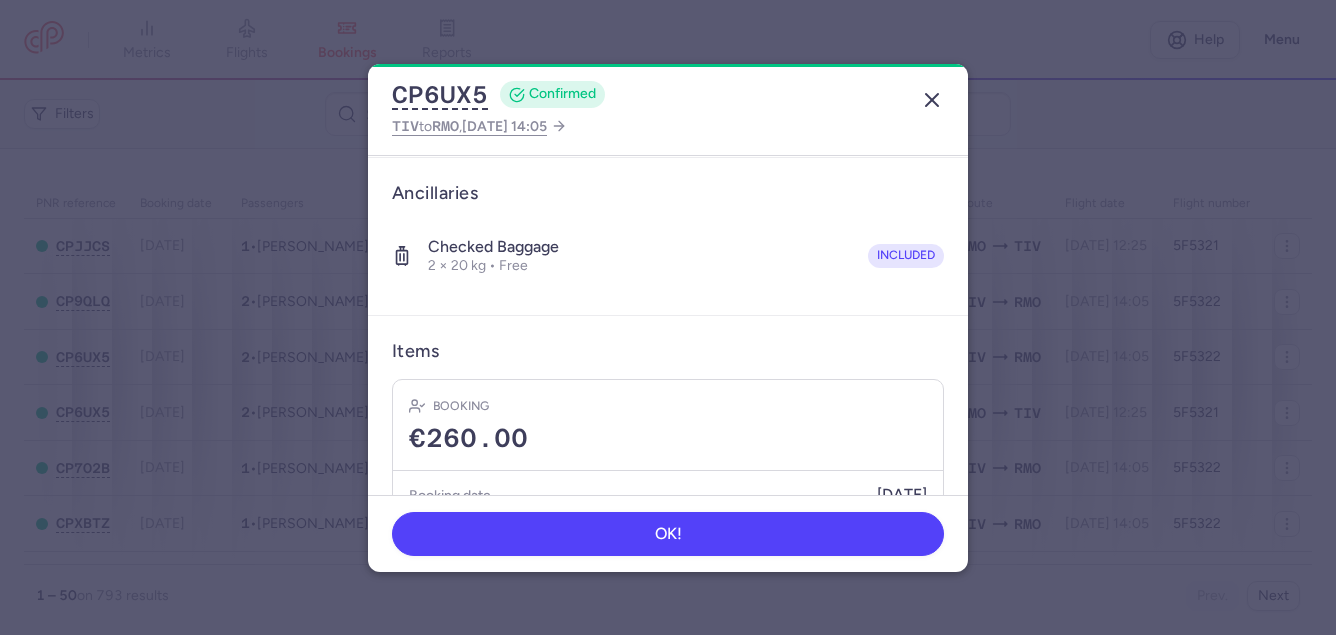 click 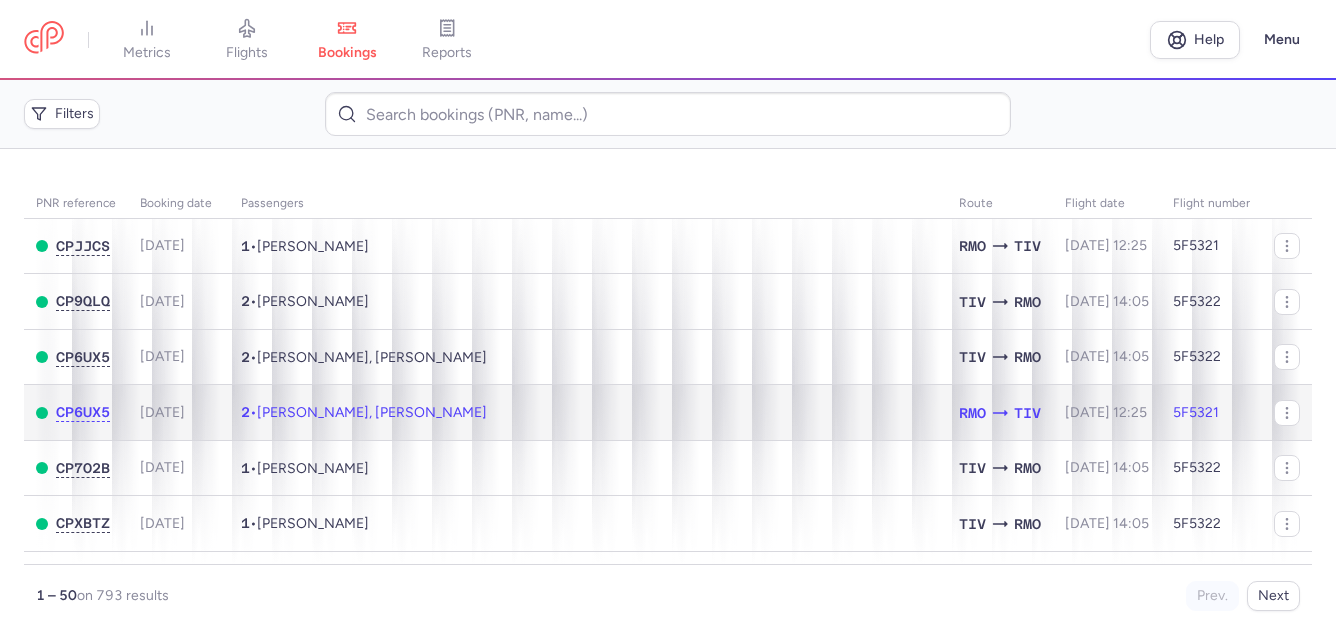 click on "2  •  [PERSON_NAME], [PERSON_NAME]" 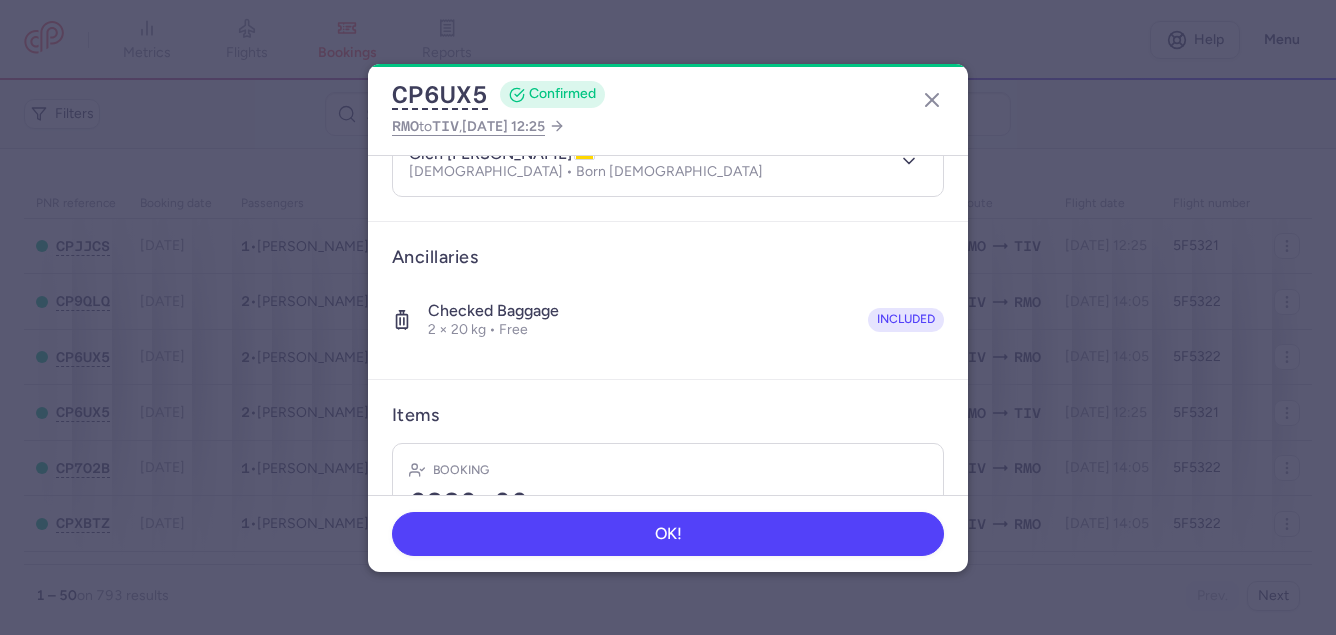 scroll, scrollTop: 474, scrollLeft: 0, axis: vertical 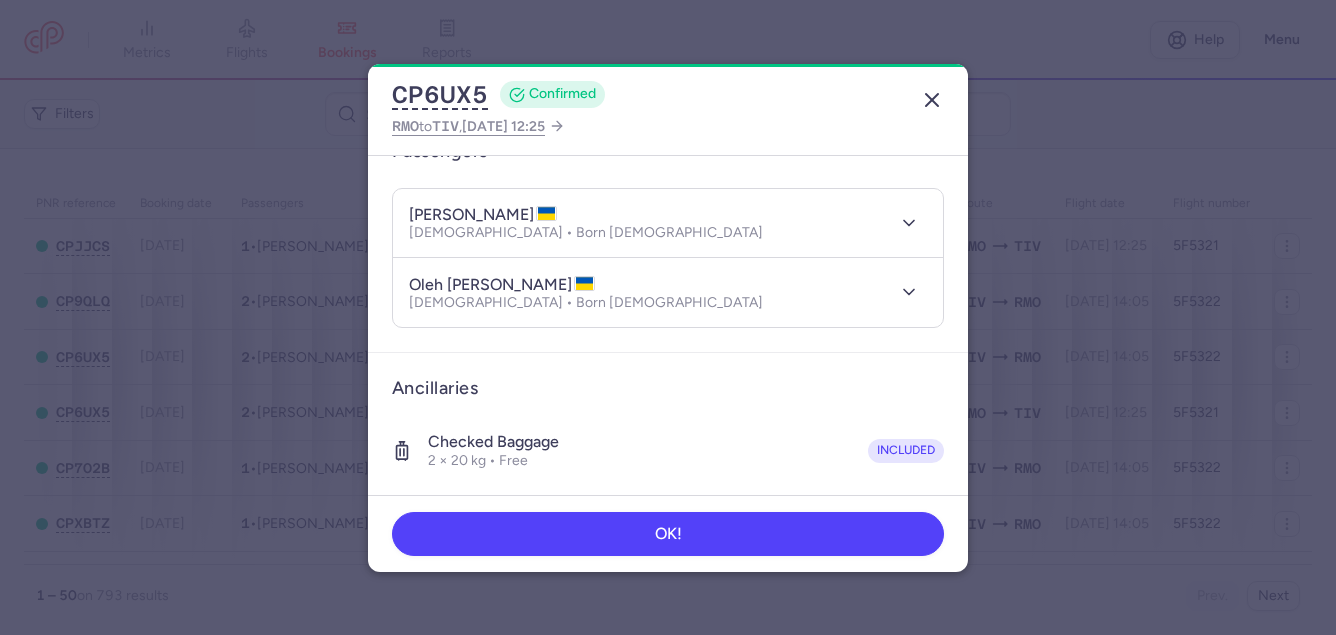 click 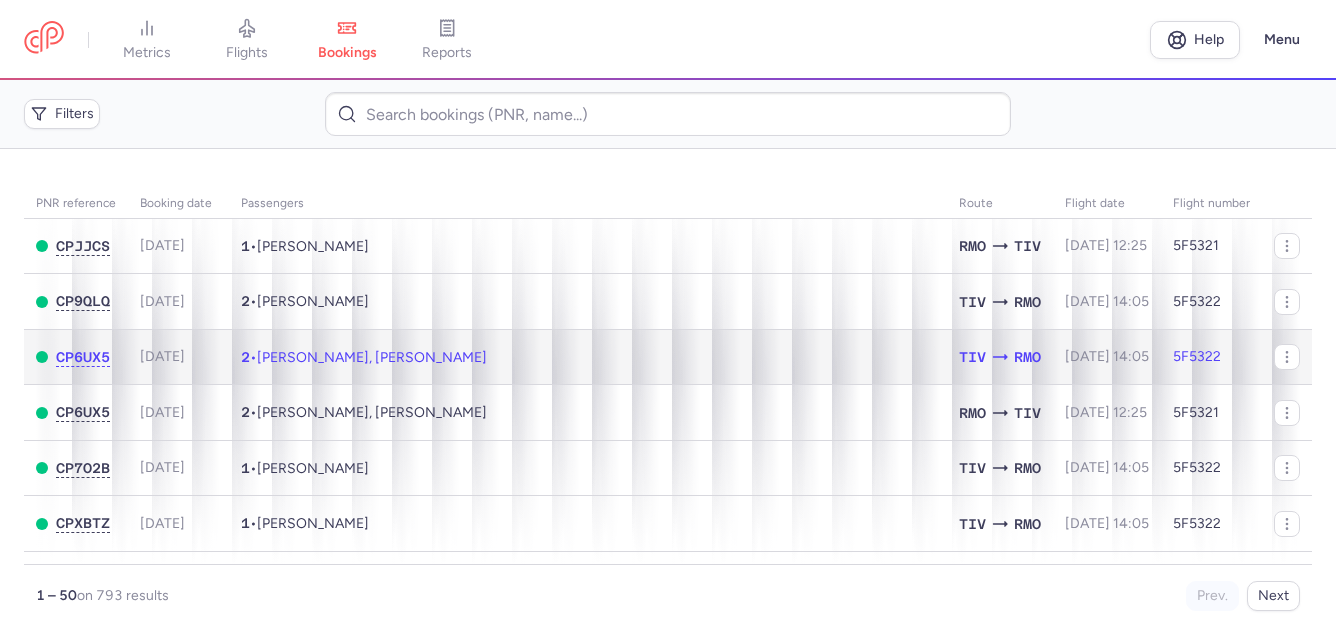 click on "2  •  [PERSON_NAME], [PERSON_NAME]" 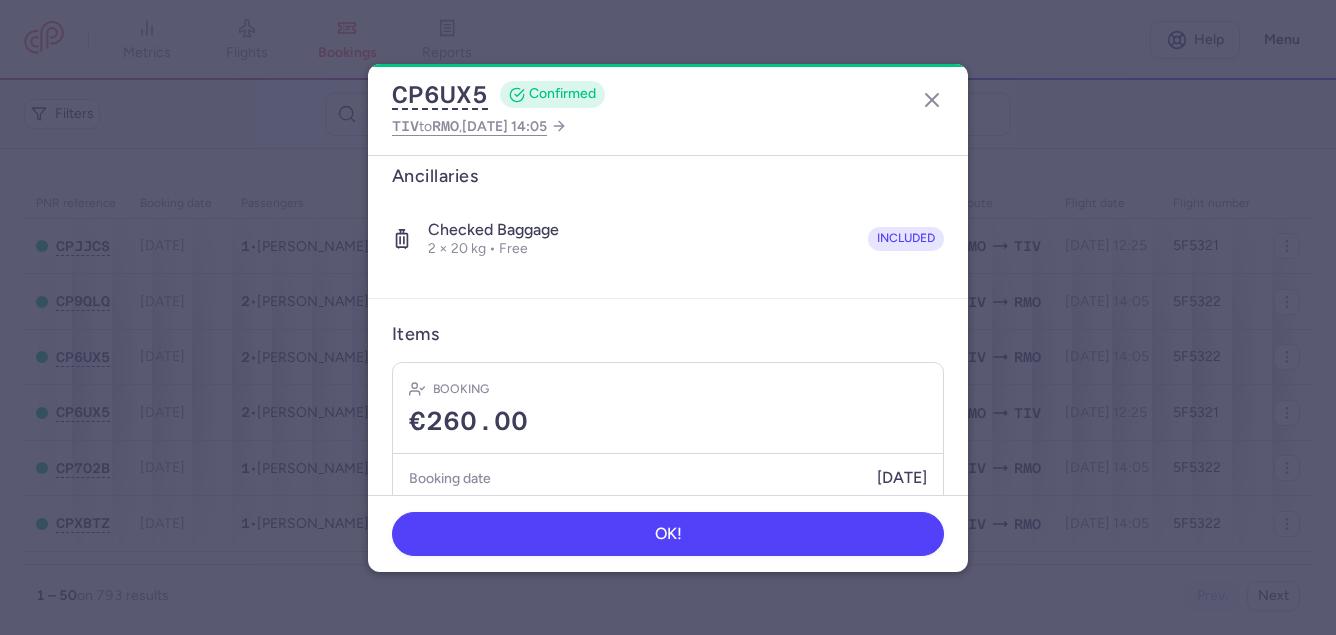 scroll, scrollTop: 200, scrollLeft: 0, axis: vertical 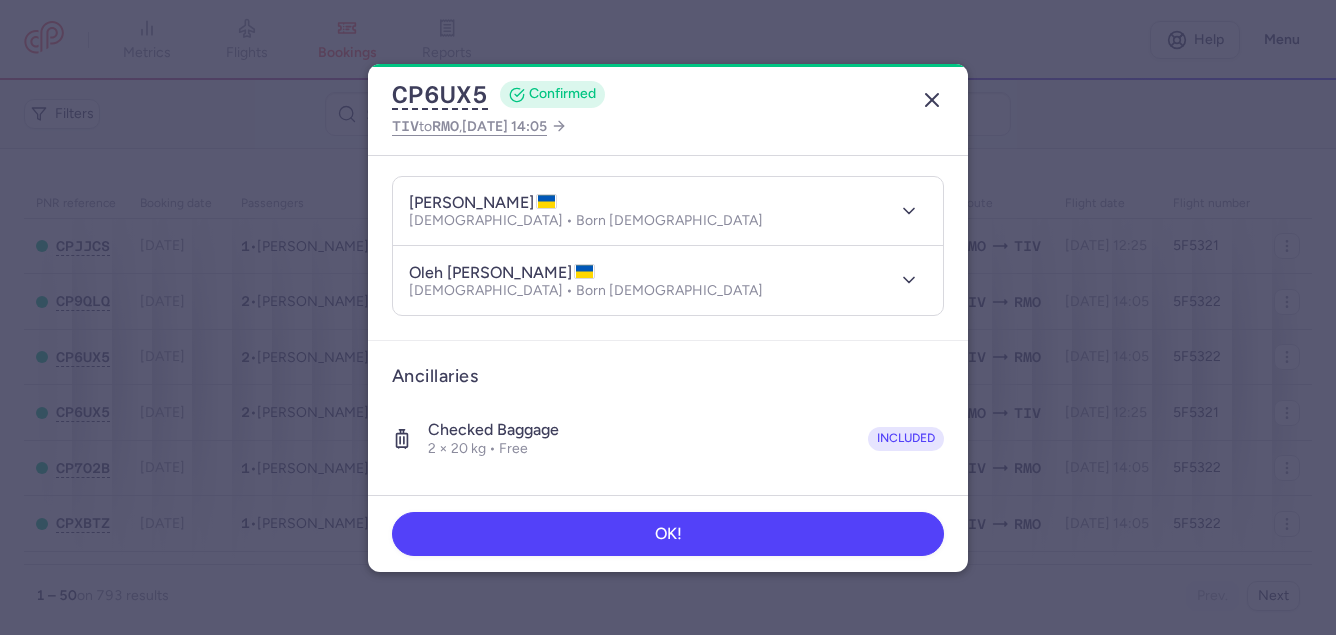 click 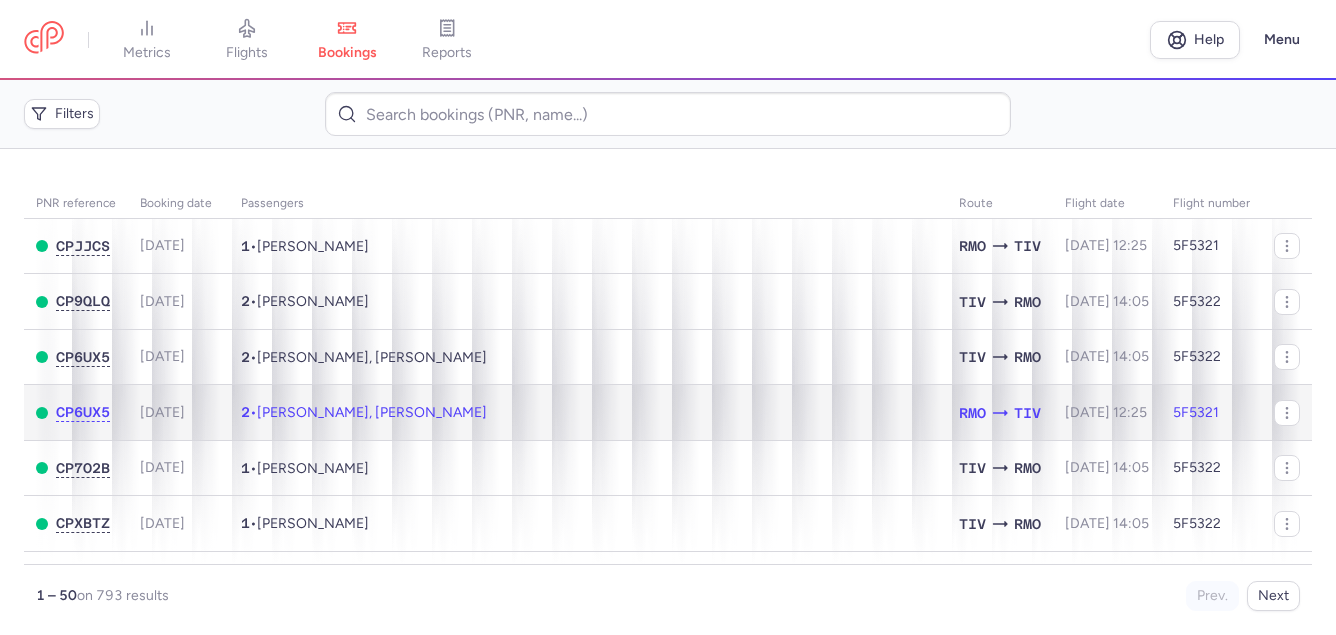 click on "2  •  [PERSON_NAME], [PERSON_NAME]" 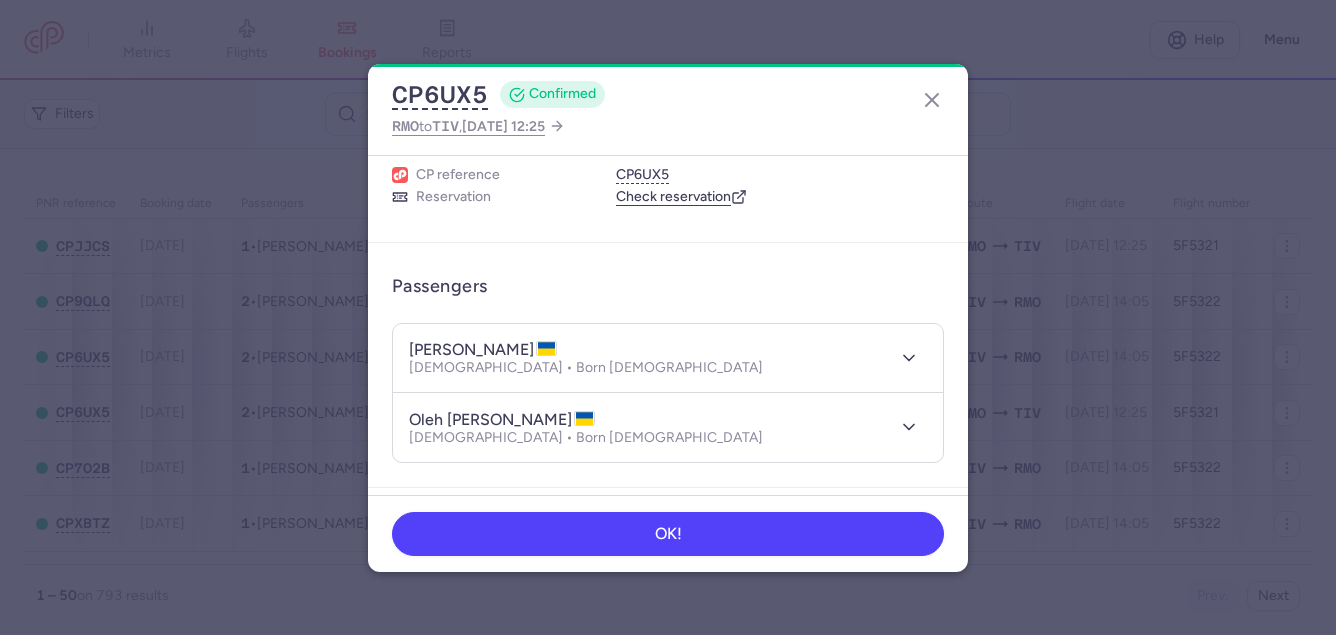 scroll, scrollTop: 61, scrollLeft: 0, axis: vertical 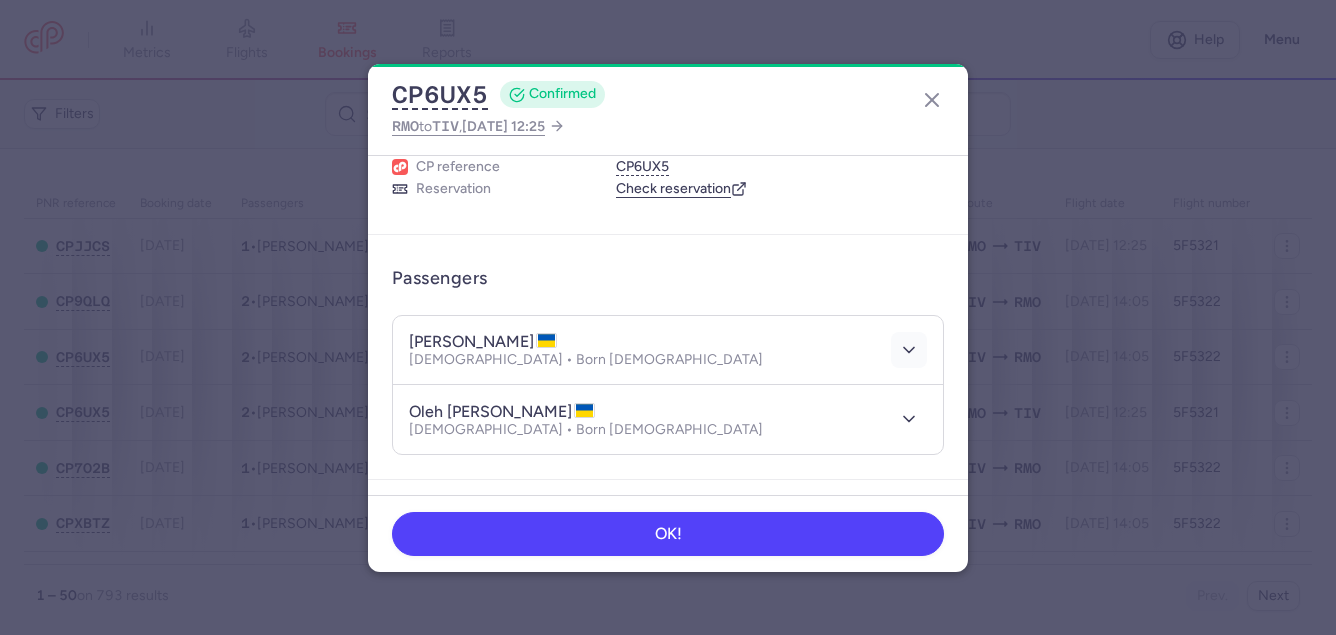 click 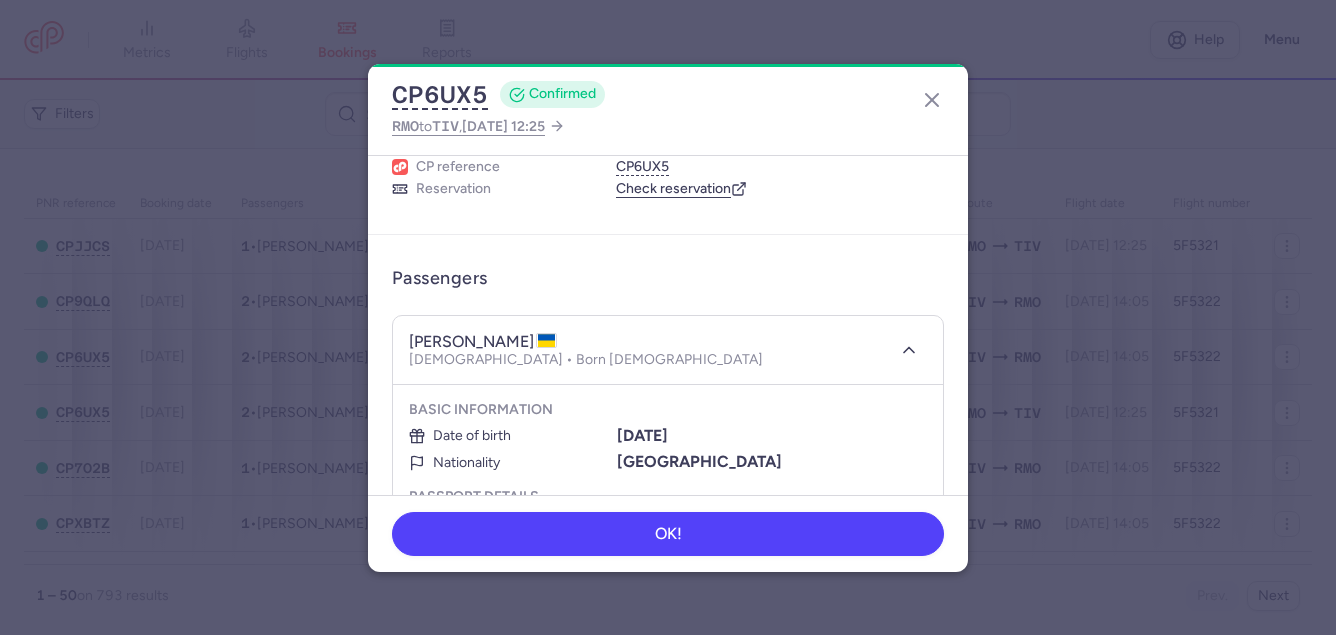 drag, startPoint x: 406, startPoint y: 343, endPoint x: 546, endPoint y: 345, distance: 140.01428 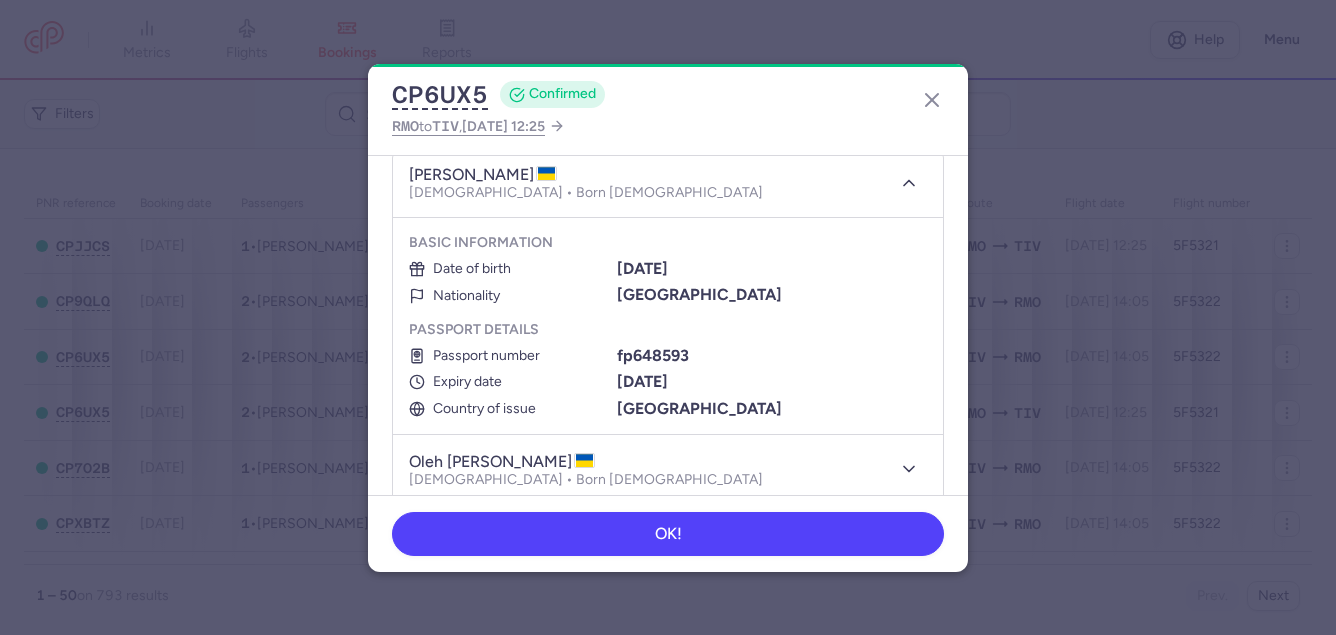 scroll, scrollTop: 261, scrollLeft: 0, axis: vertical 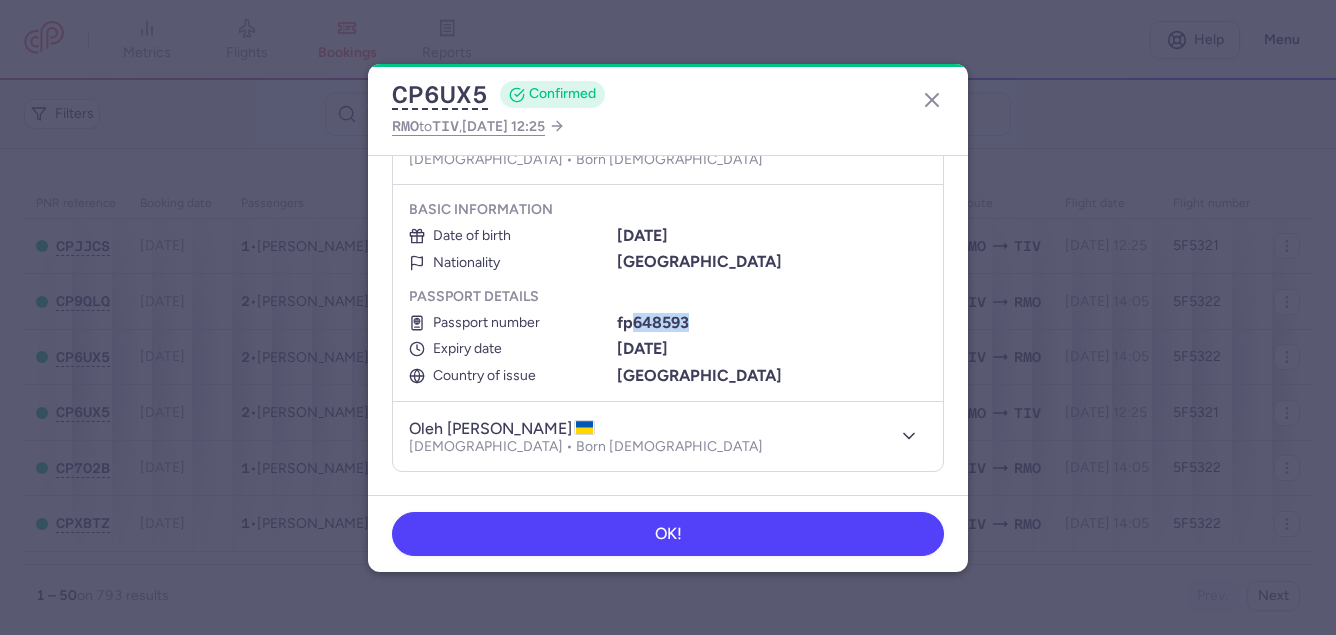 drag, startPoint x: 695, startPoint y: 318, endPoint x: 633, endPoint y: 322, distance: 62.1289 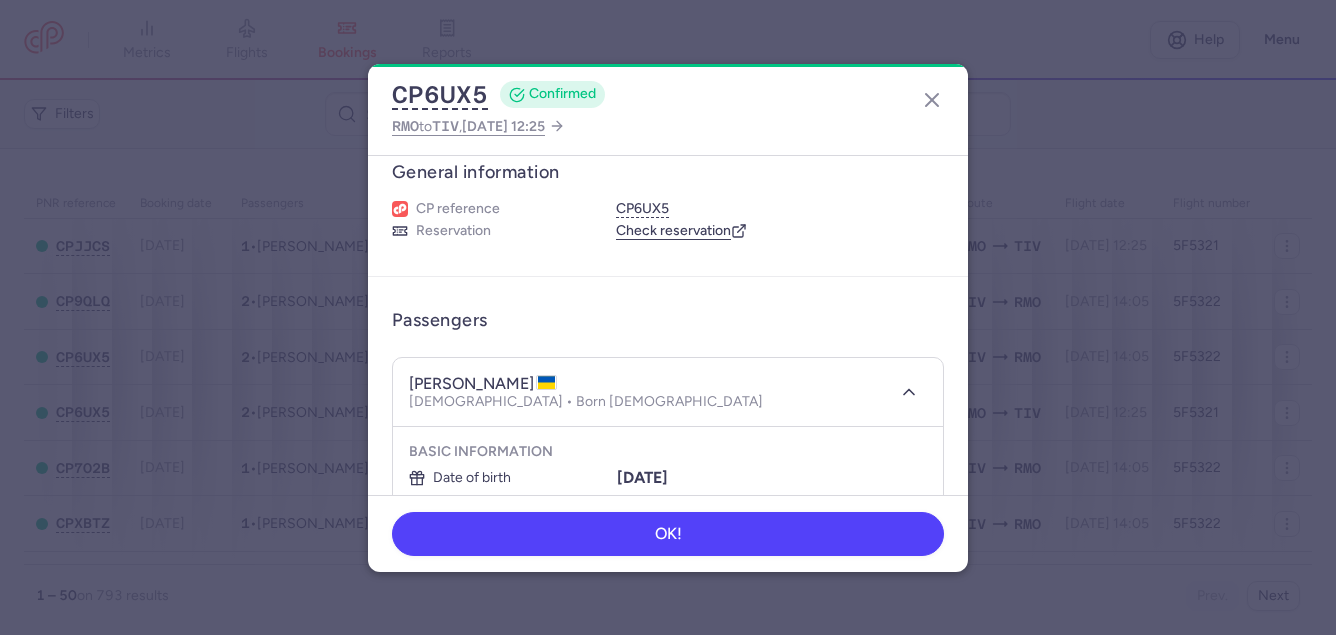 scroll, scrollTop: 0, scrollLeft: 0, axis: both 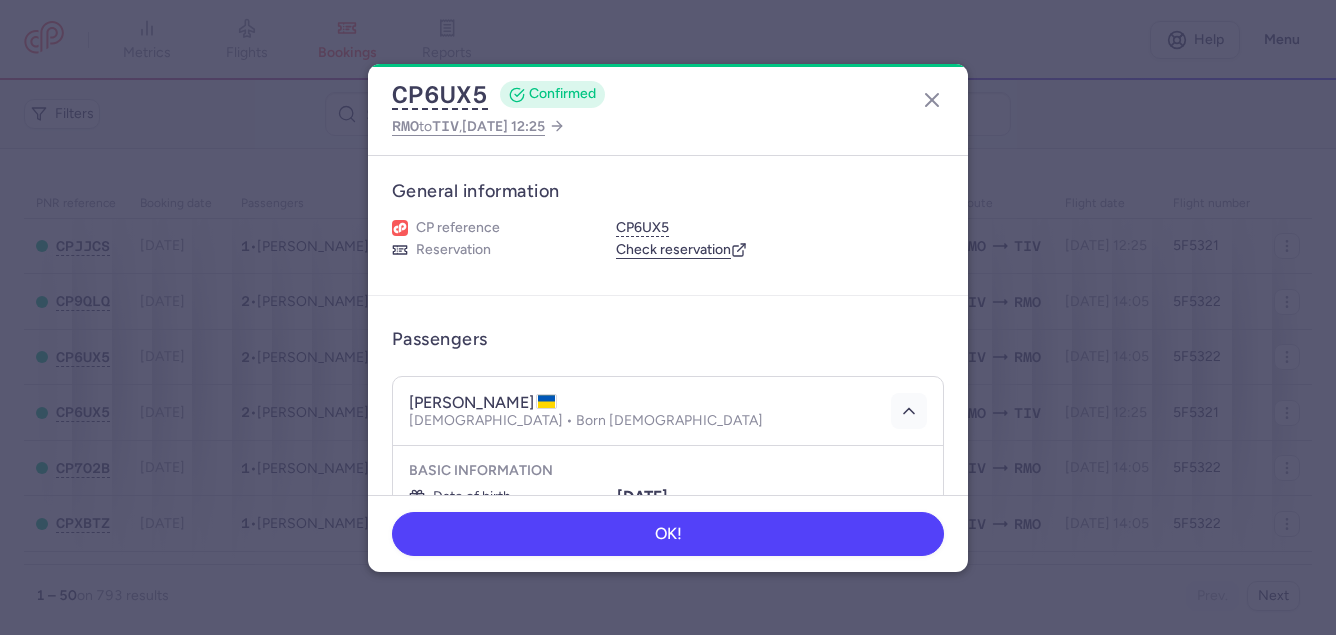 click 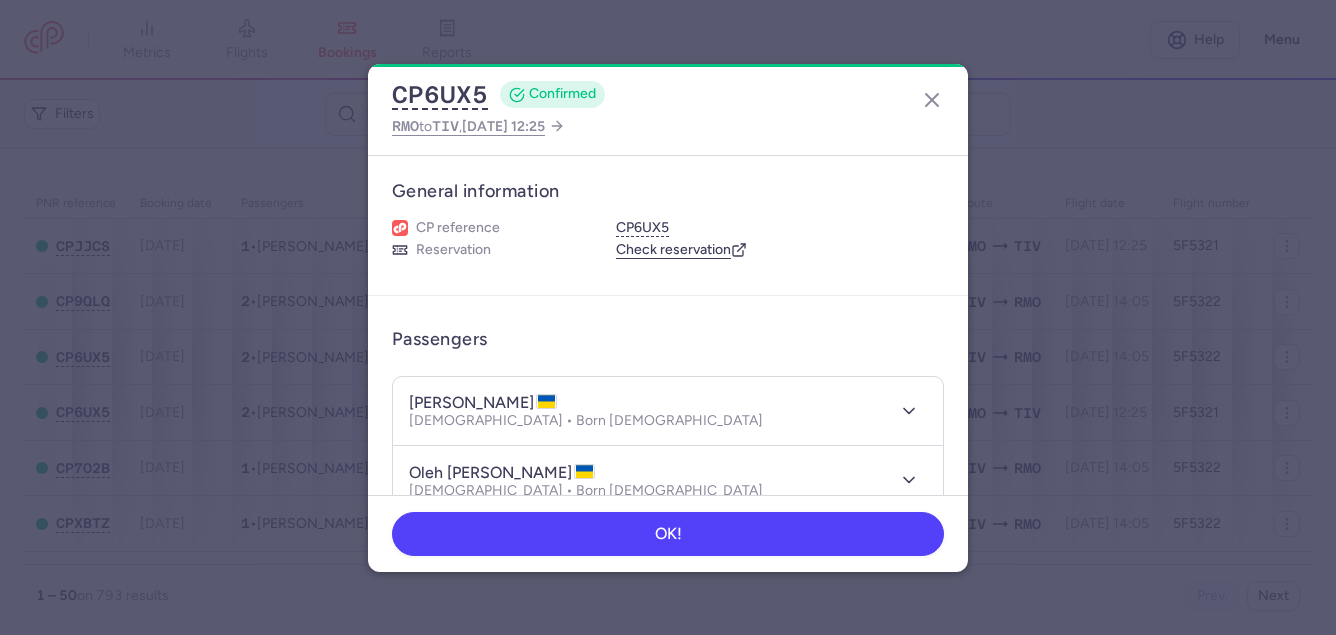 scroll, scrollTop: 100, scrollLeft: 0, axis: vertical 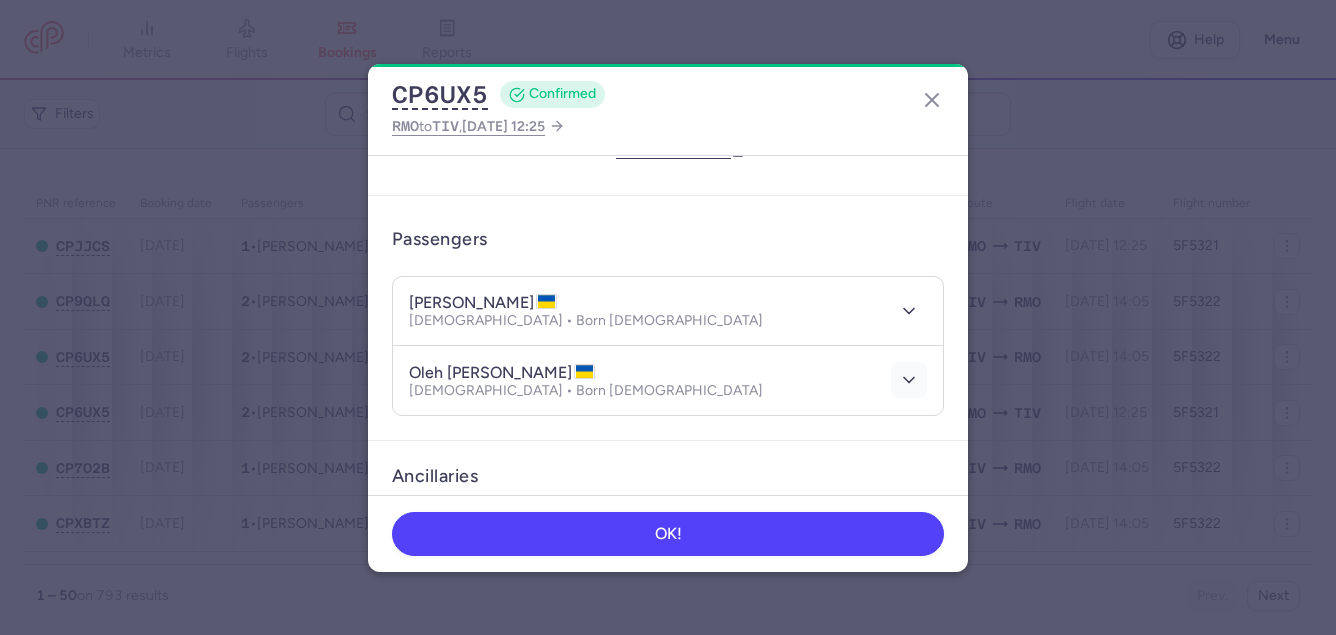click 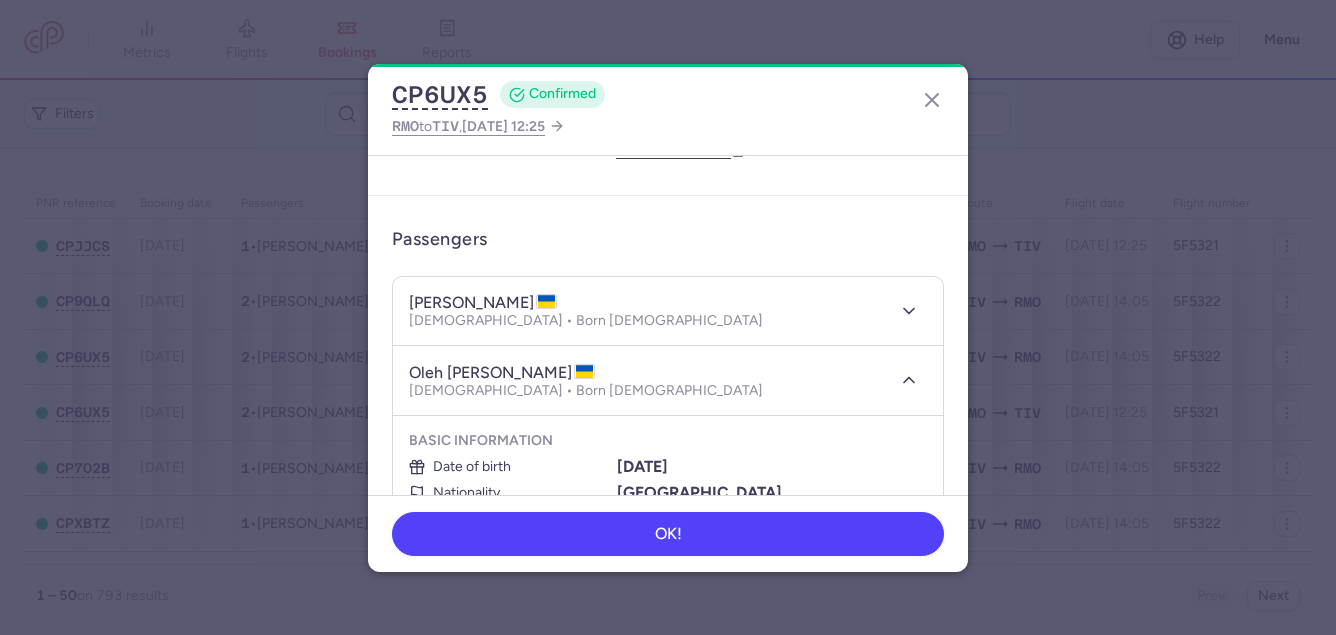 scroll, scrollTop: 200, scrollLeft: 0, axis: vertical 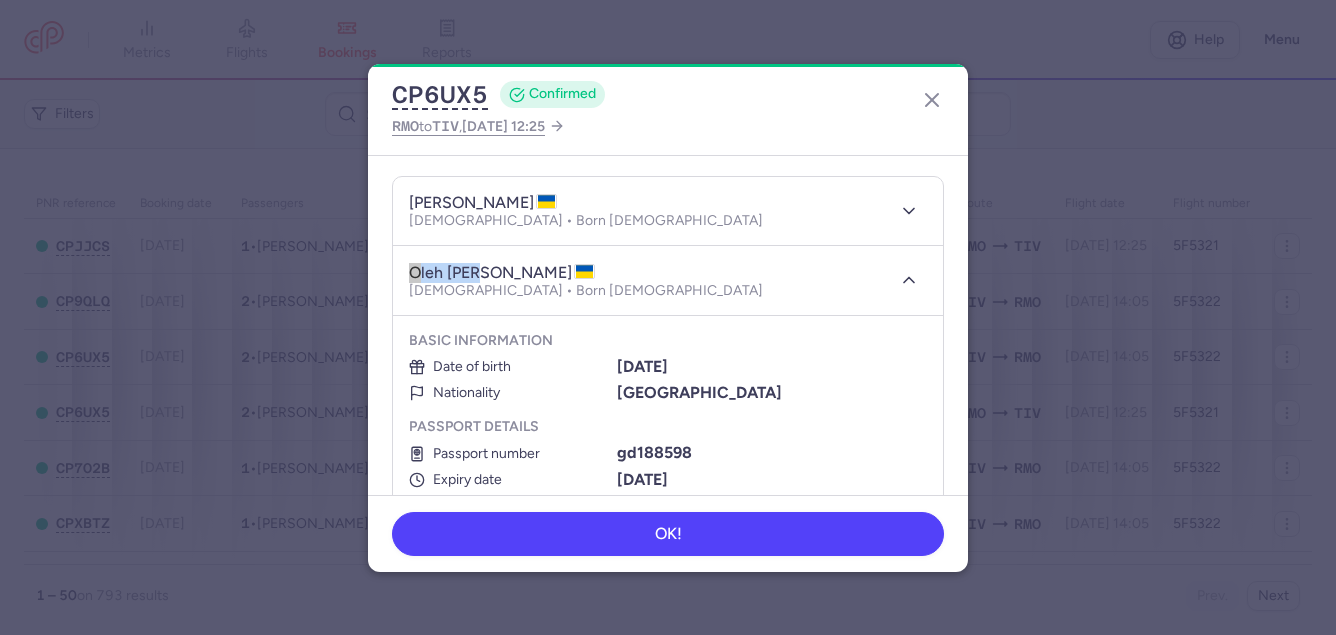 drag, startPoint x: 410, startPoint y: 271, endPoint x: 480, endPoint y: 276, distance: 70.178345 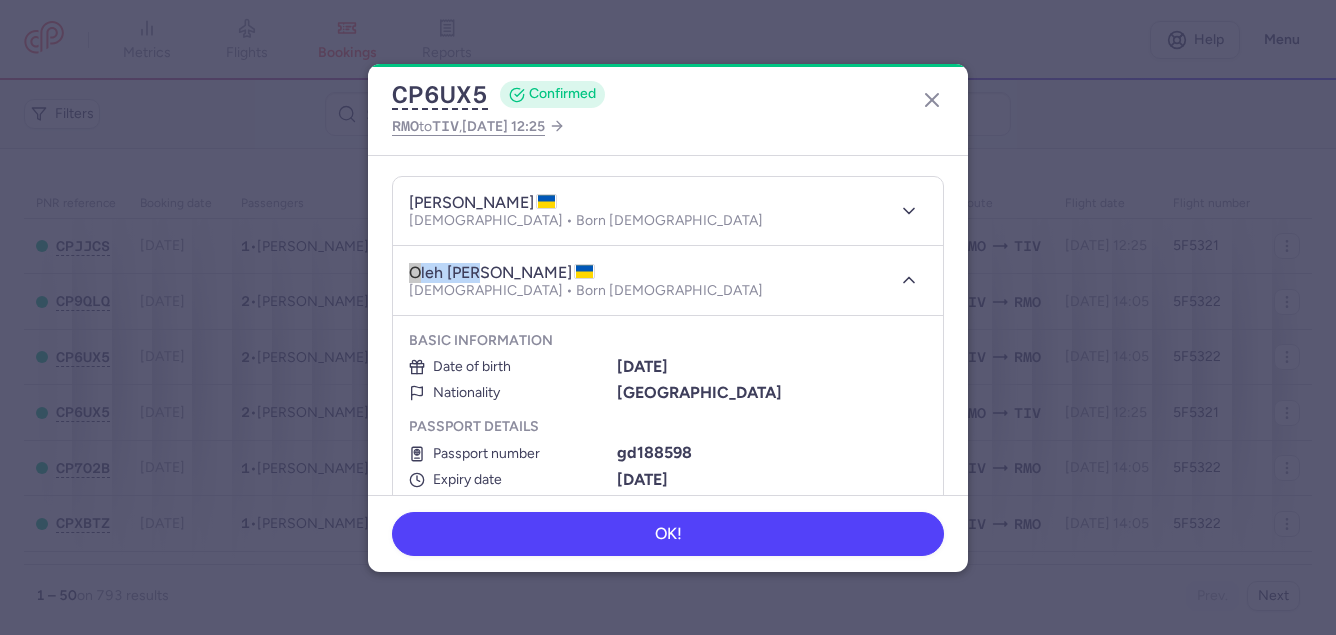 copy on "oleh [PERSON_NAME]" 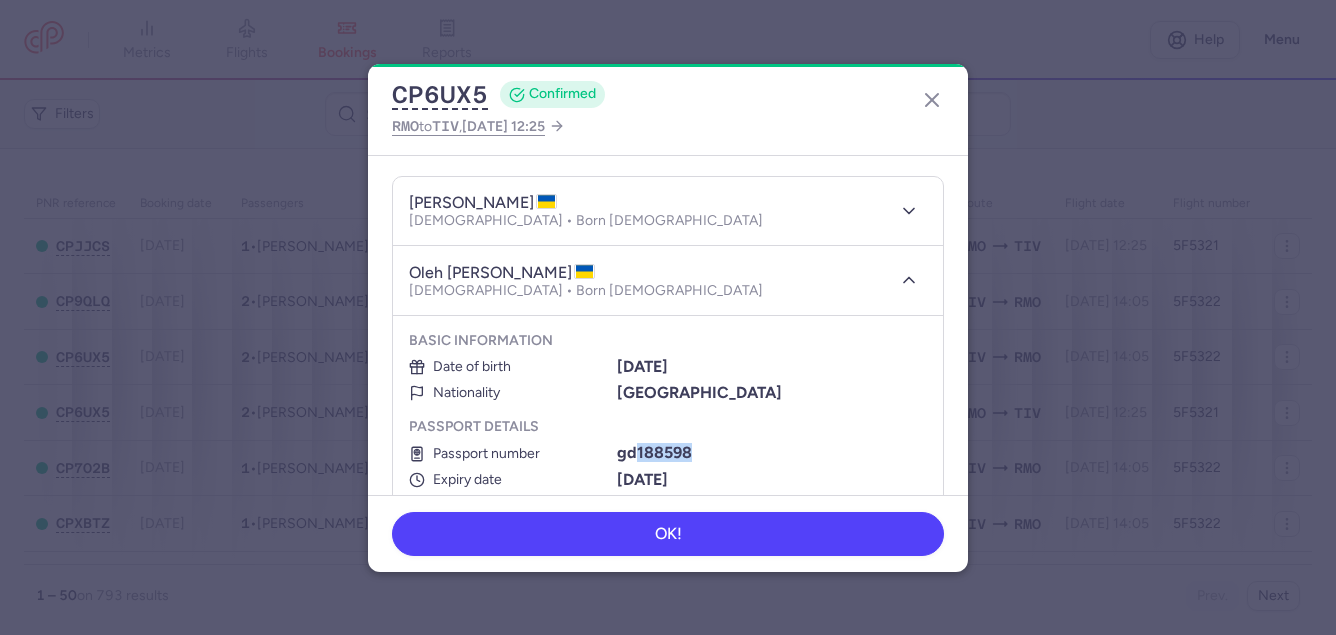 drag, startPoint x: 685, startPoint y: 452, endPoint x: 633, endPoint y: 448, distance: 52.153618 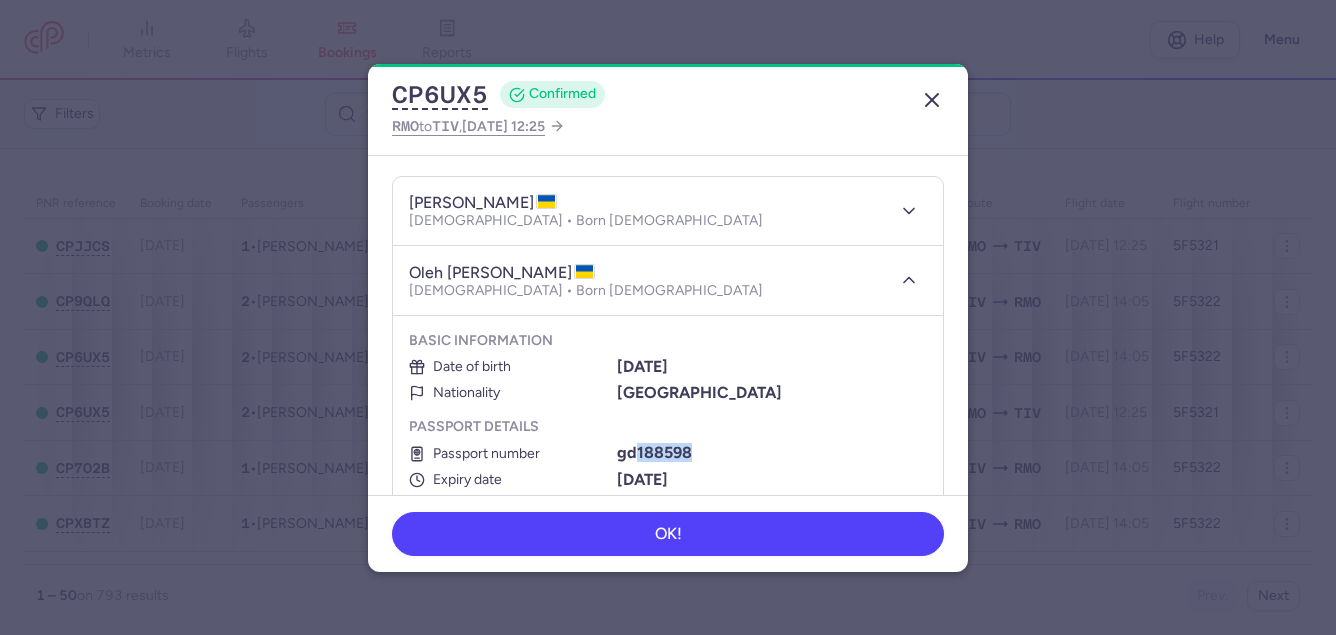click 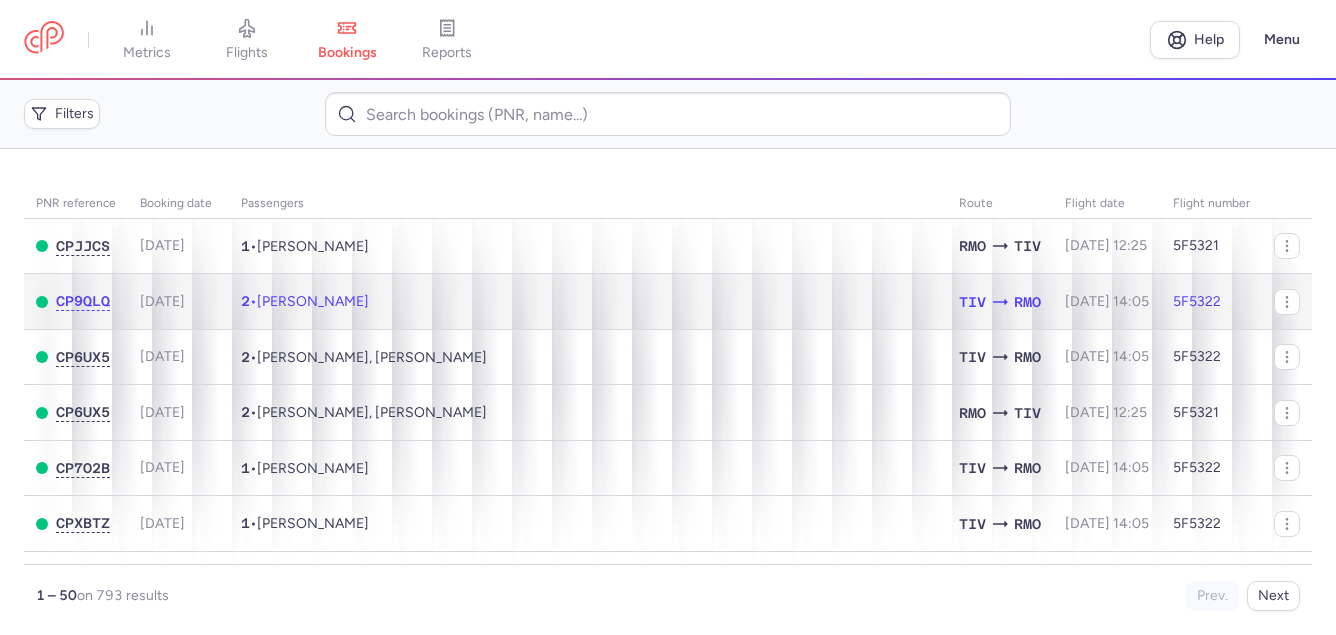 click on "[PERSON_NAME]" at bounding box center [313, 301] 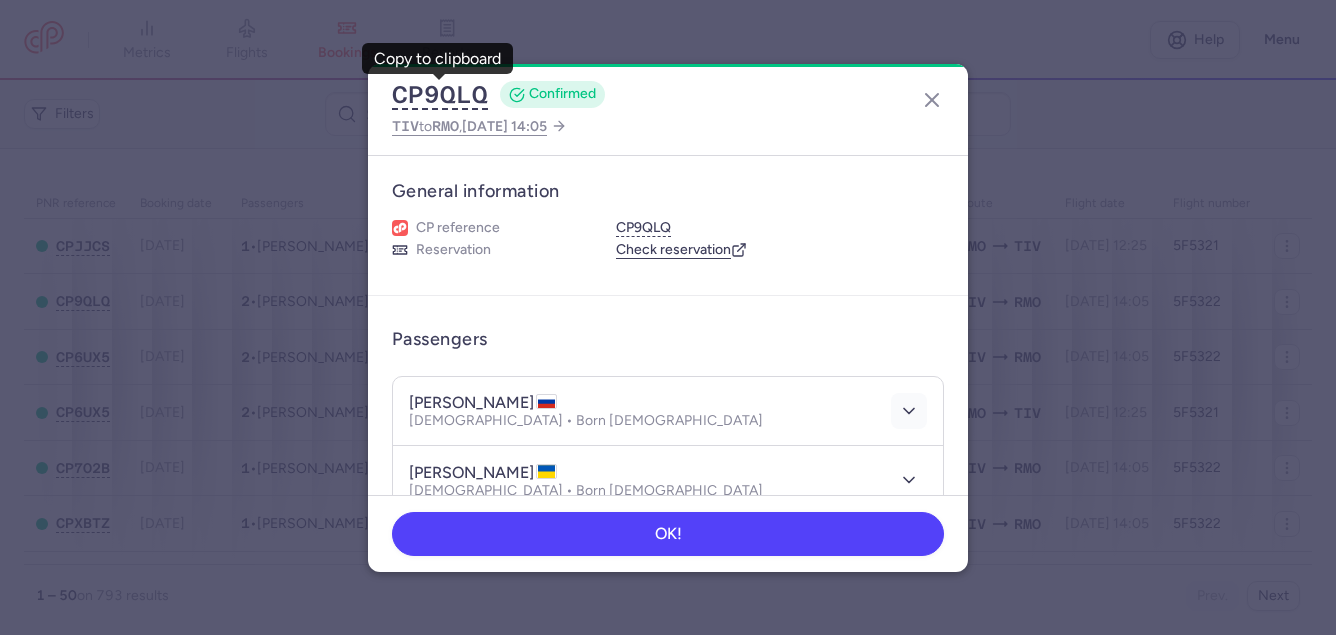 click 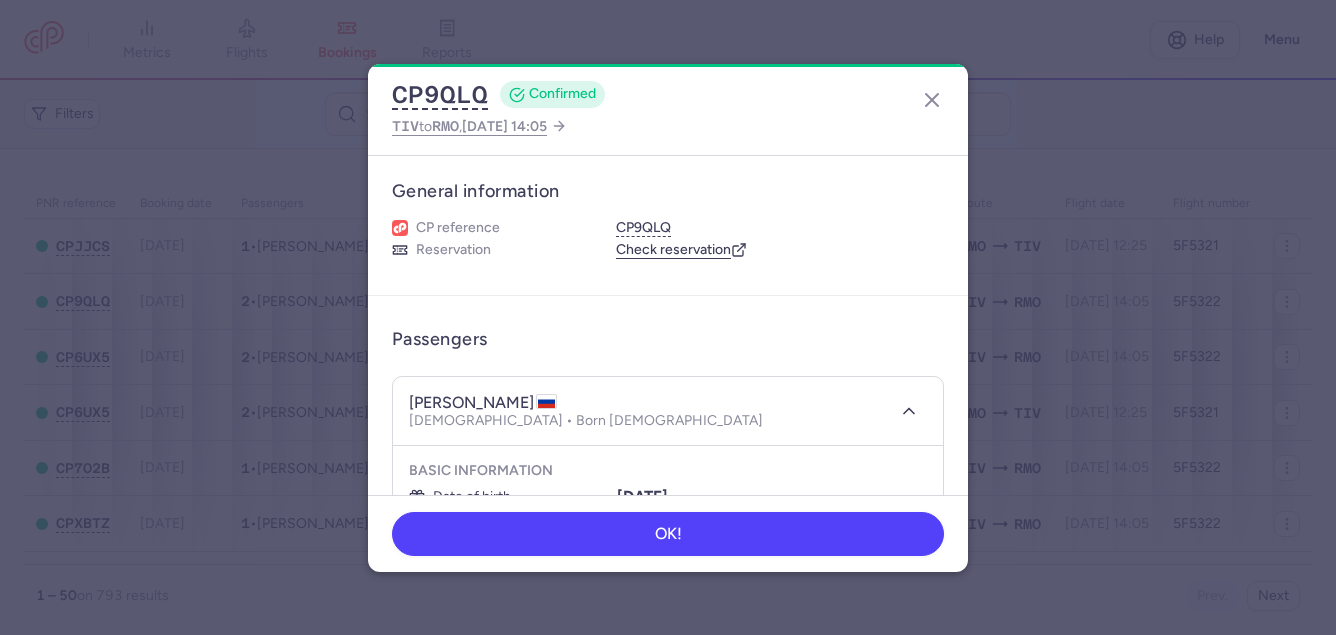 drag, startPoint x: 412, startPoint y: 402, endPoint x: 519, endPoint y: 407, distance: 107.11676 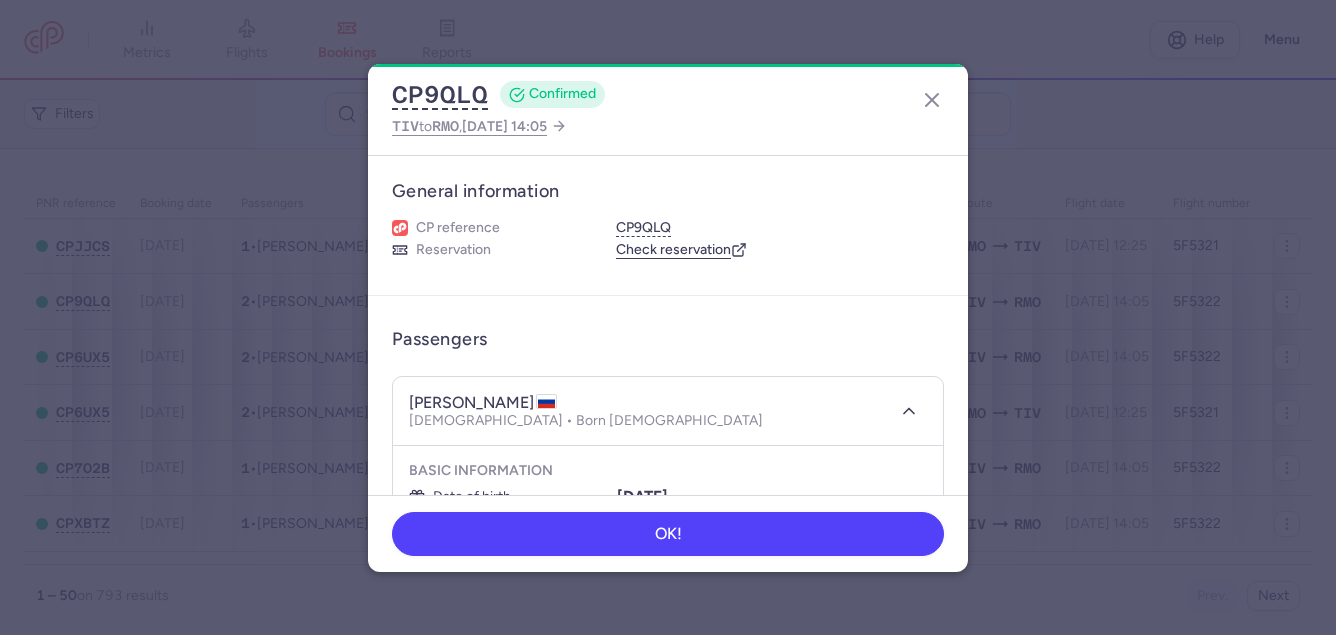 drag, startPoint x: 410, startPoint y: 400, endPoint x: 539, endPoint y: 396, distance: 129.062 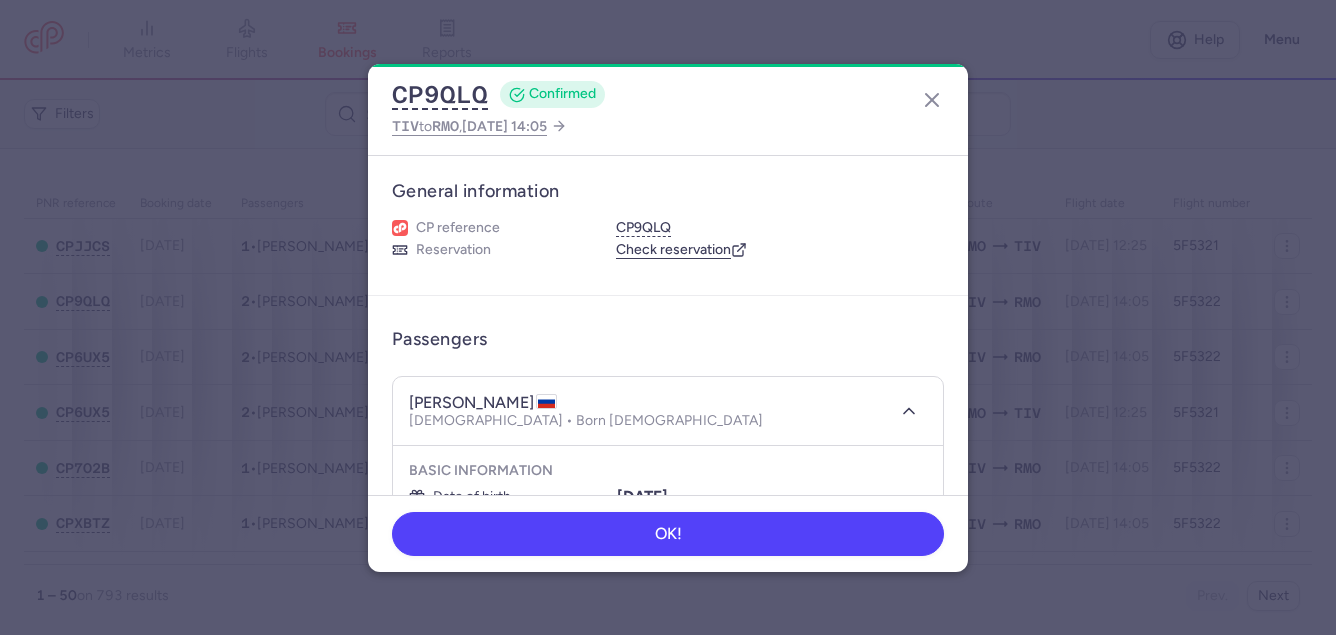 copy on "[PERSON_NAME]" 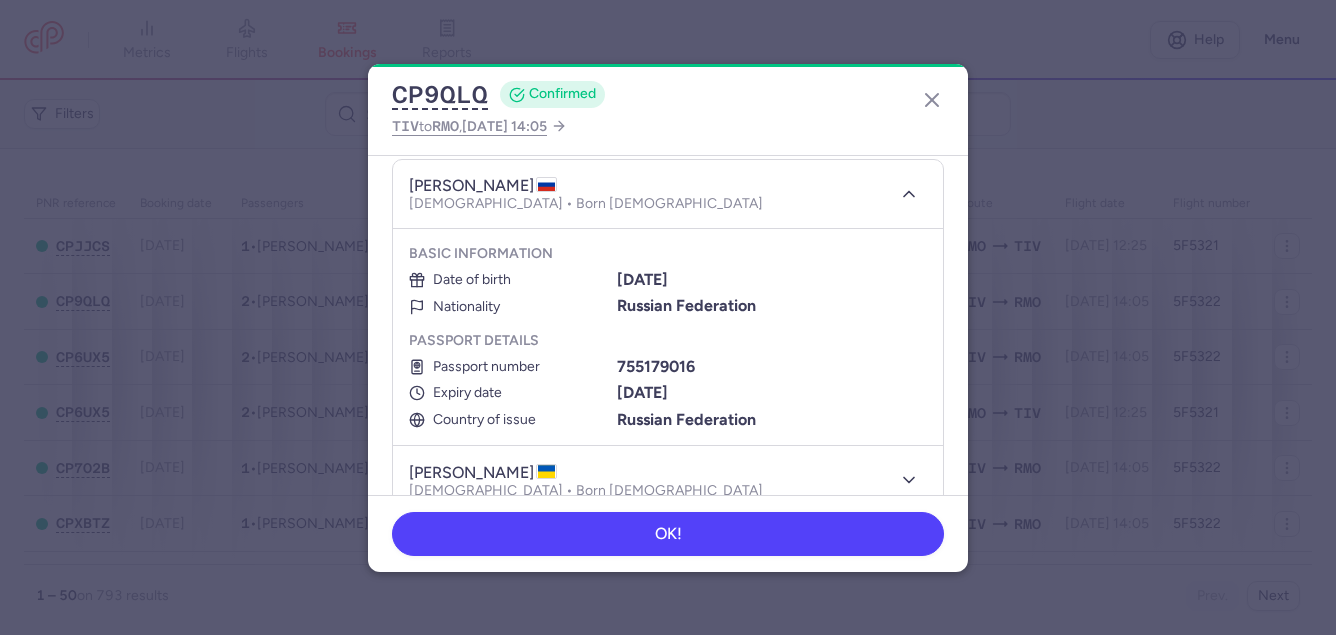 scroll, scrollTop: 246, scrollLeft: 0, axis: vertical 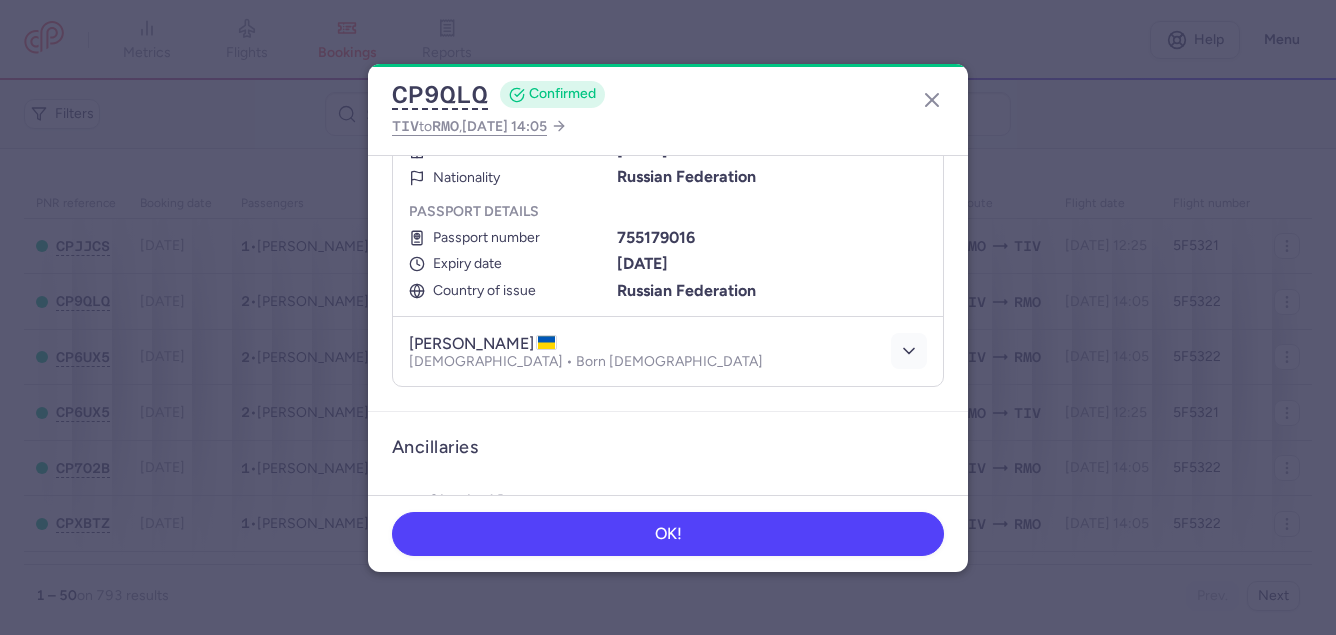 click 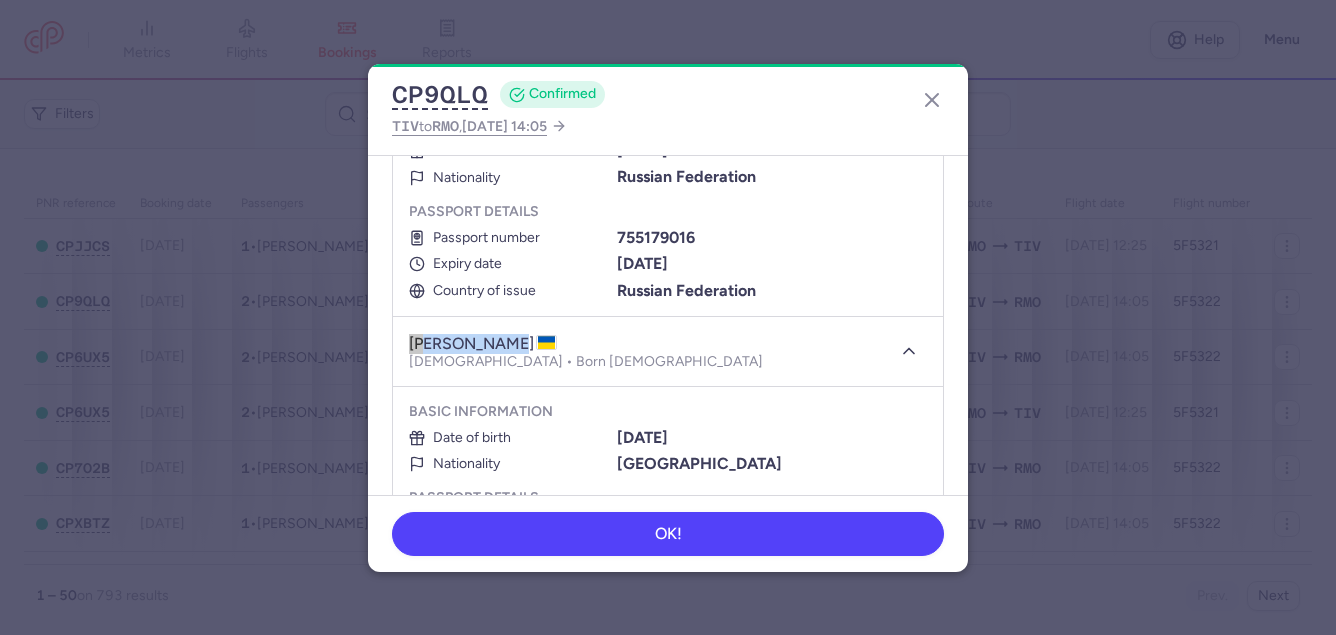 drag, startPoint x: 405, startPoint y: 344, endPoint x: 521, endPoint y: 341, distance: 116.03879 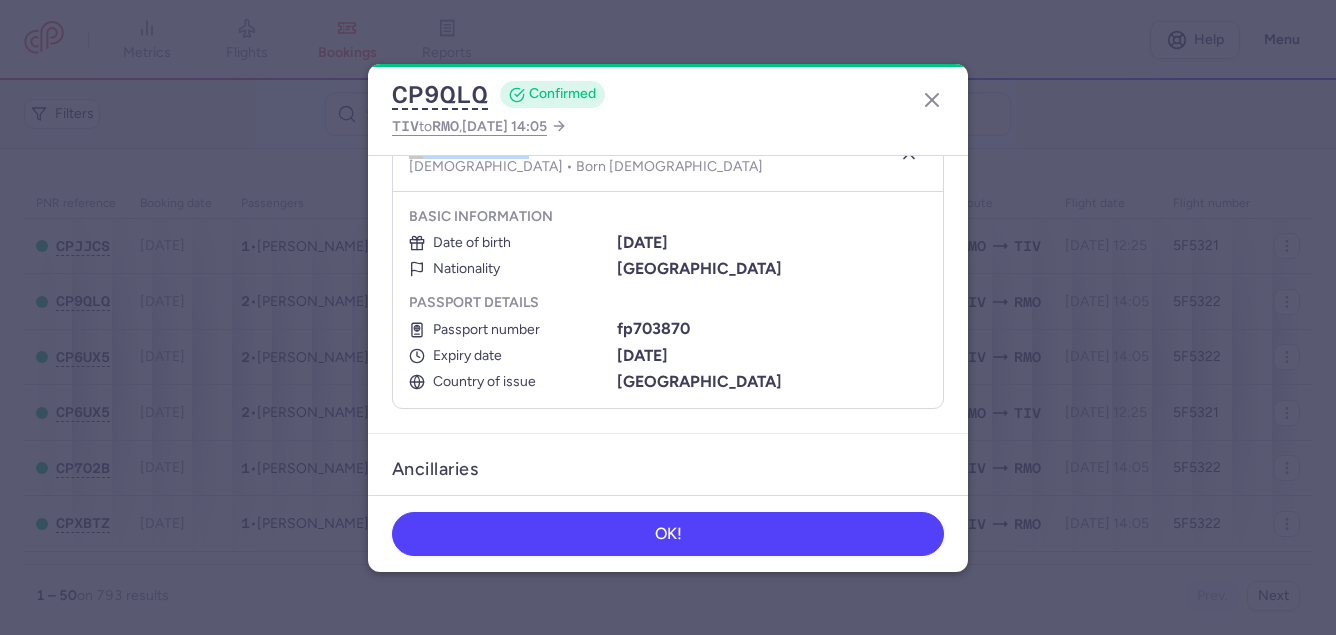 scroll, scrollTop: 546, scrollLeft: 0, axis: vertical 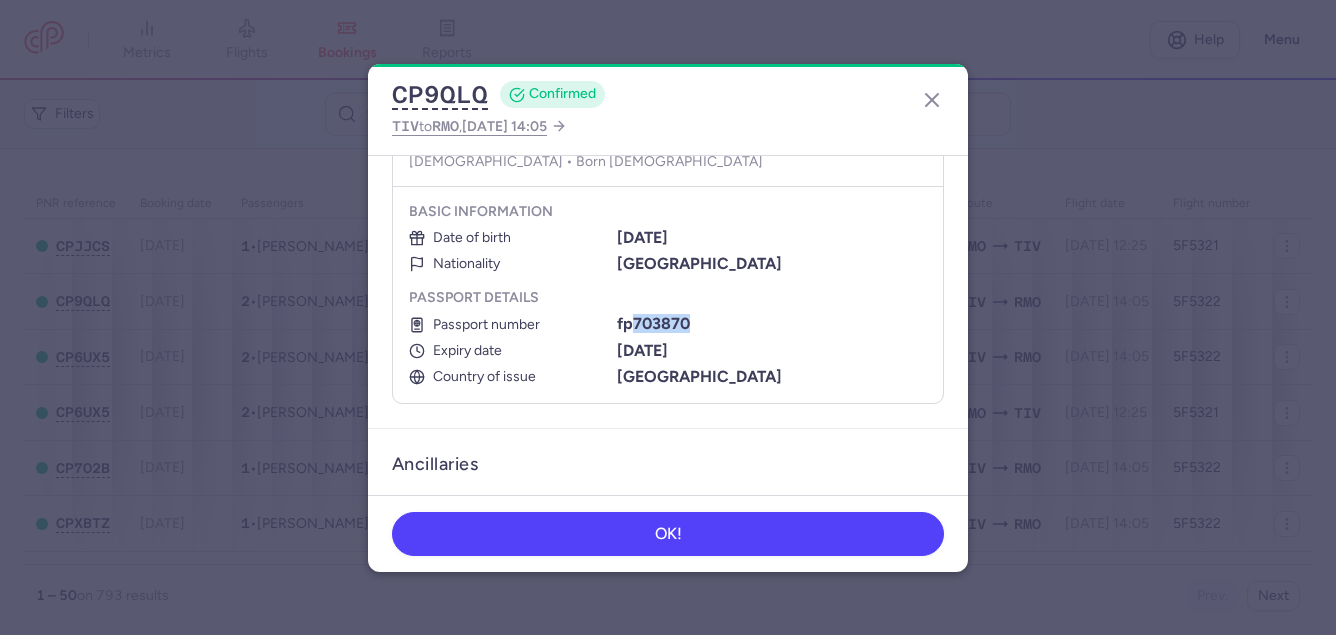 drag, startPoint x: 693, startPoint y: 321, endPoint x: 630, endPoint y: 321, distance: 63 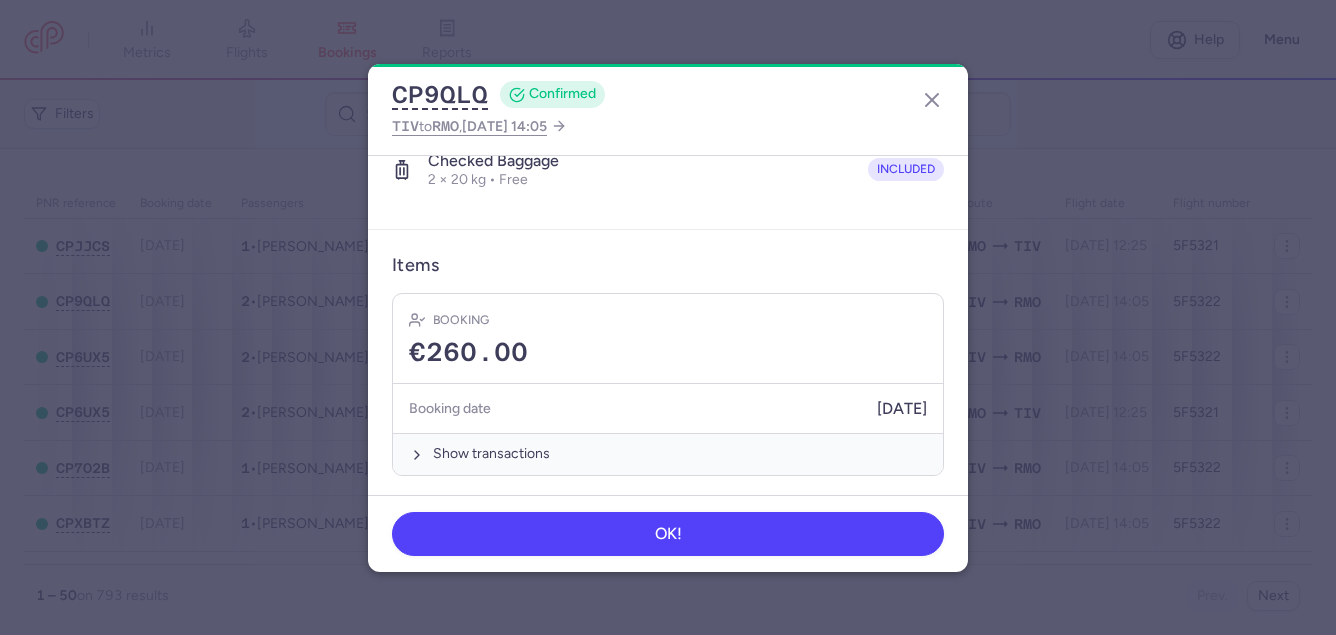 scroll, scrollTop: 908, scrollLeft: 0, axis: vertical 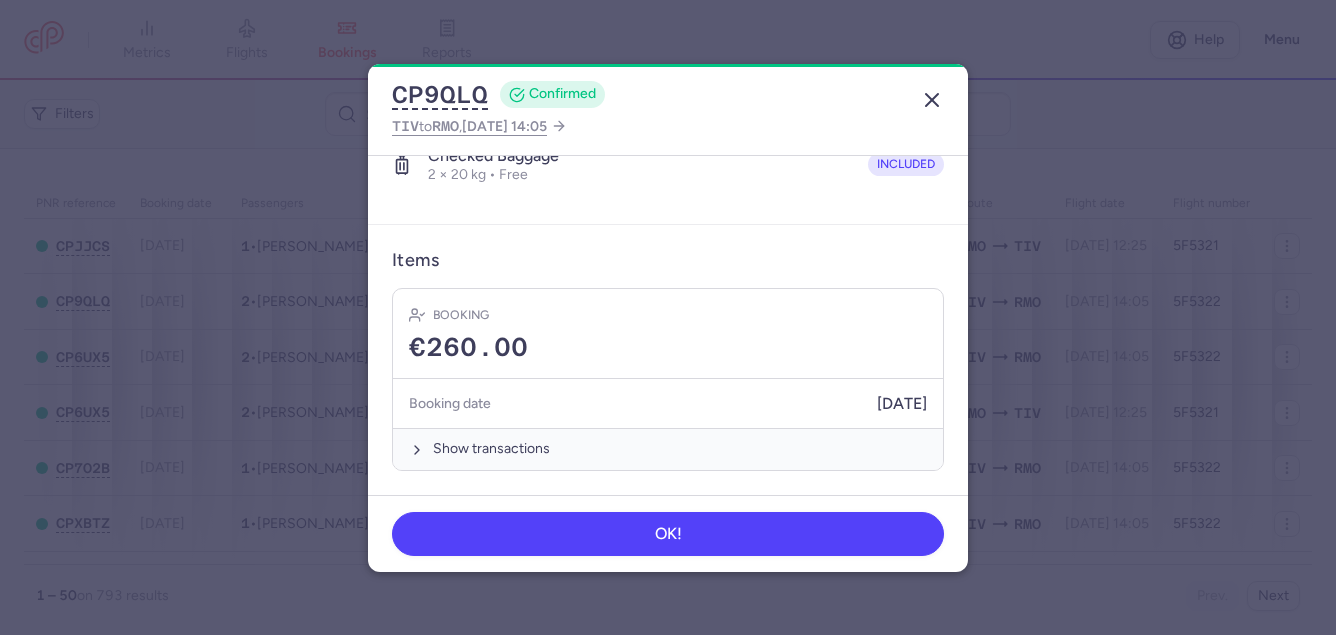 click 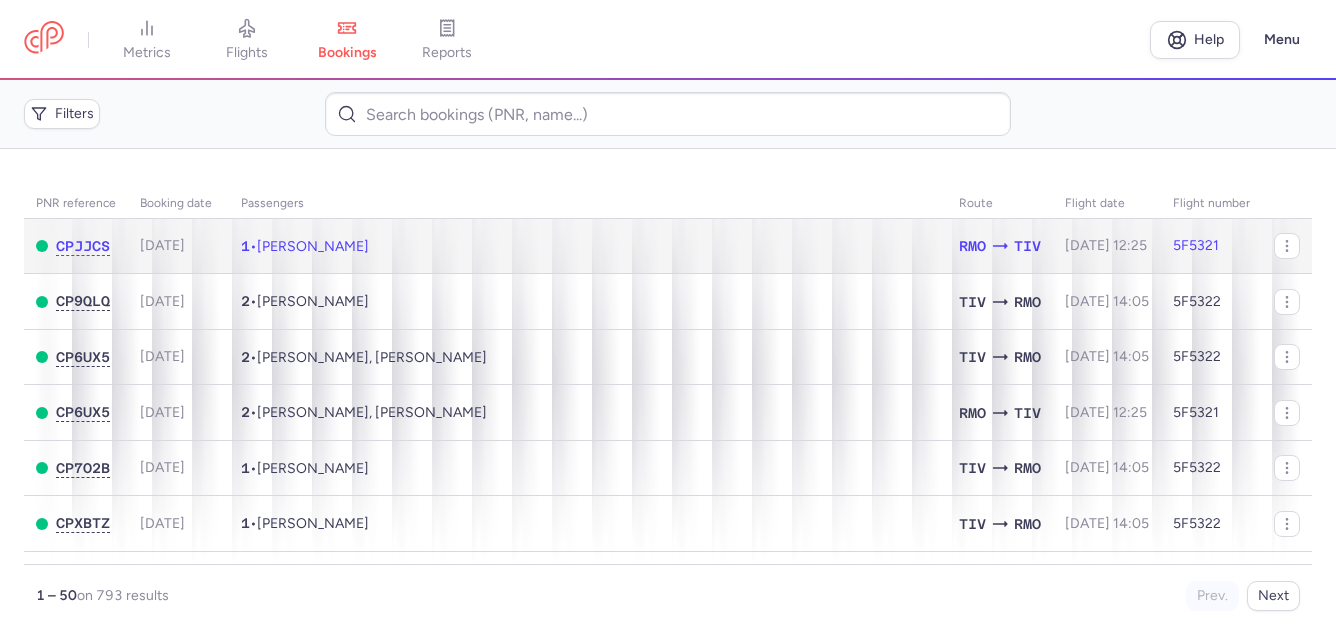 click on "1  •  [PERSON_NAME]" 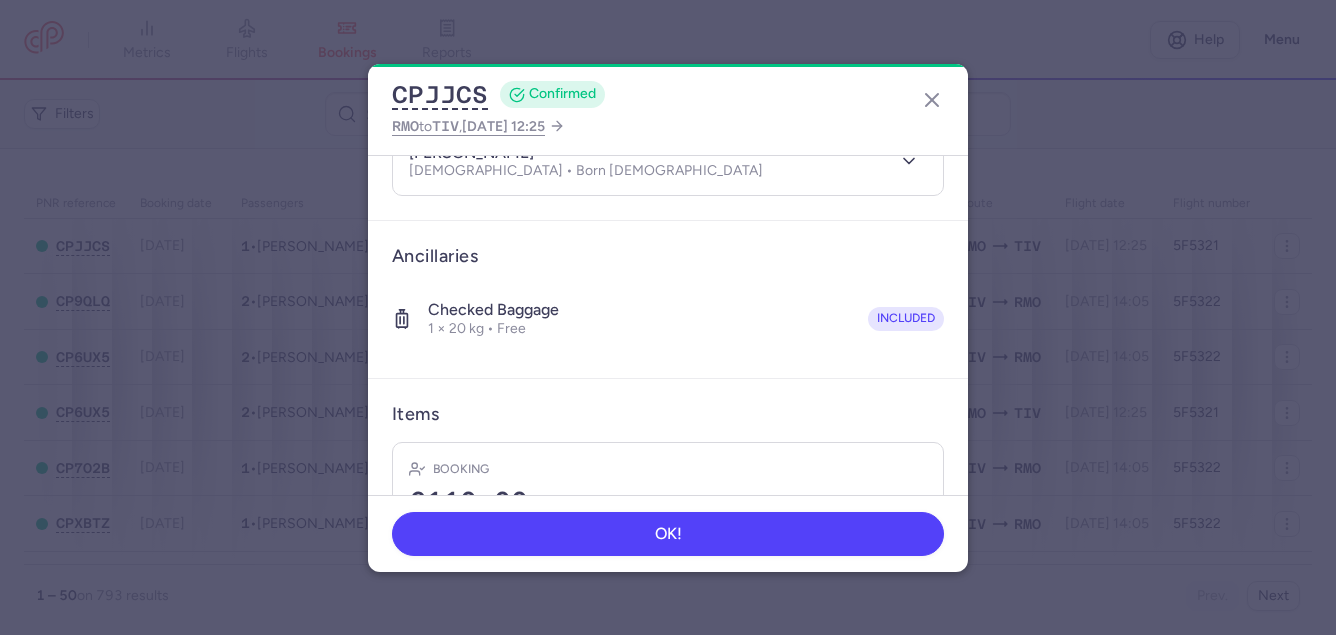 scroll, scrollTop: 200, scrollLeft: 0, axis: vertical 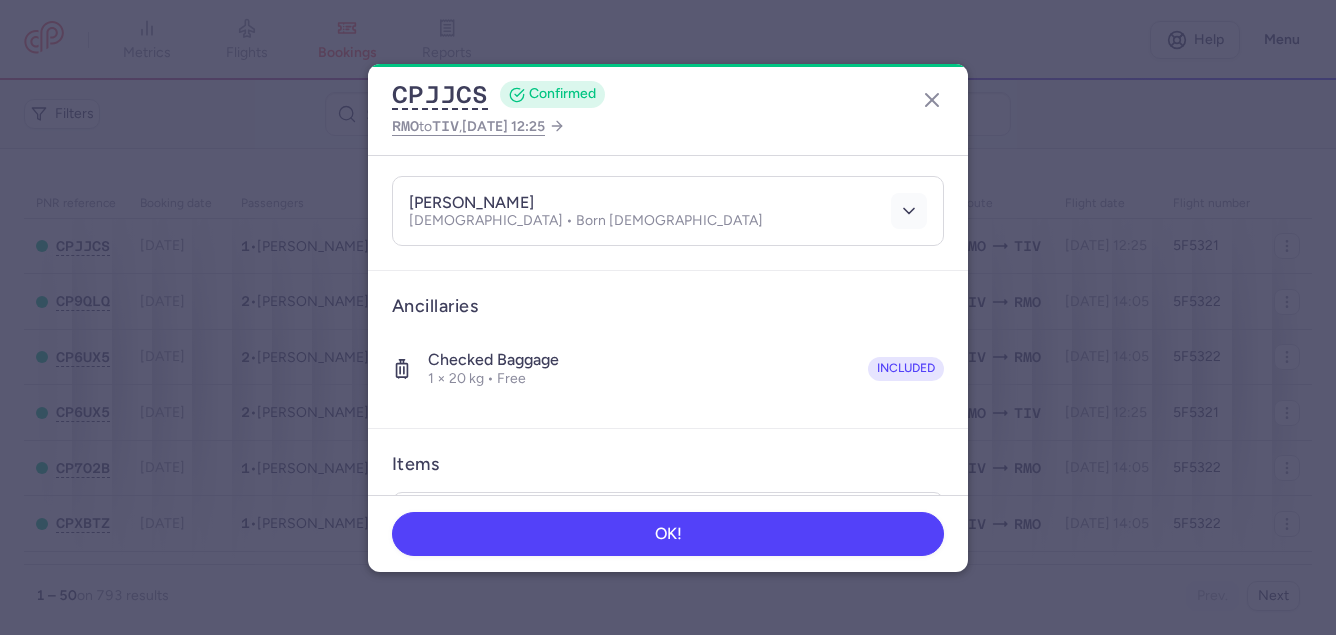click 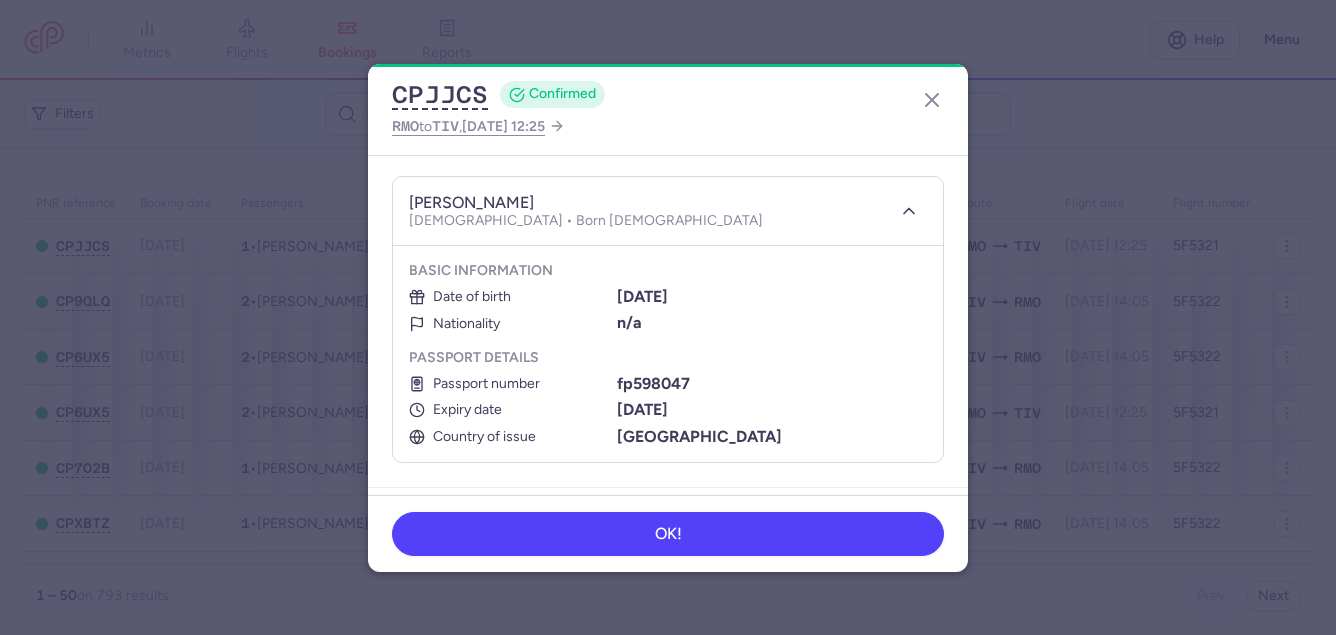 drag, startPoint x: 548, startPoint y: 197, endPoint x: 386, endPoint y: 197, distance: 162 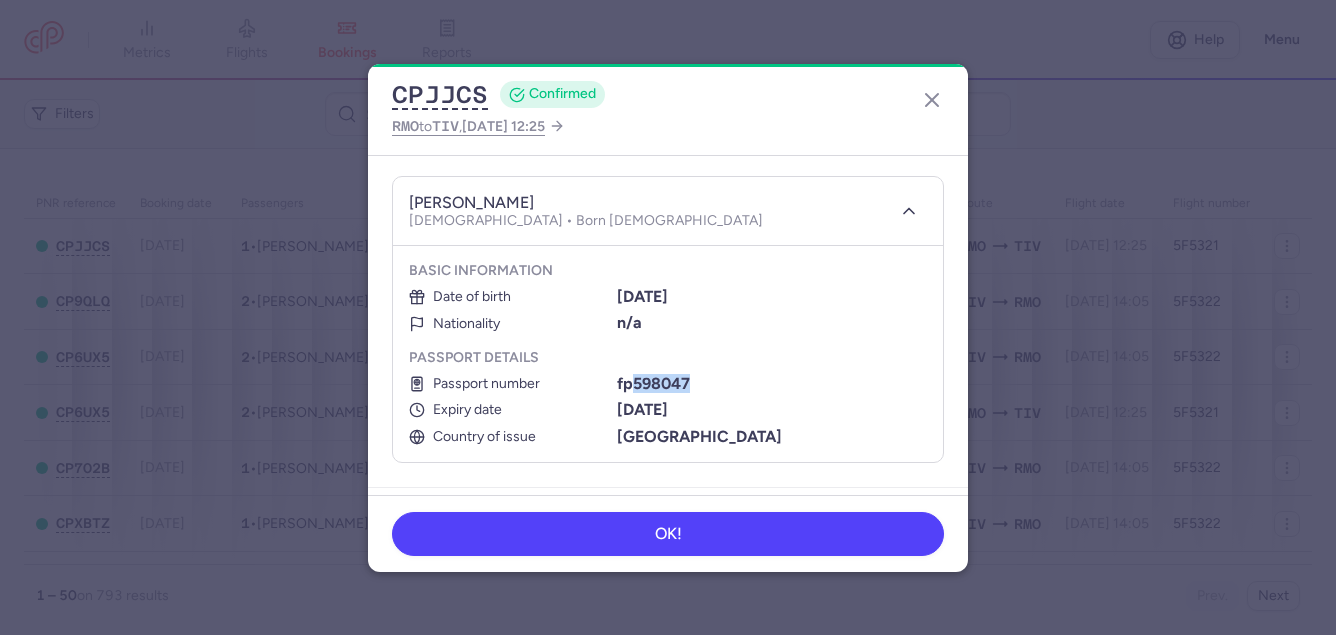 drag, startPoint x: 702, startPoint y: 380, endPoint x: 630, endPoint y: 380, distance: 72 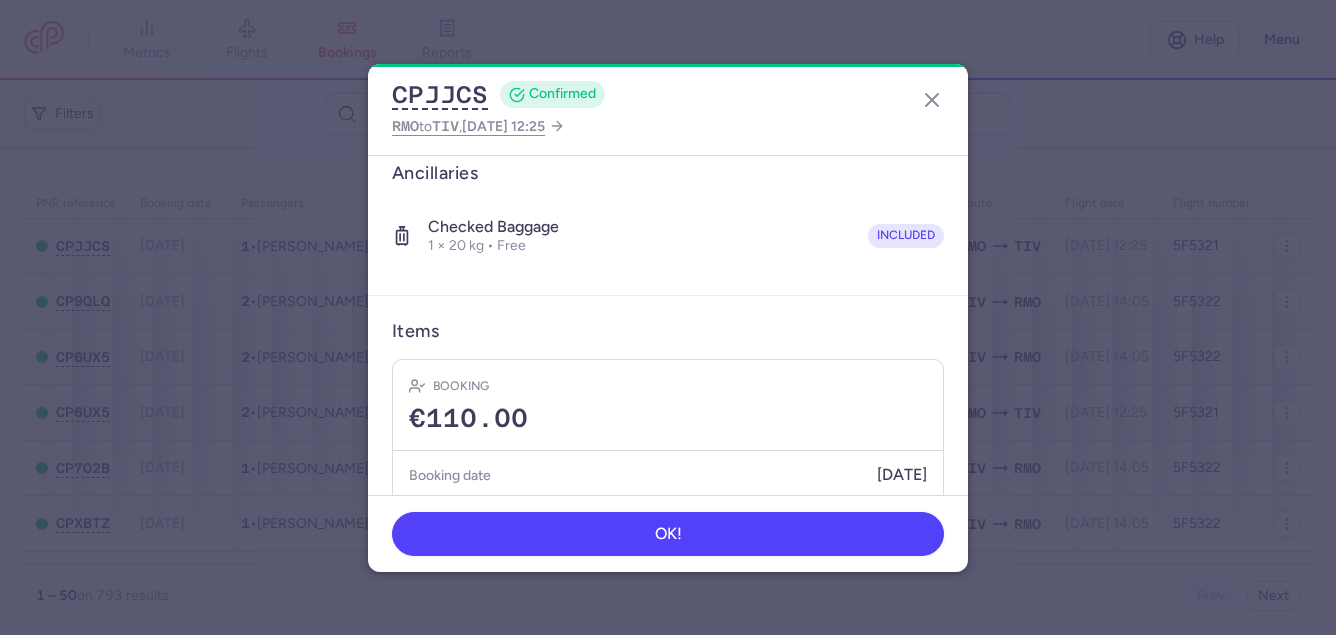 scroll, scrollTop: 579, scrollLeft: 0, axis: vertical 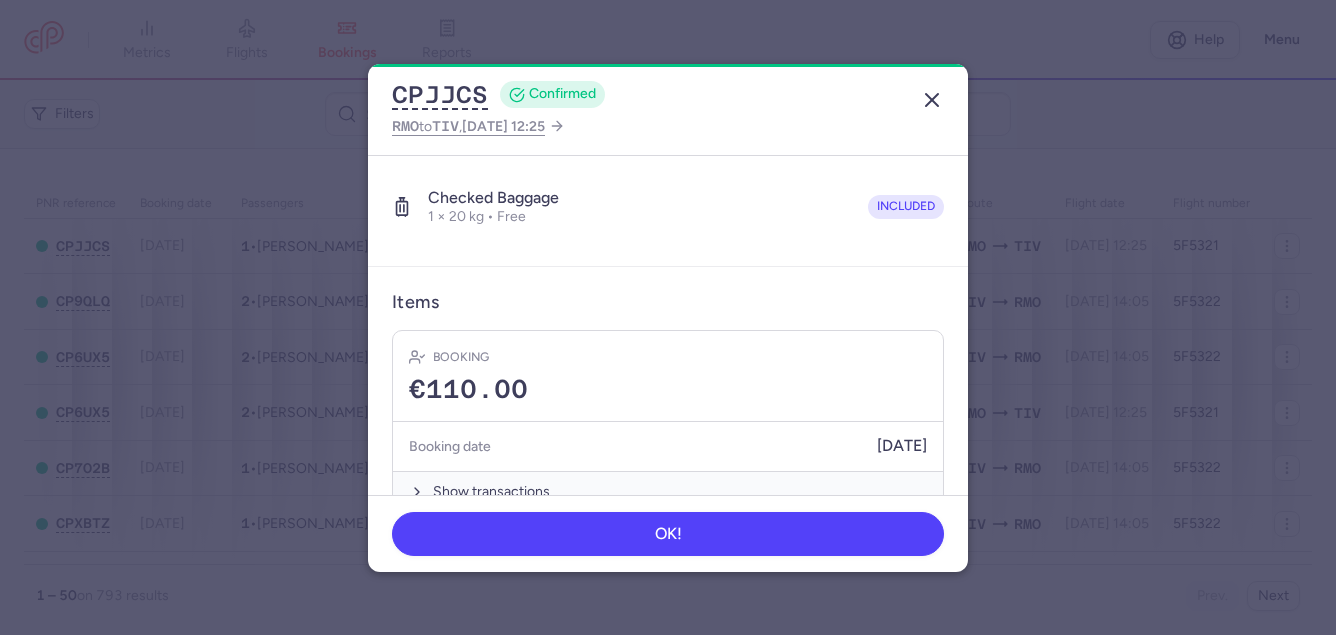 click 